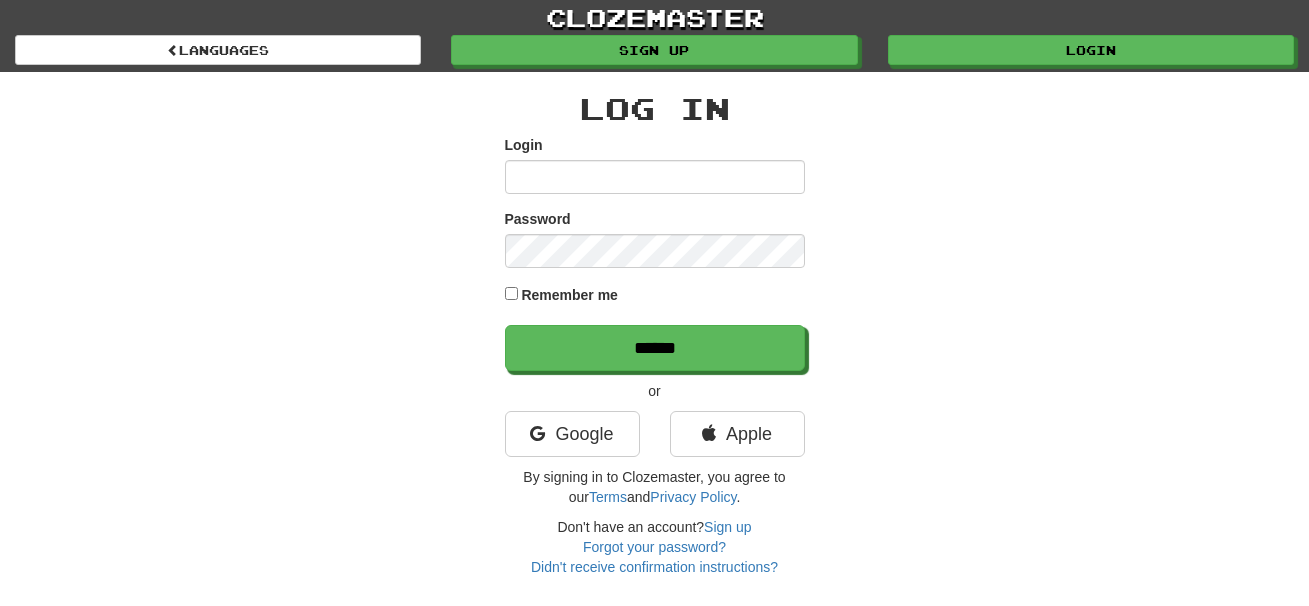 scroll, scrollTop: 0, scrollLeft: 0, axis: both 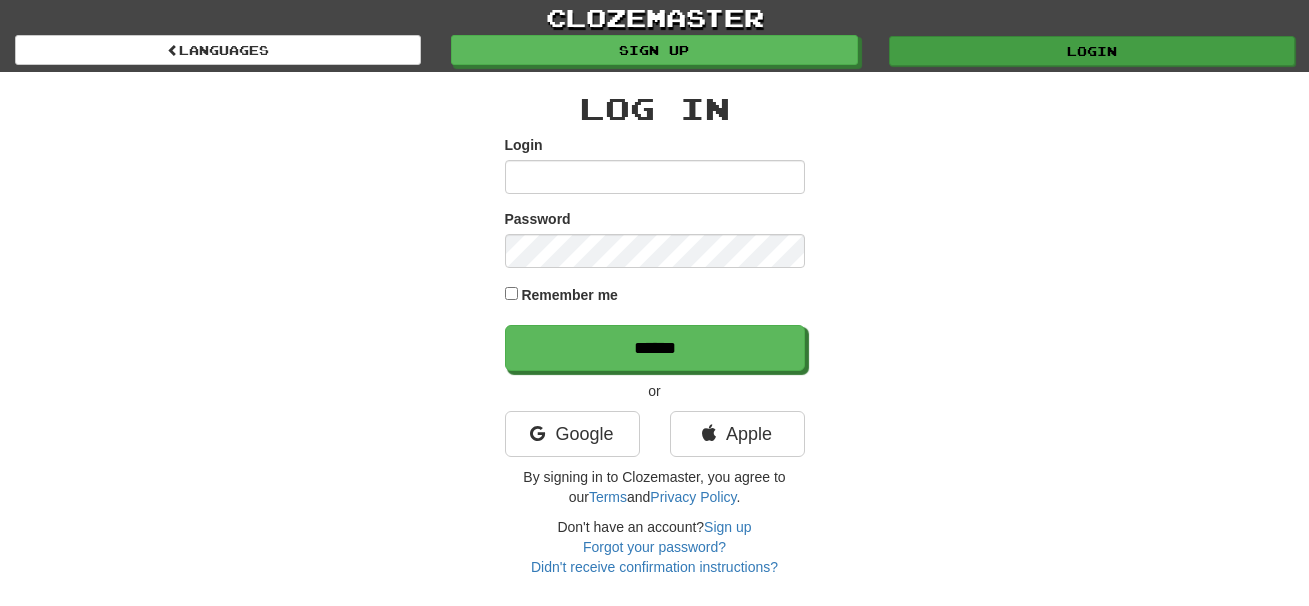 type on "**********" 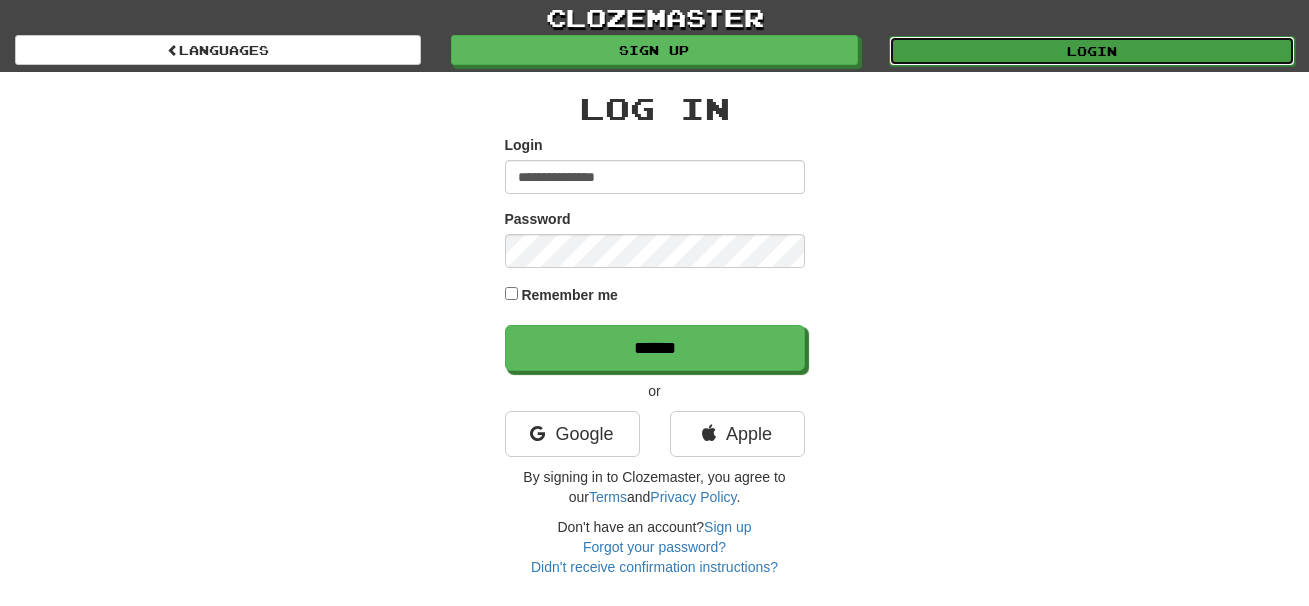 click on "Login" at bounding box center [1092, 51] 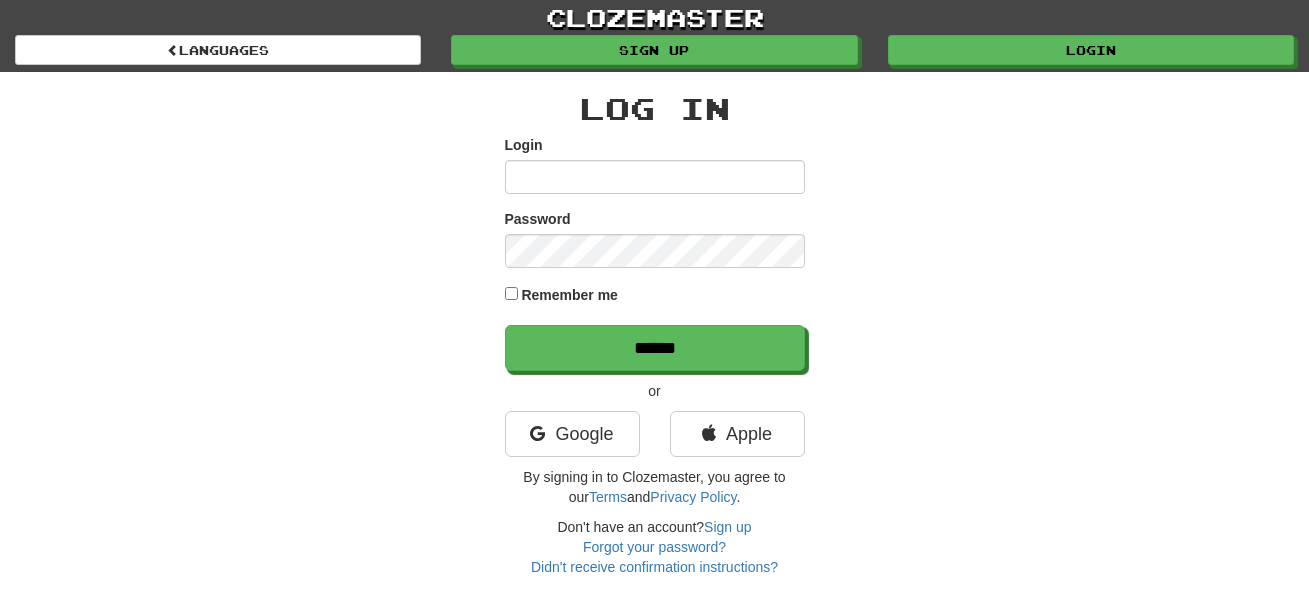 scroll, scrollTop: 0, scrollLeft: 0, axis: both 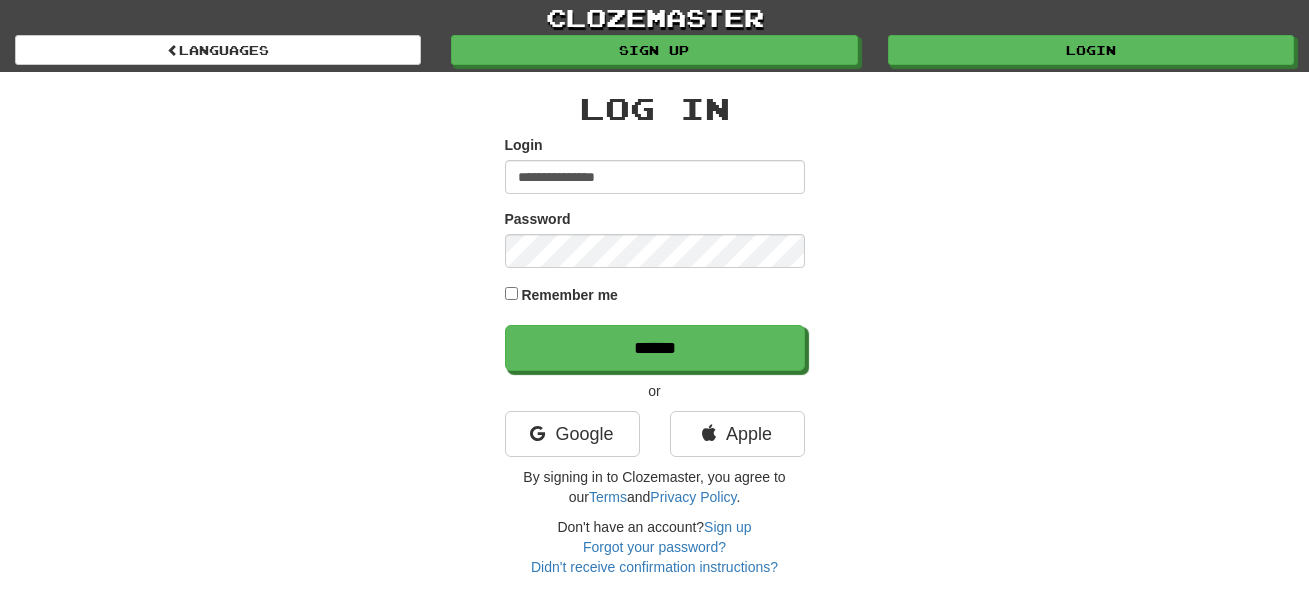click on "**********" at bounding box center [655, 177] 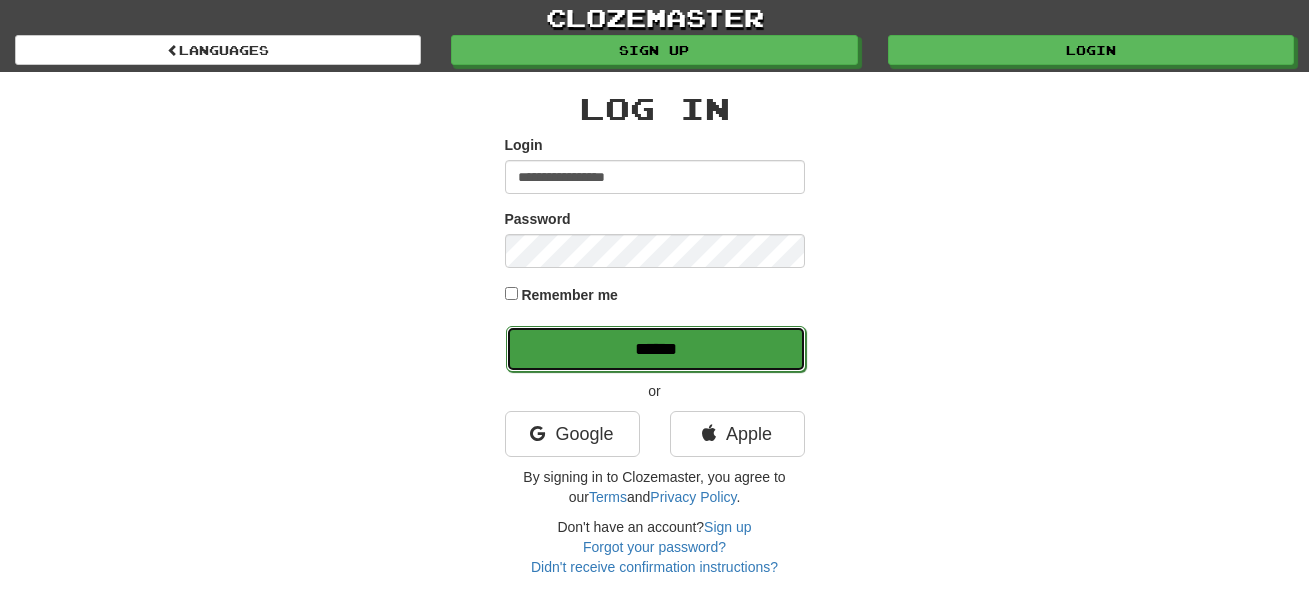 click on "******" at bounding box center (656, 349) 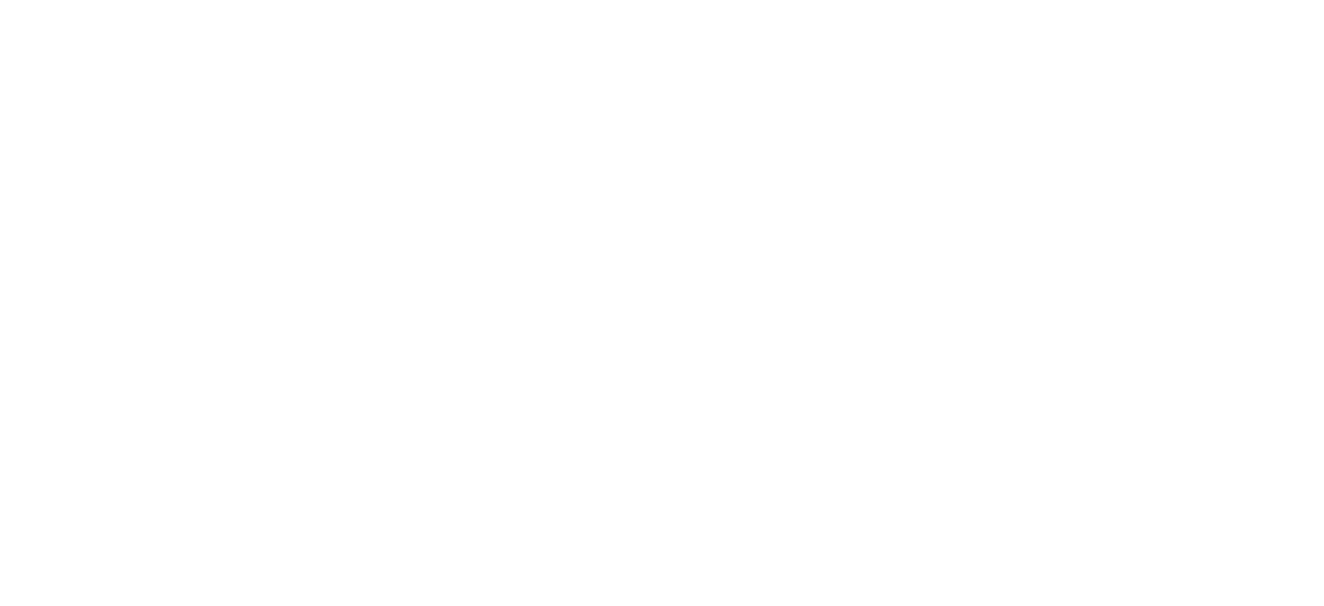 scroll, scrollTop: 0, scrollLeft: 0, axis: both 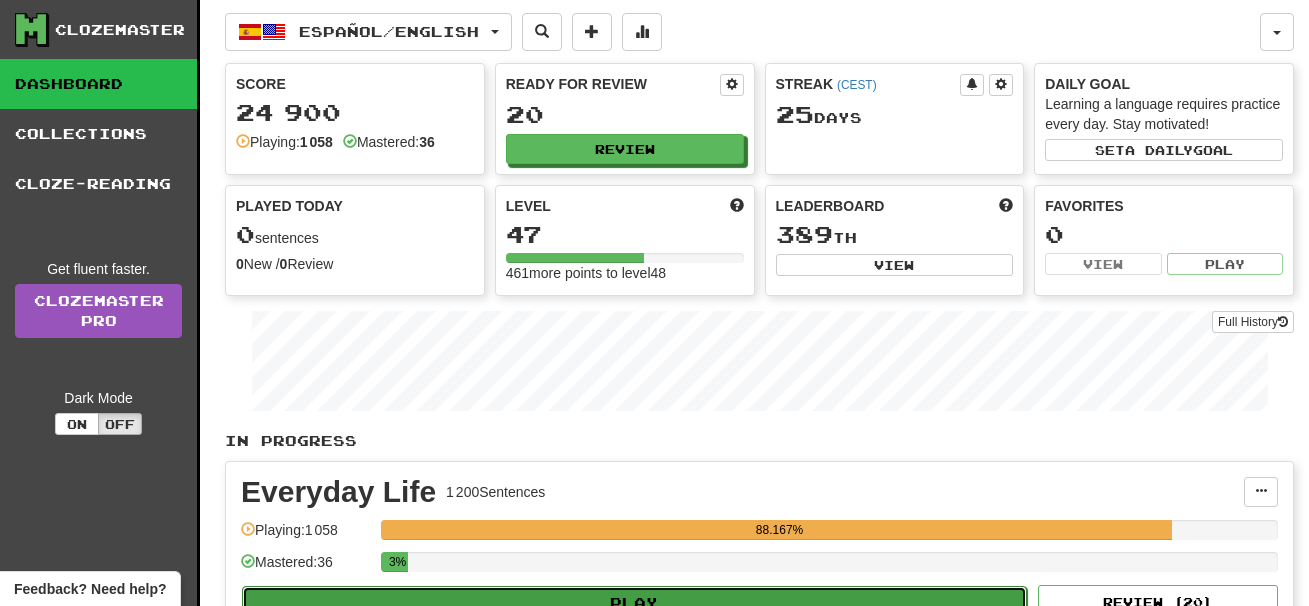 click on "Play" at bounding box center (634, 603) 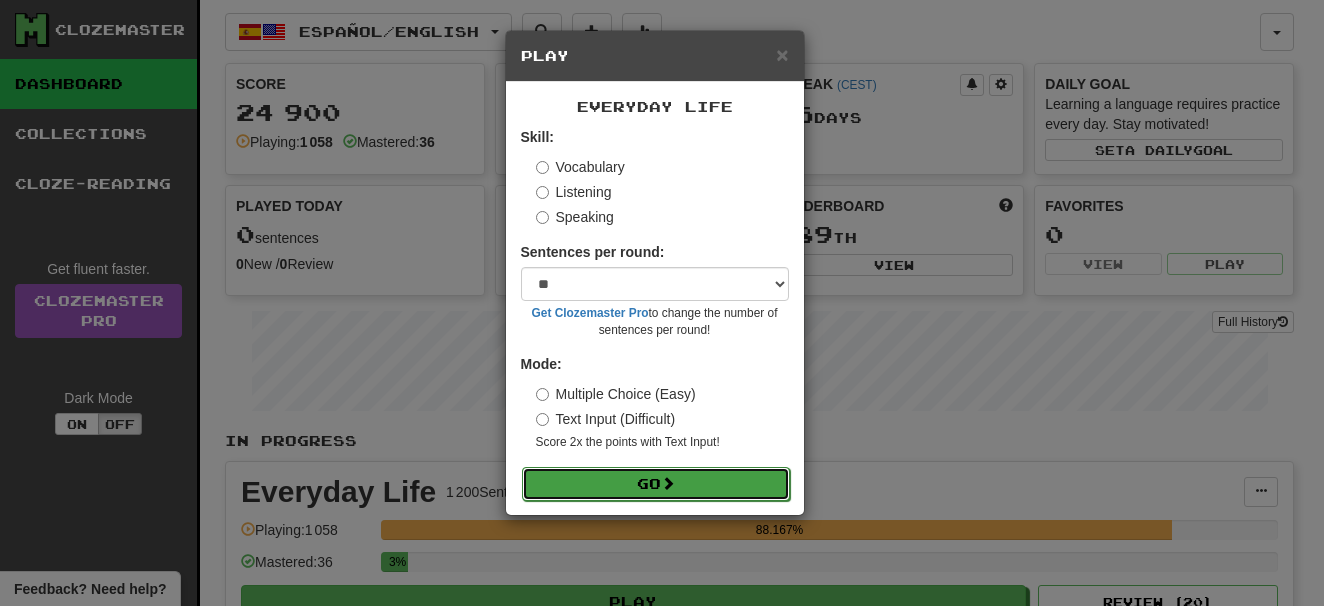 click on "Go" at bounding box center (656, 484) 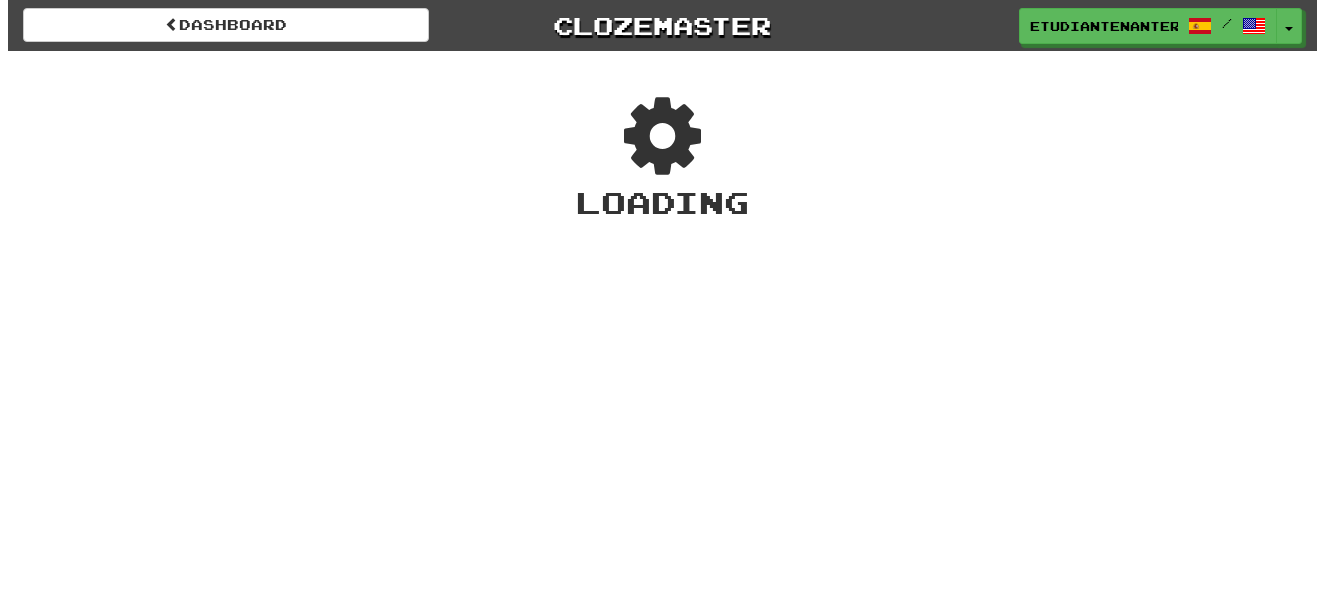 scroll, scrollTop: 0, scrollLeft: 0, axis: both 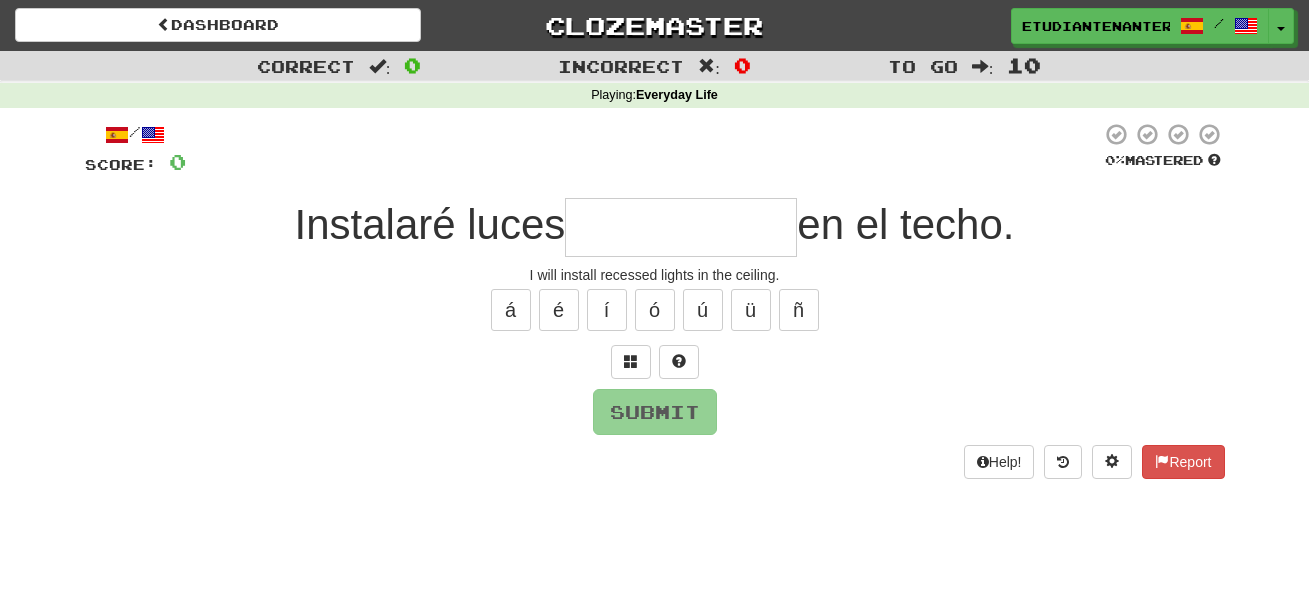 type on "*" 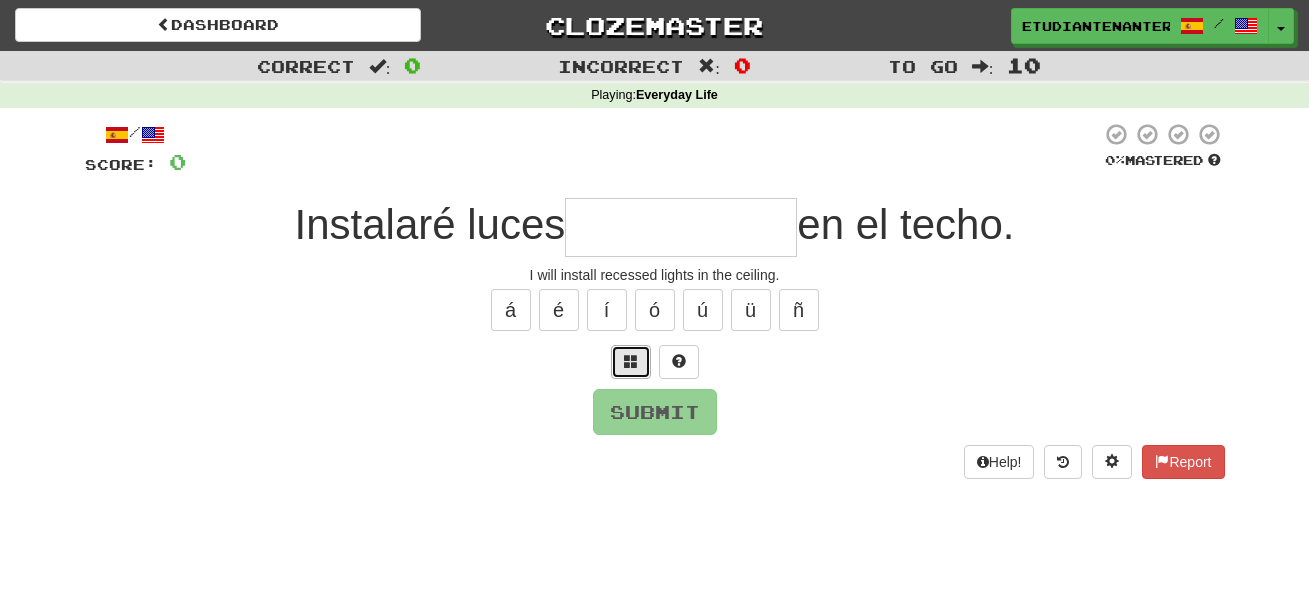 click at bounding box center [631, 361] 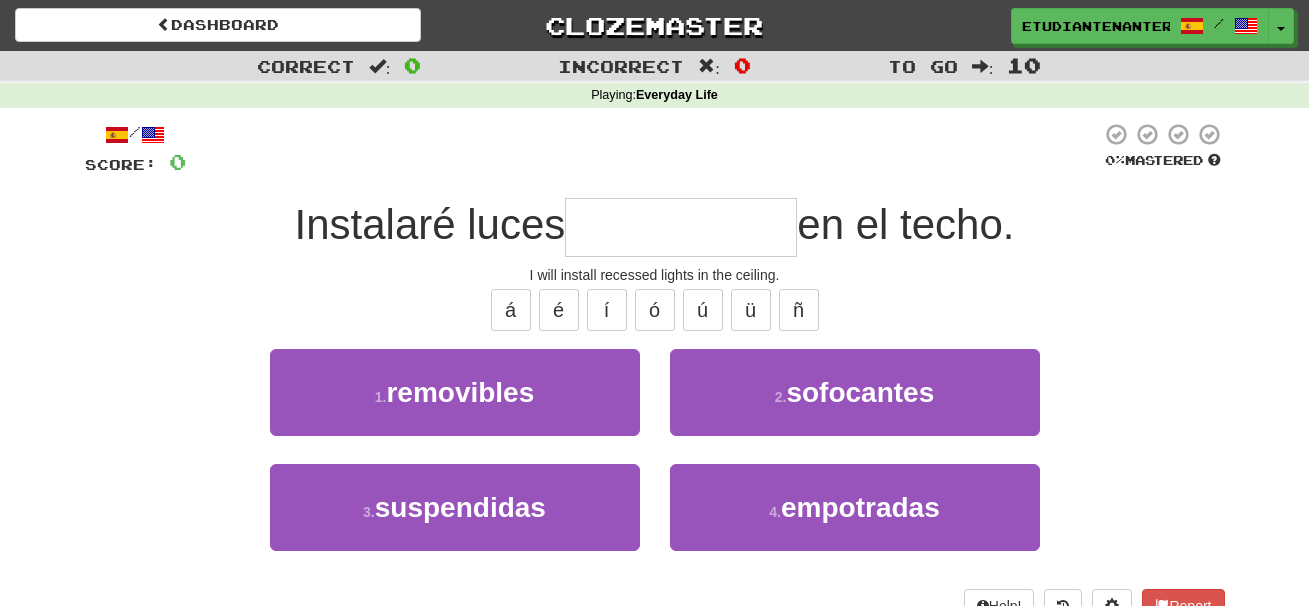 type on "*" 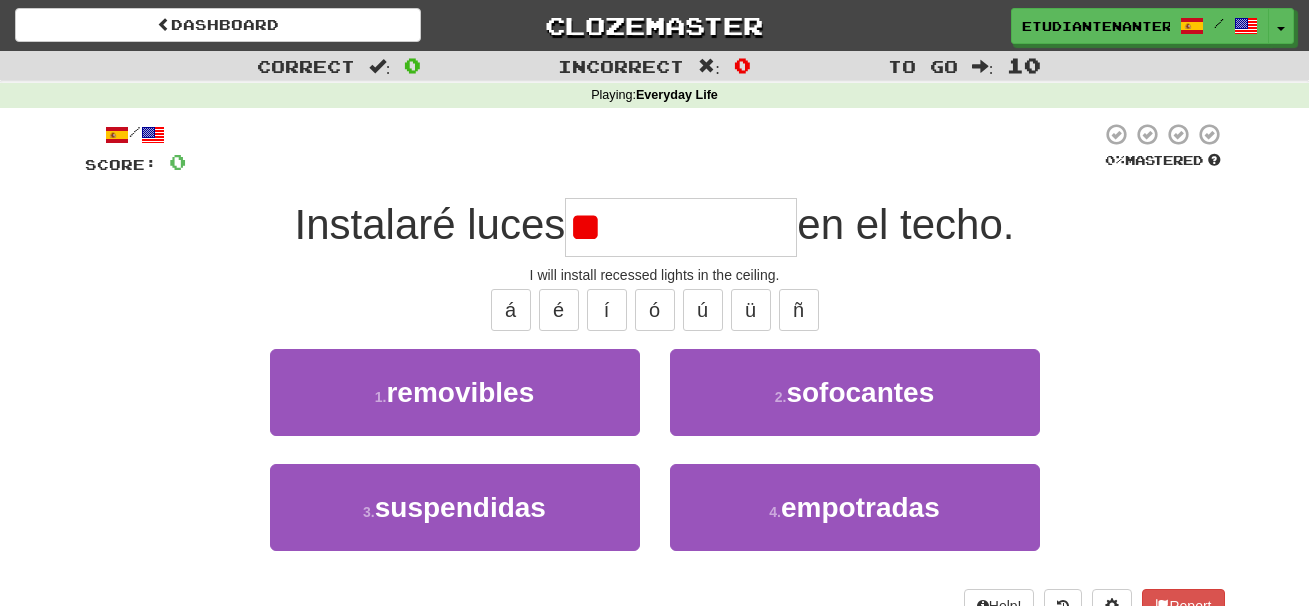type on "*" 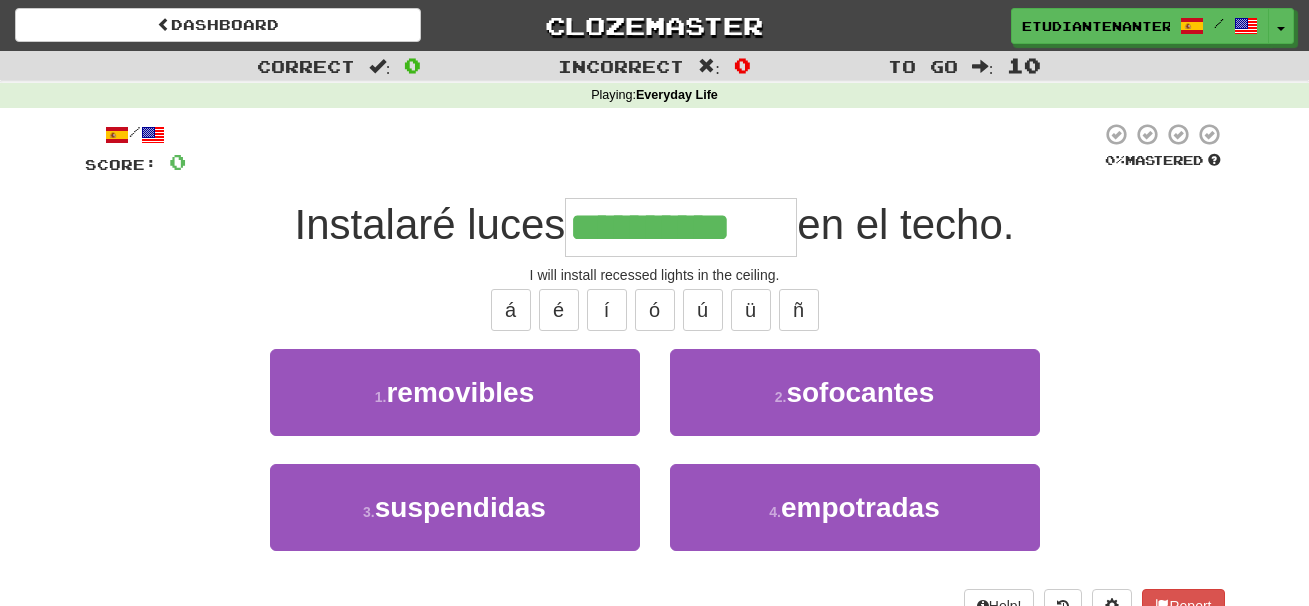 type on "**********" 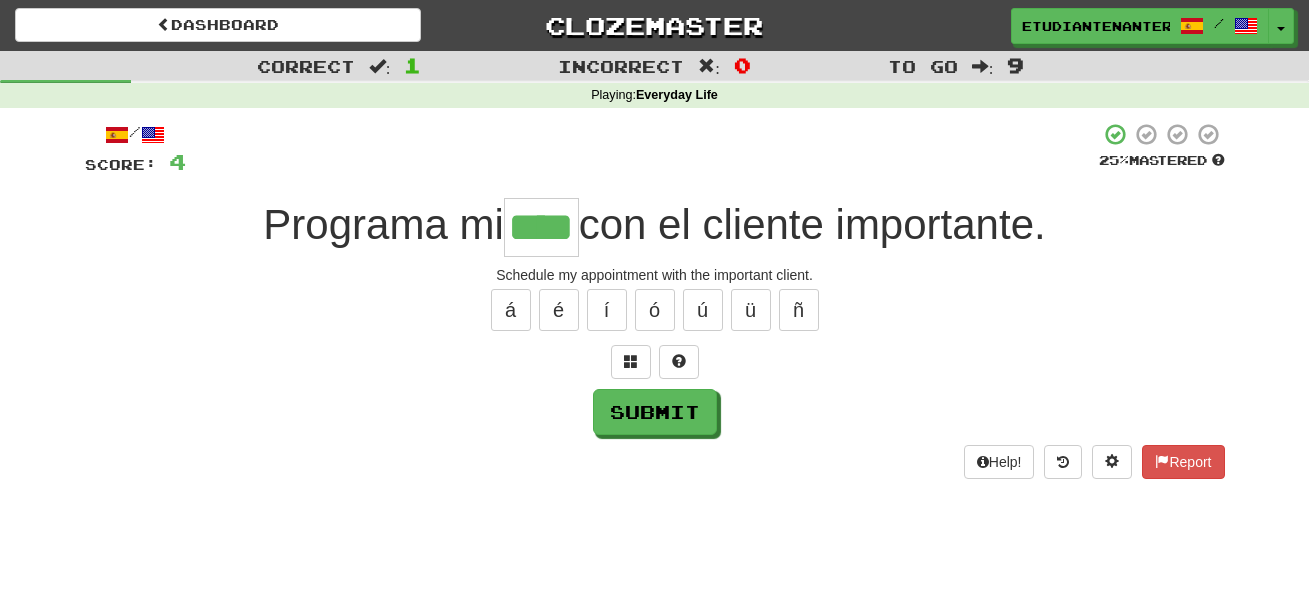 type on "****" 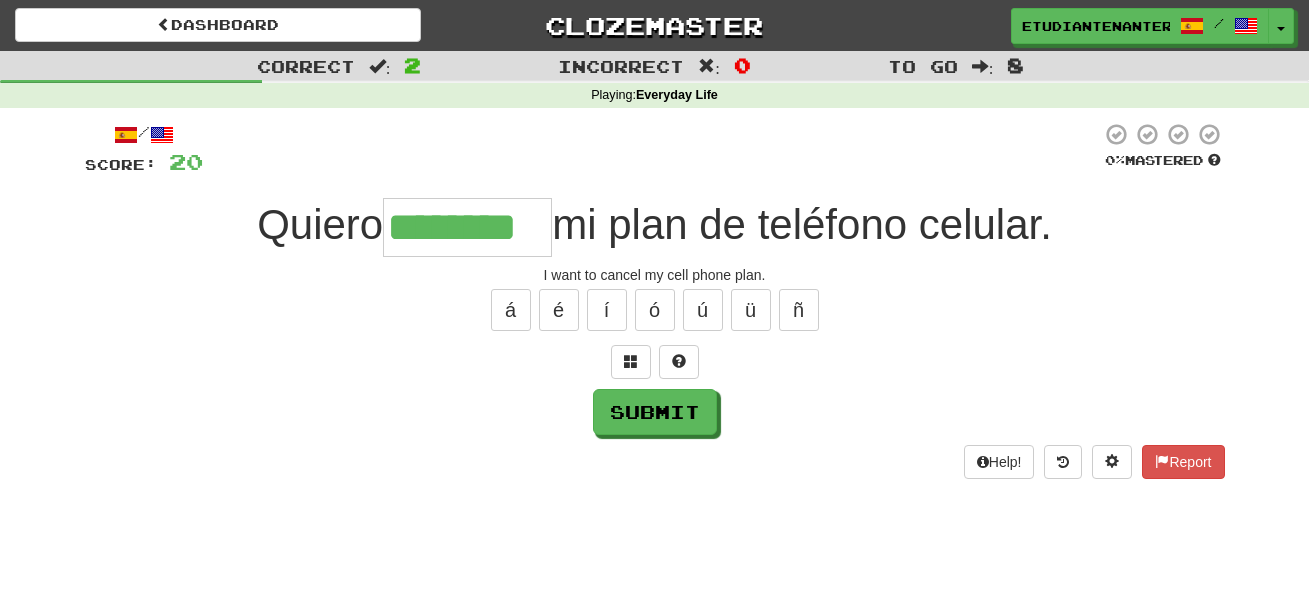 type on "********" 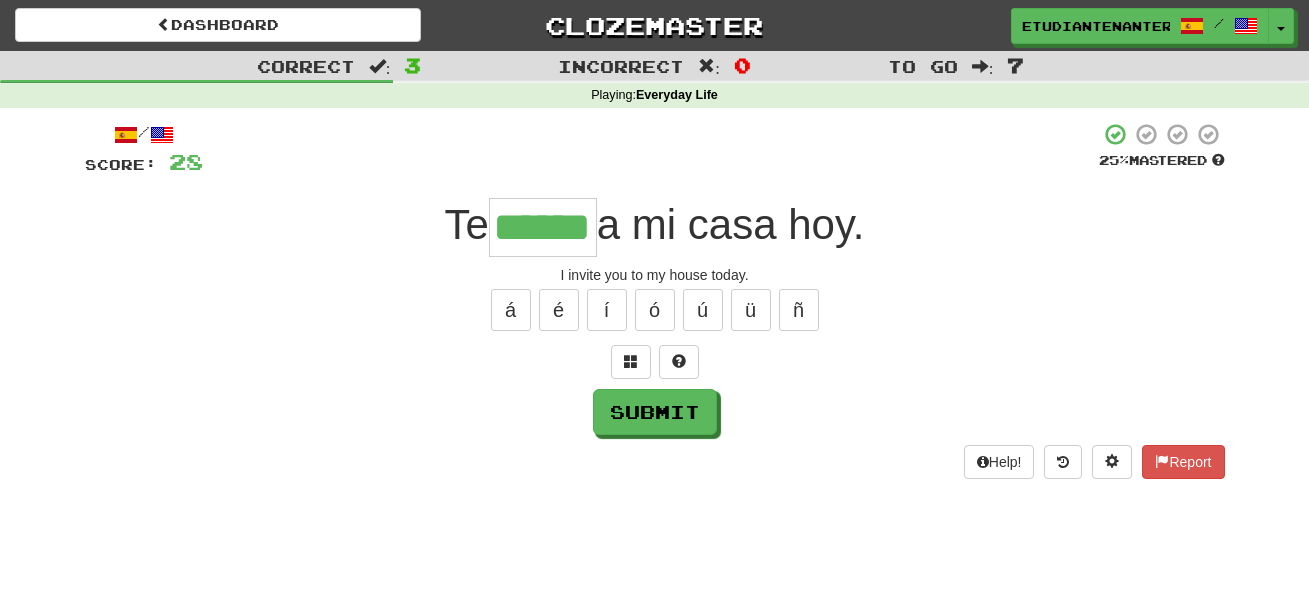 type on "******" 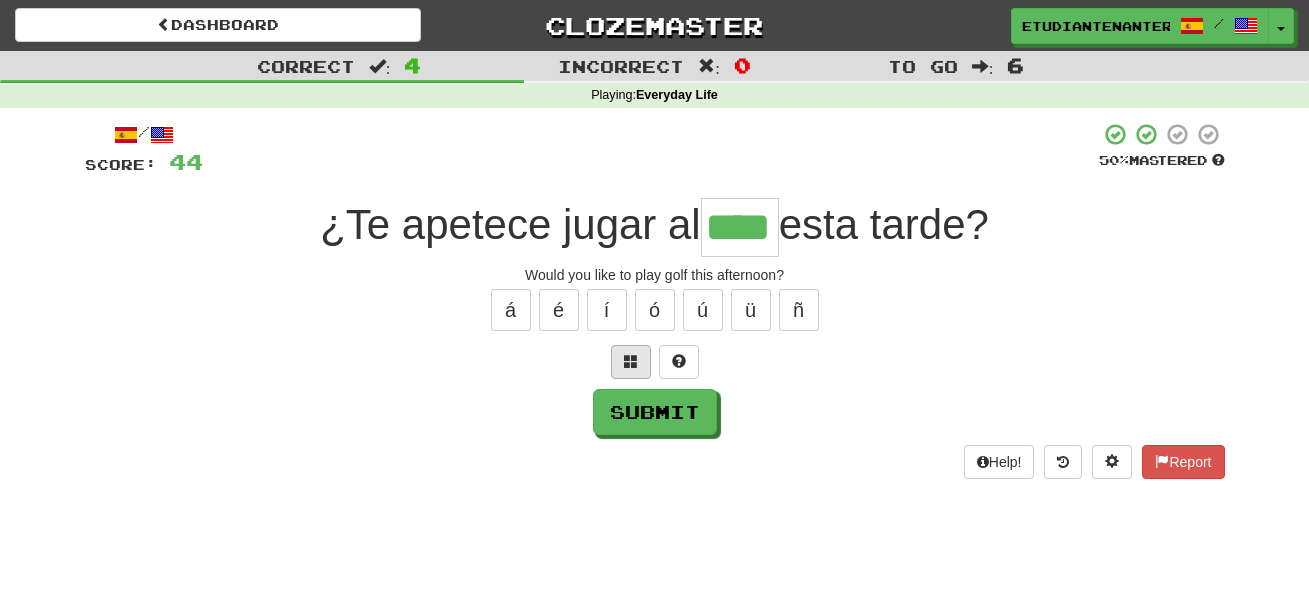 type on "****" 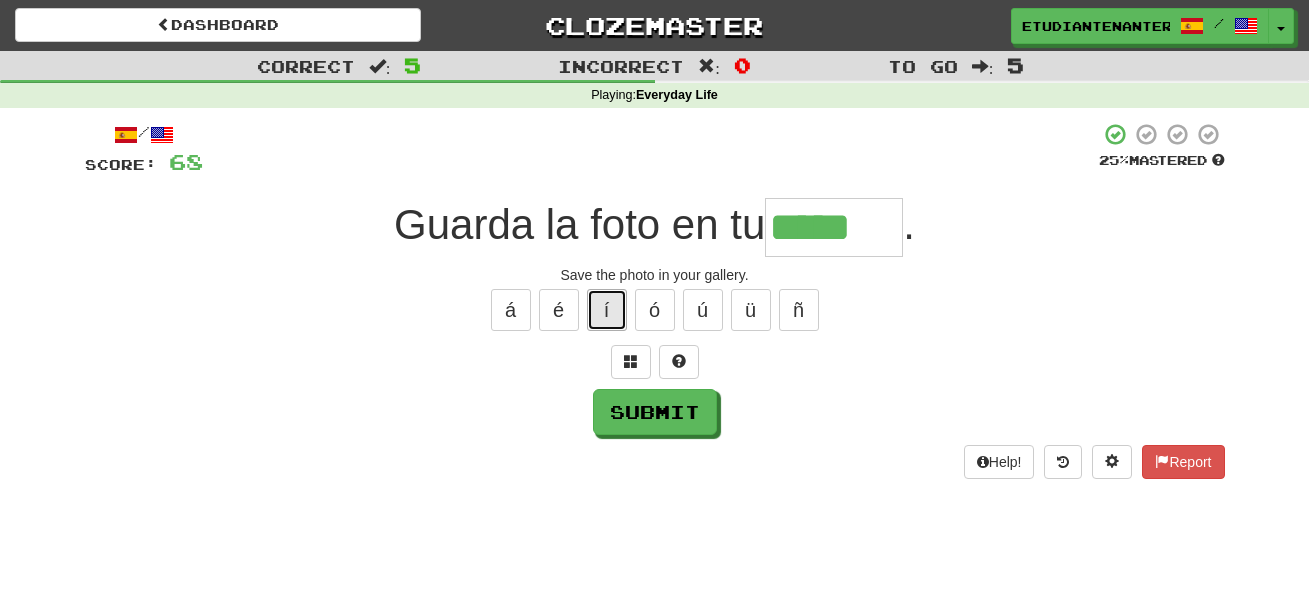 click on "í" at bounding box center (607, 310) 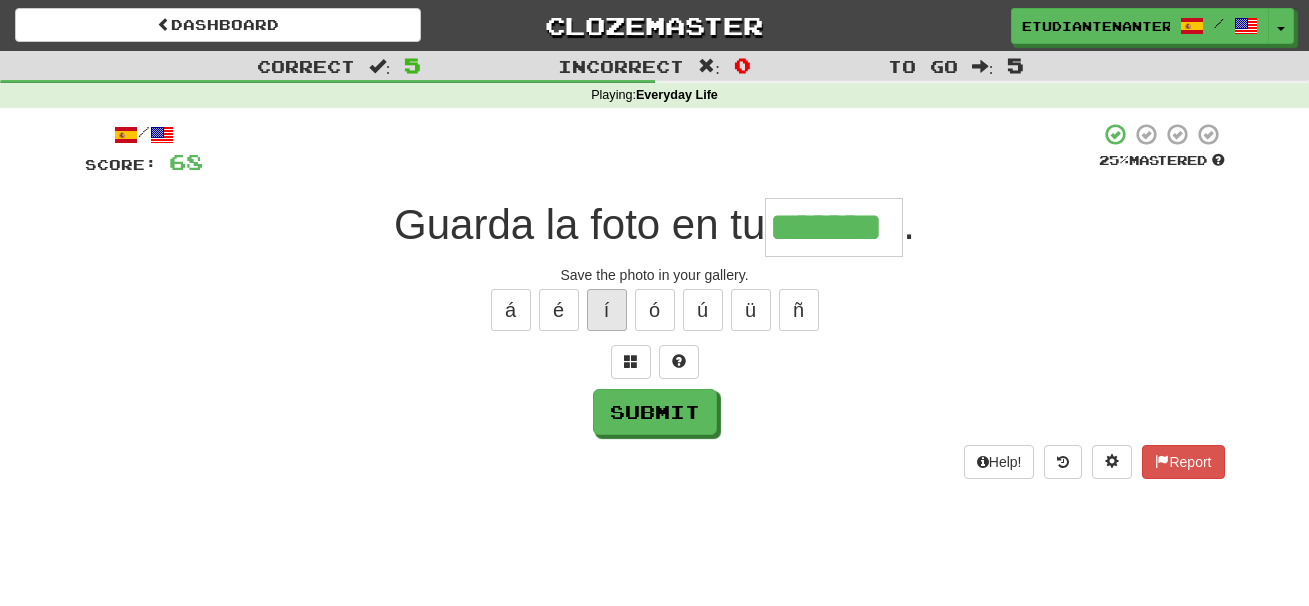 type on "*******" 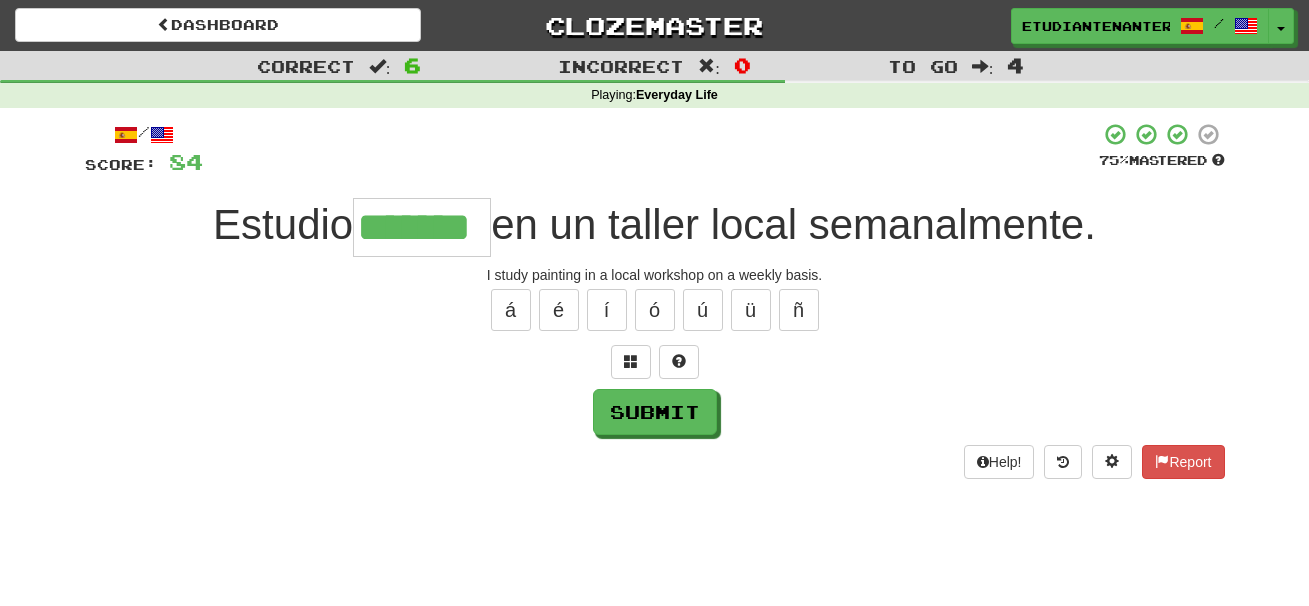 type on "*******" 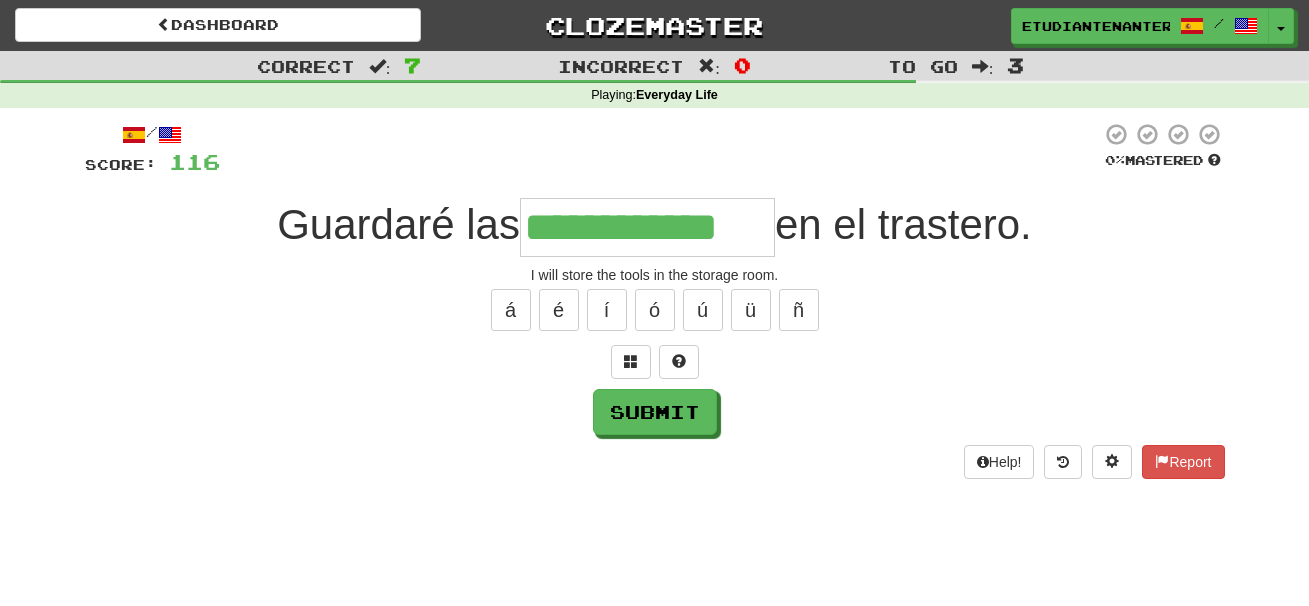 type on "**********" 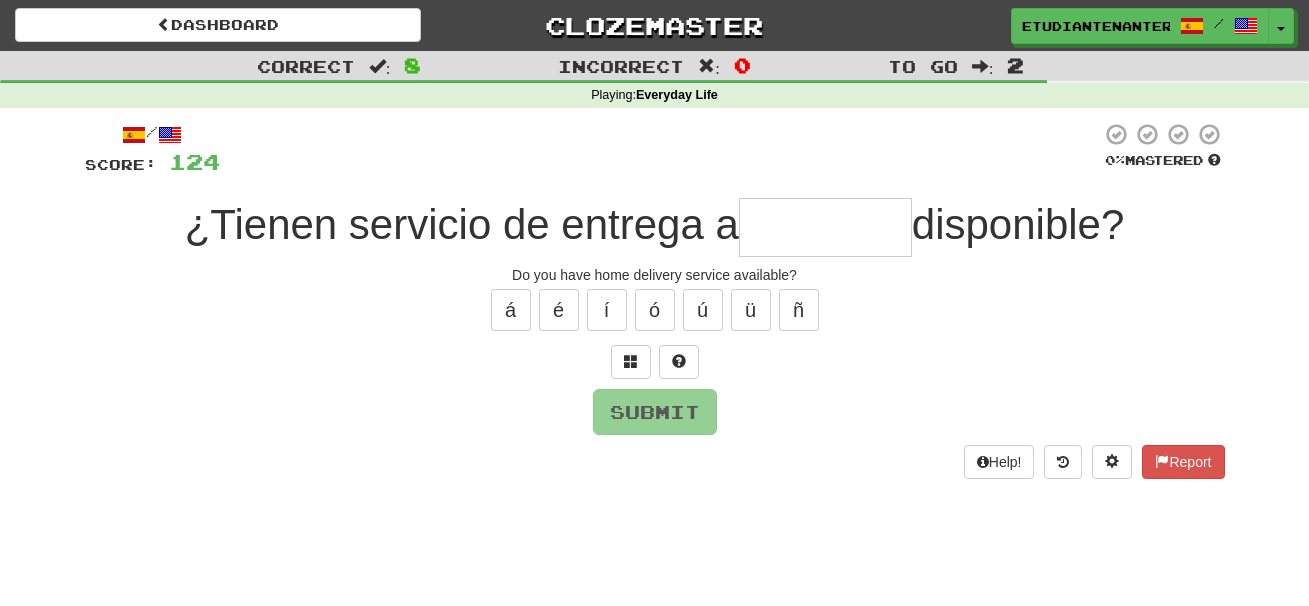 type on "*" 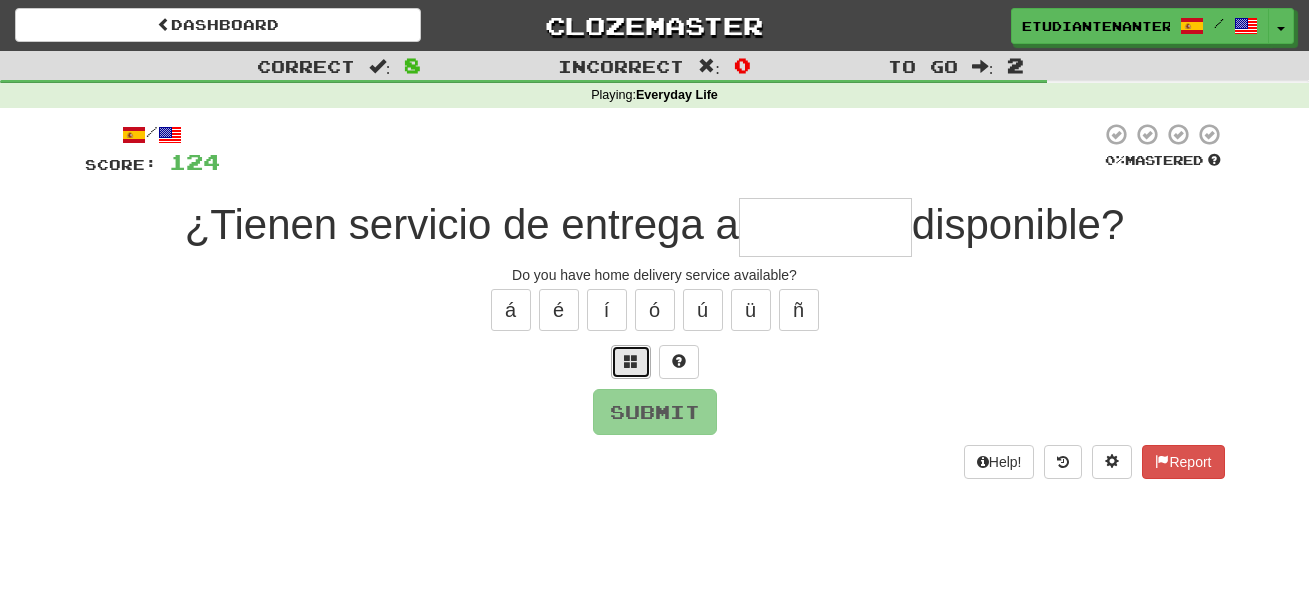click at bounding box center [631, 361] 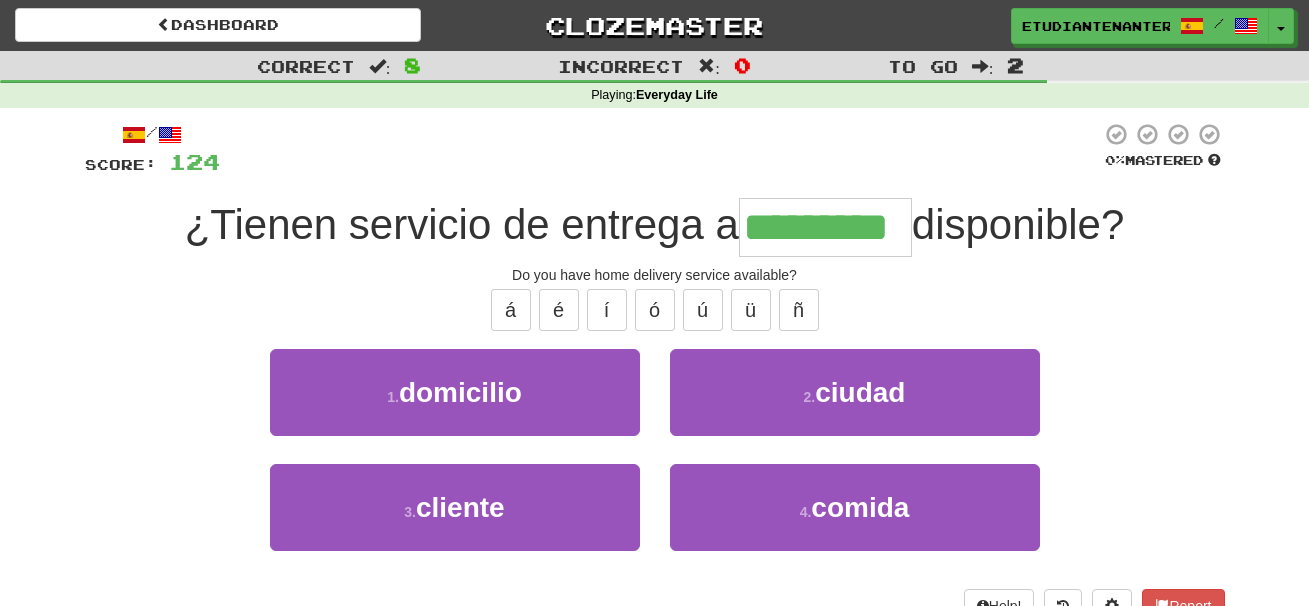 type on "*********" 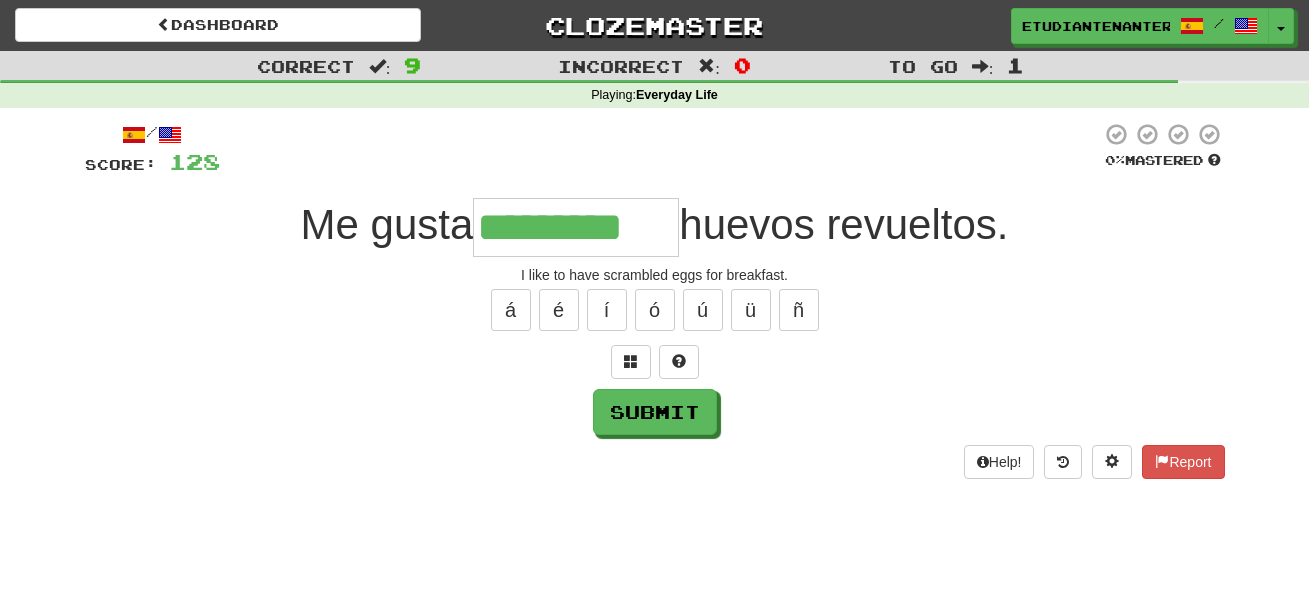 type on "*********" 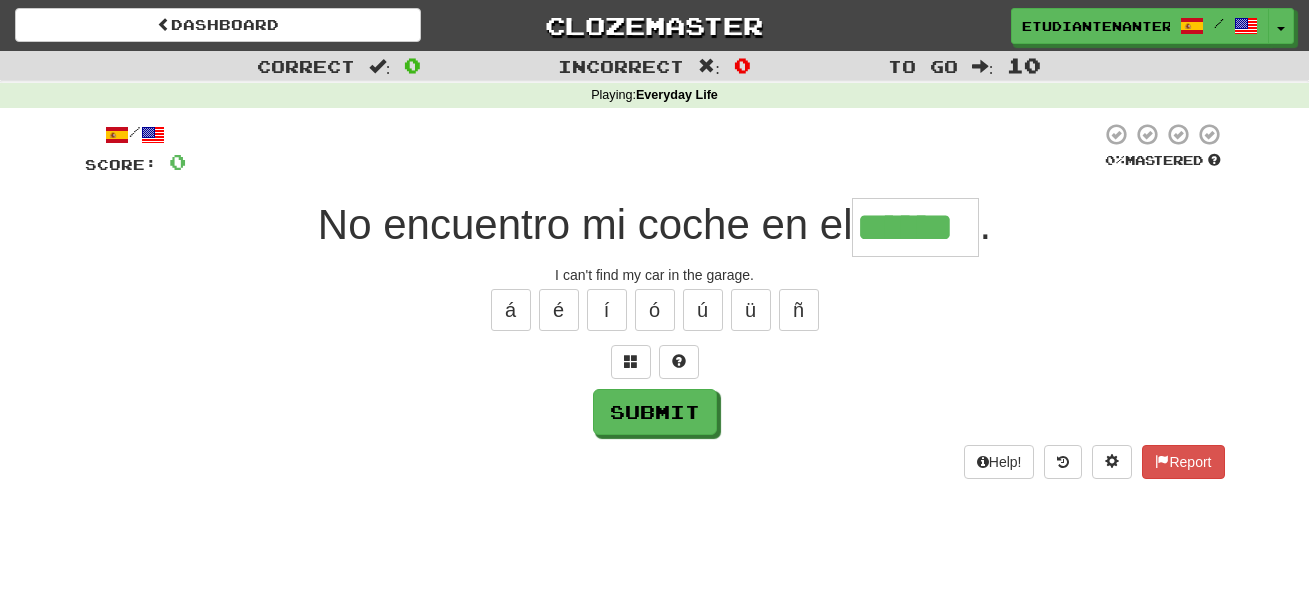 type on "******" 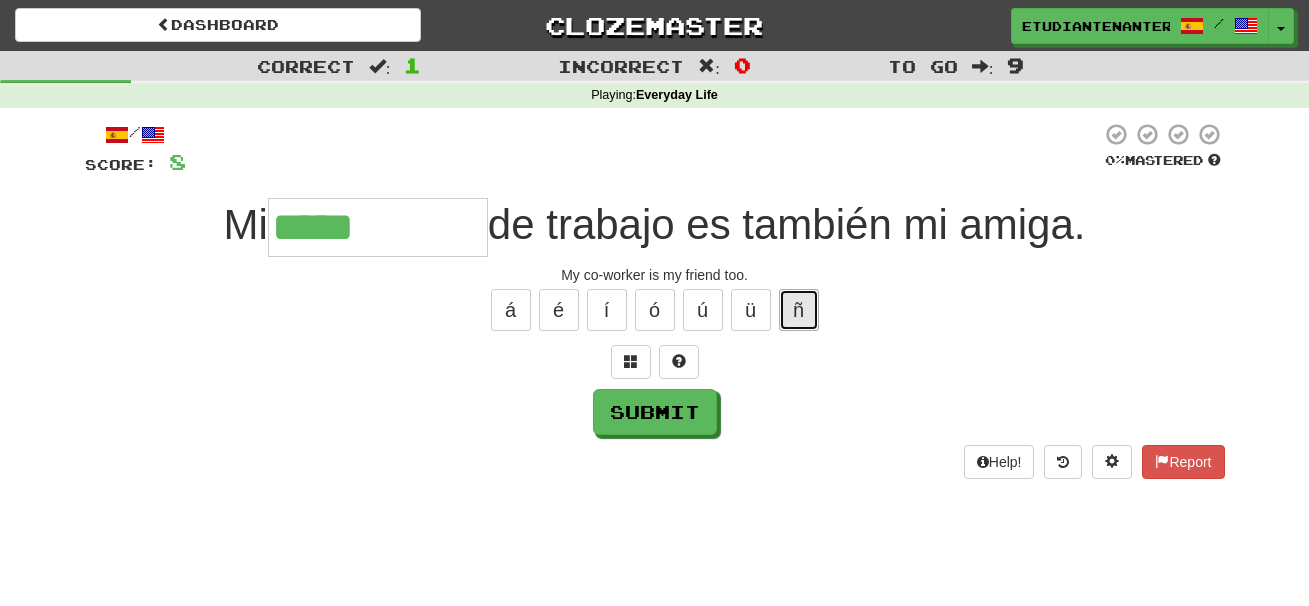 click on "ñ" at bounding box center [799, 310] 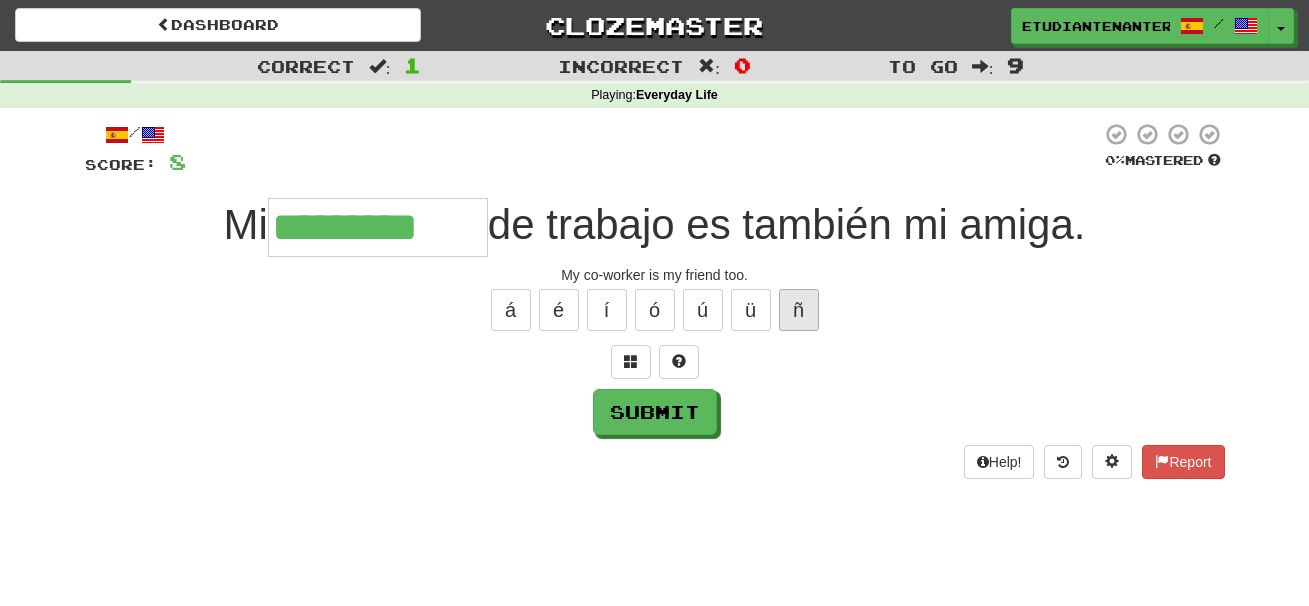 type on "*********" 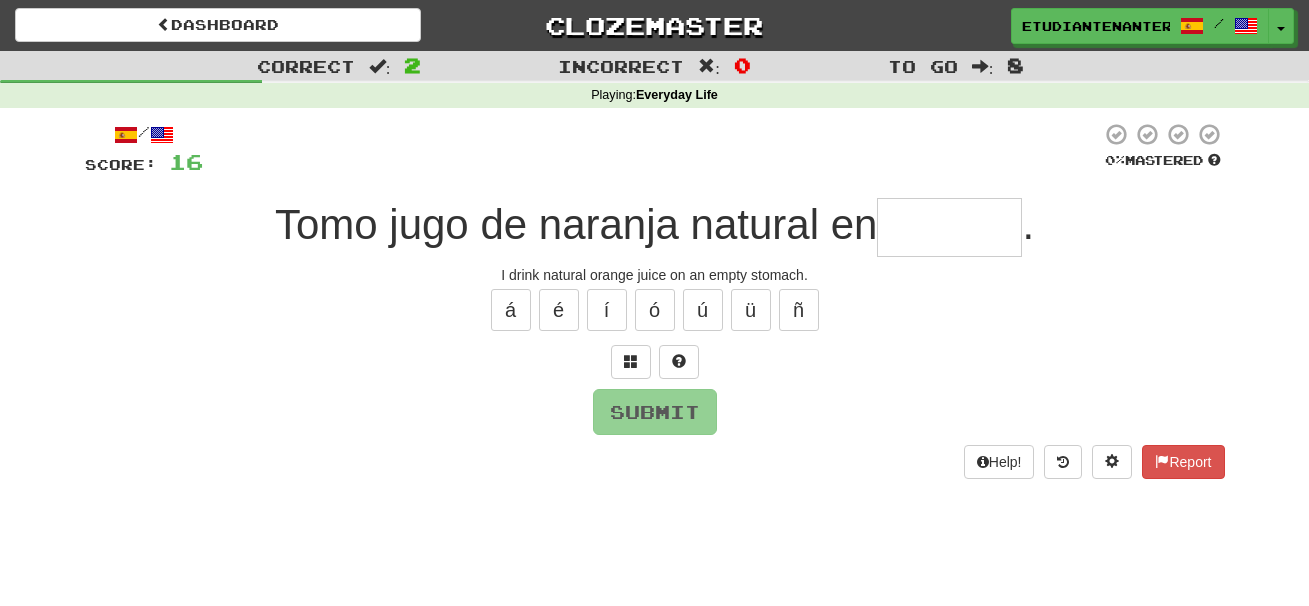 type on "*" 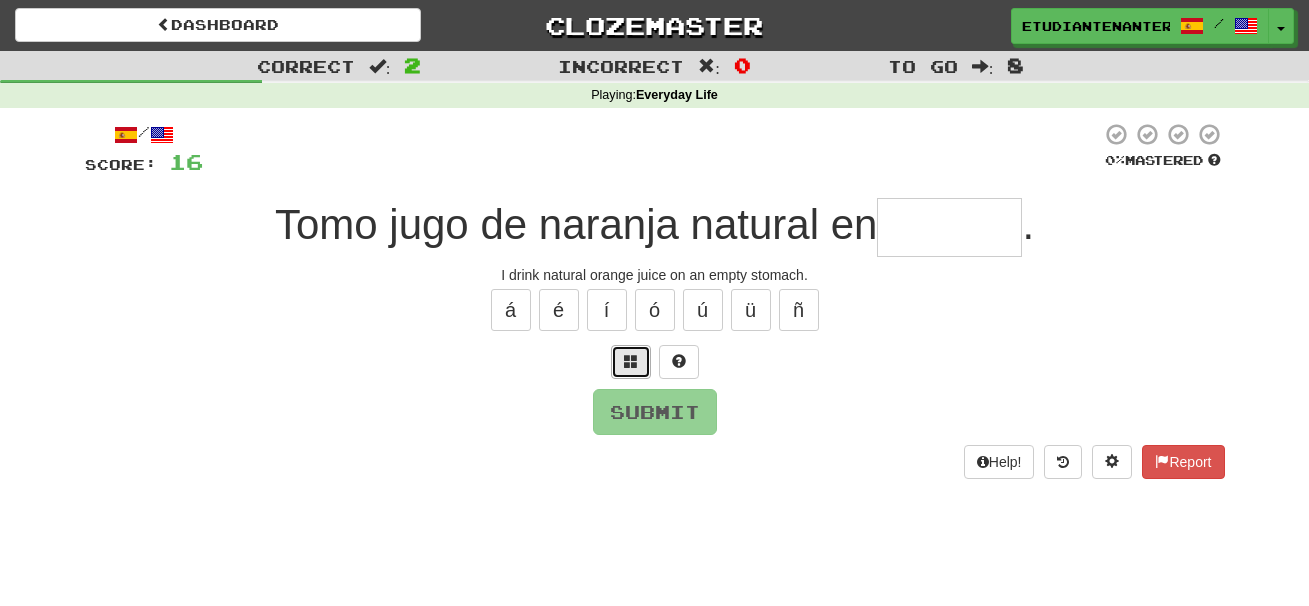 click at bounding box center [631, 362] 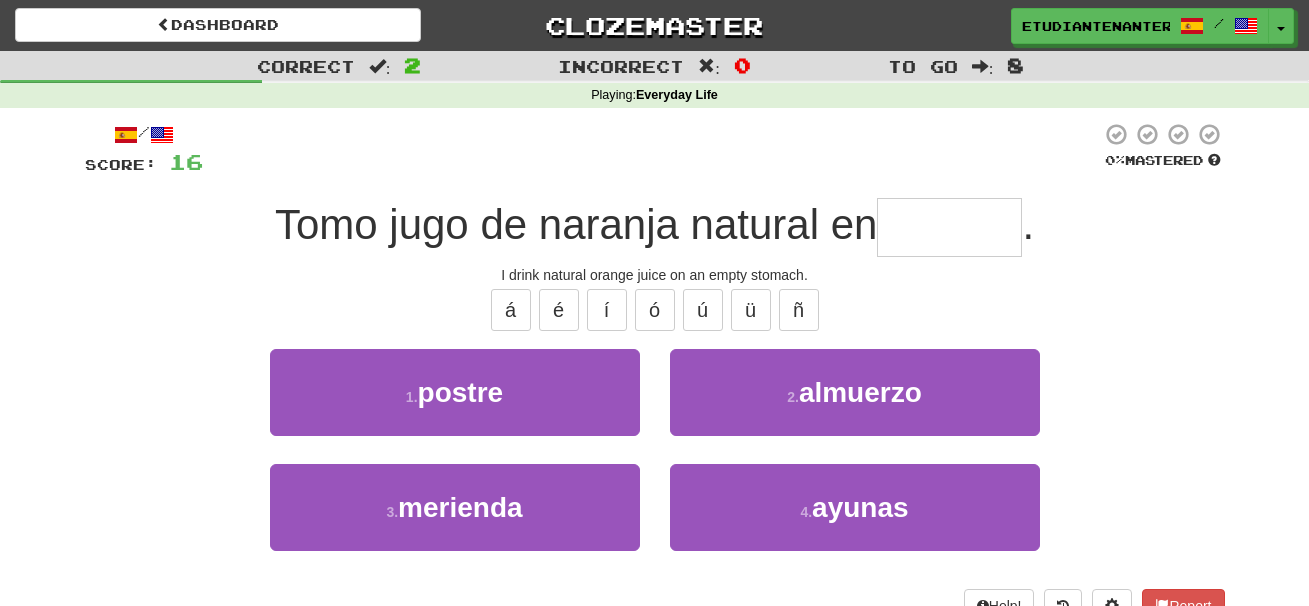 type on "*" 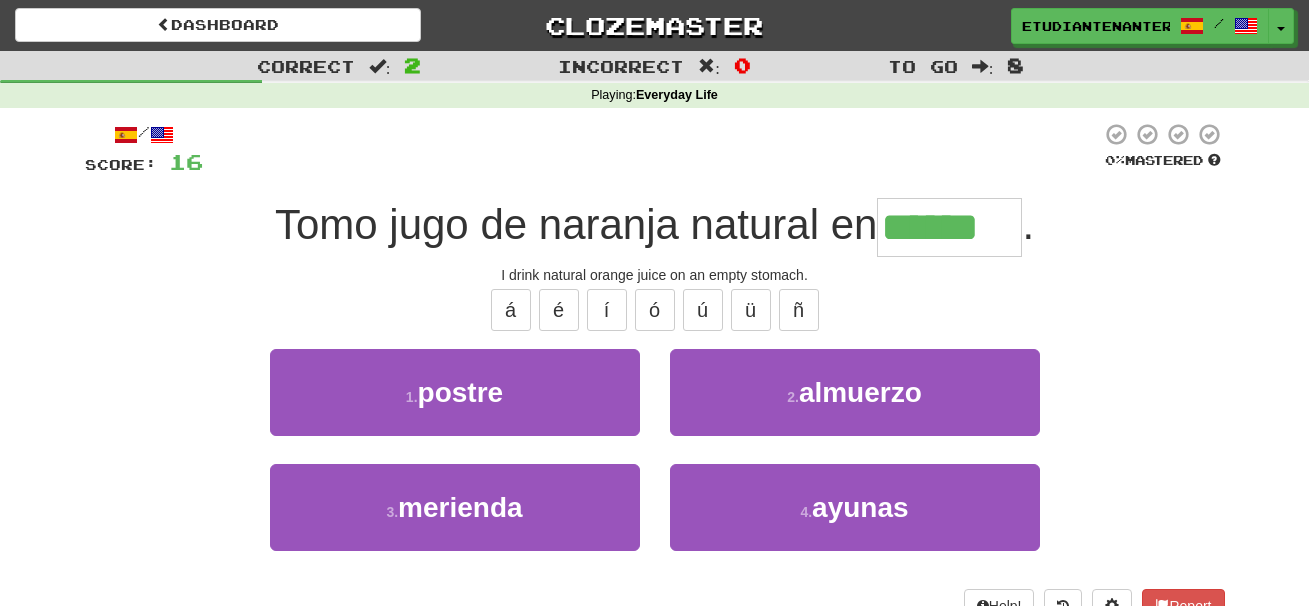 type on "******" 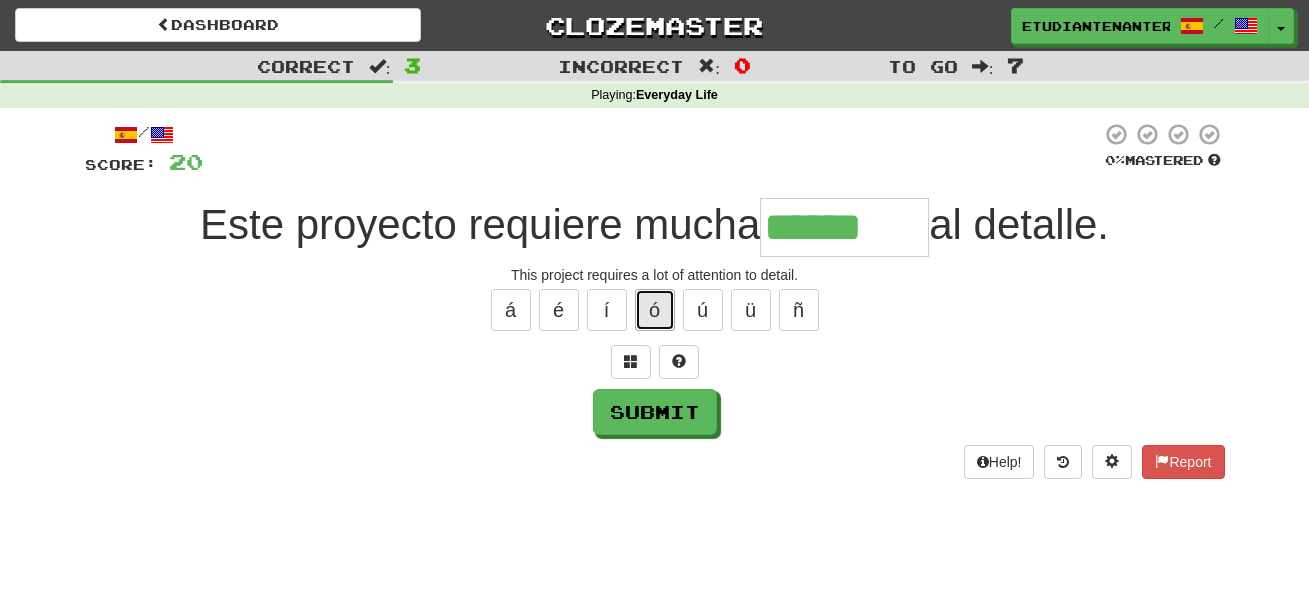 click on "ó" at bounding box center (655, 310) 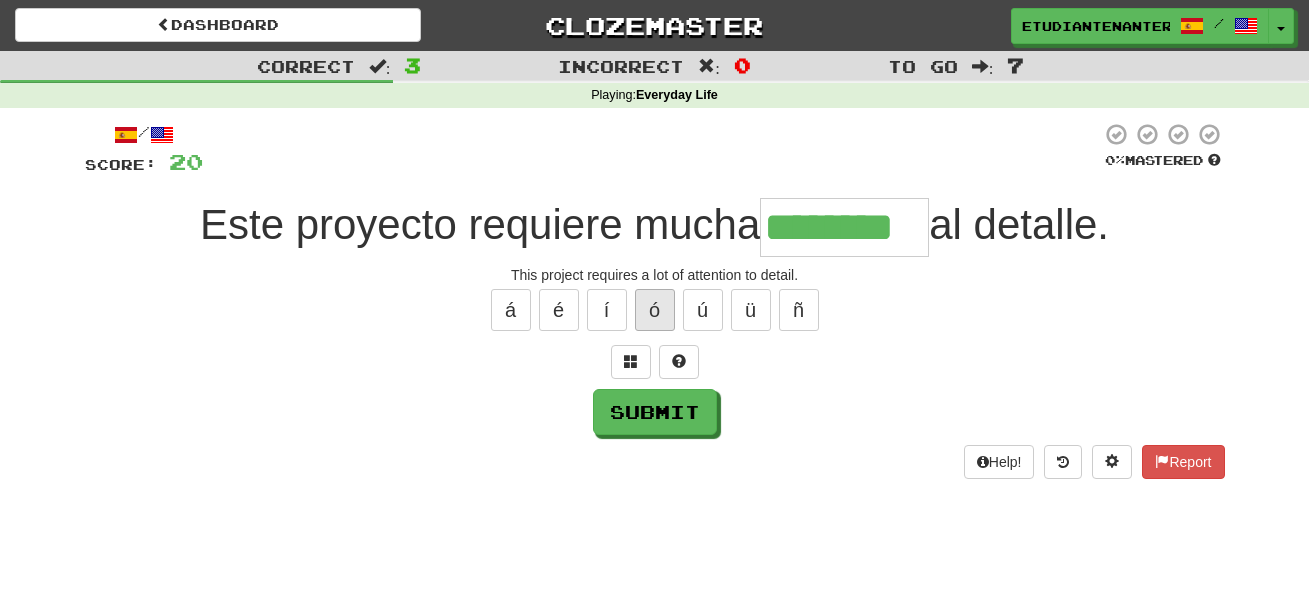 type on "********" 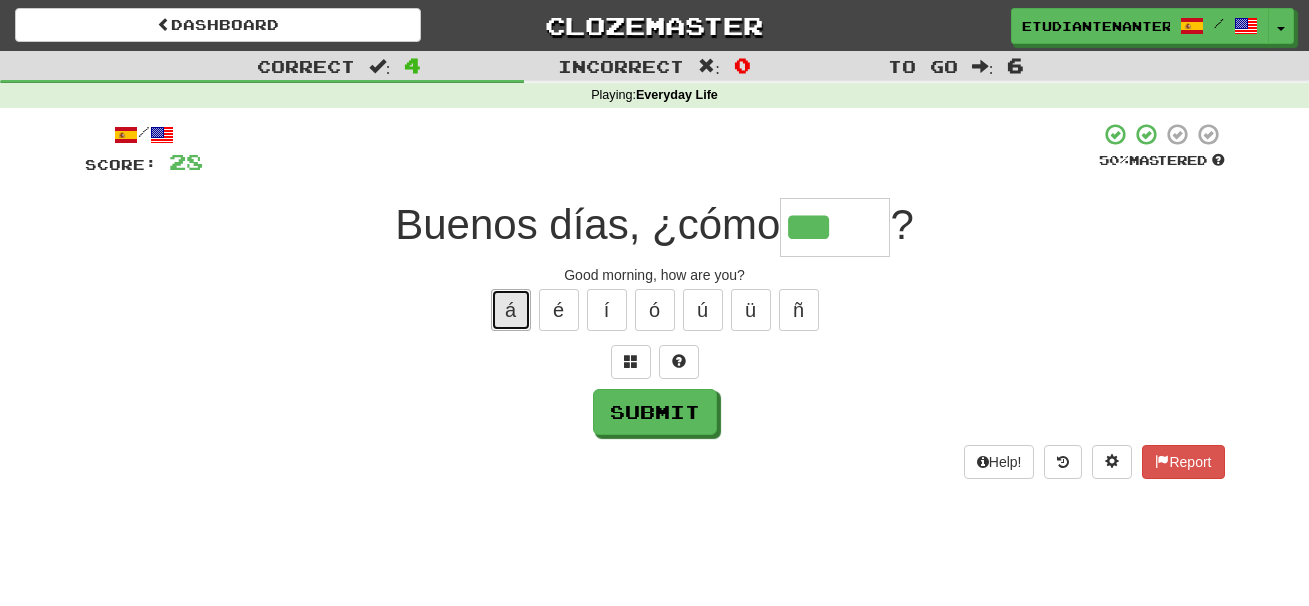 click on "á" at bounding box center (511, 310) 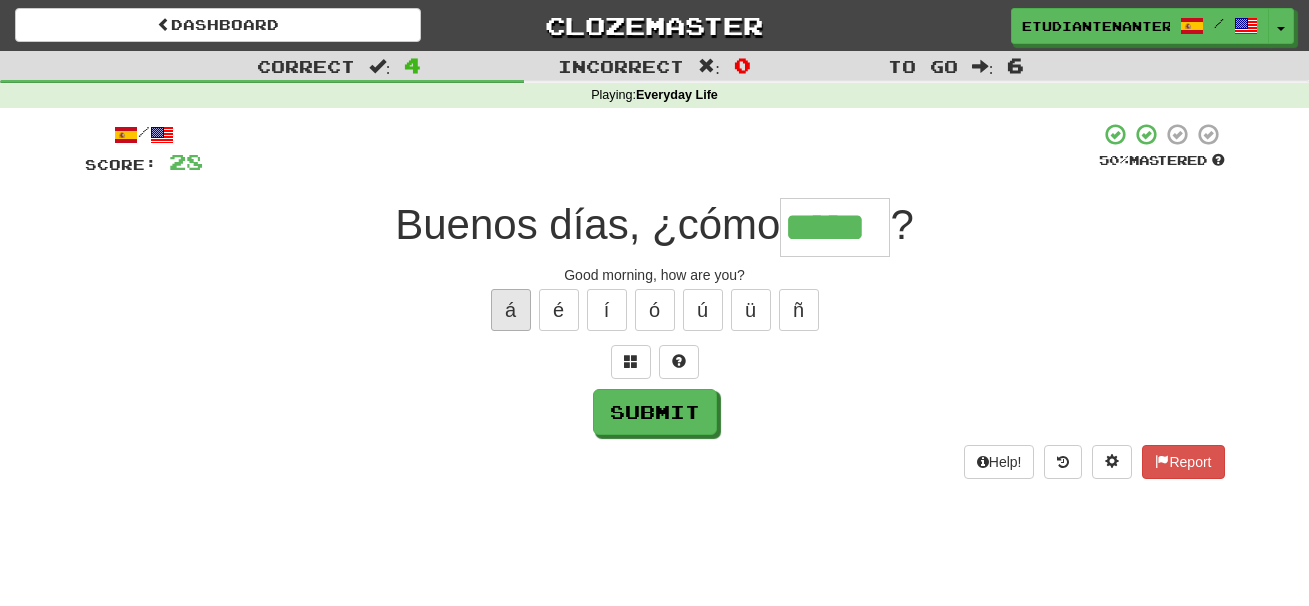 type on "*****" 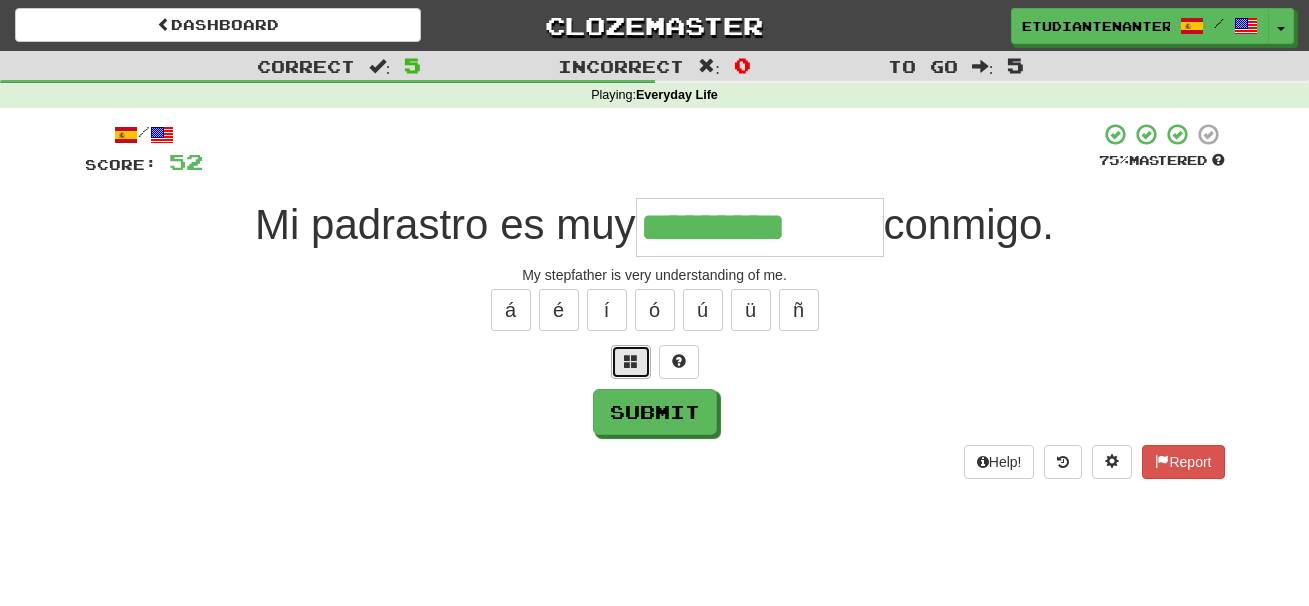 click at bounding box center (631, 362) 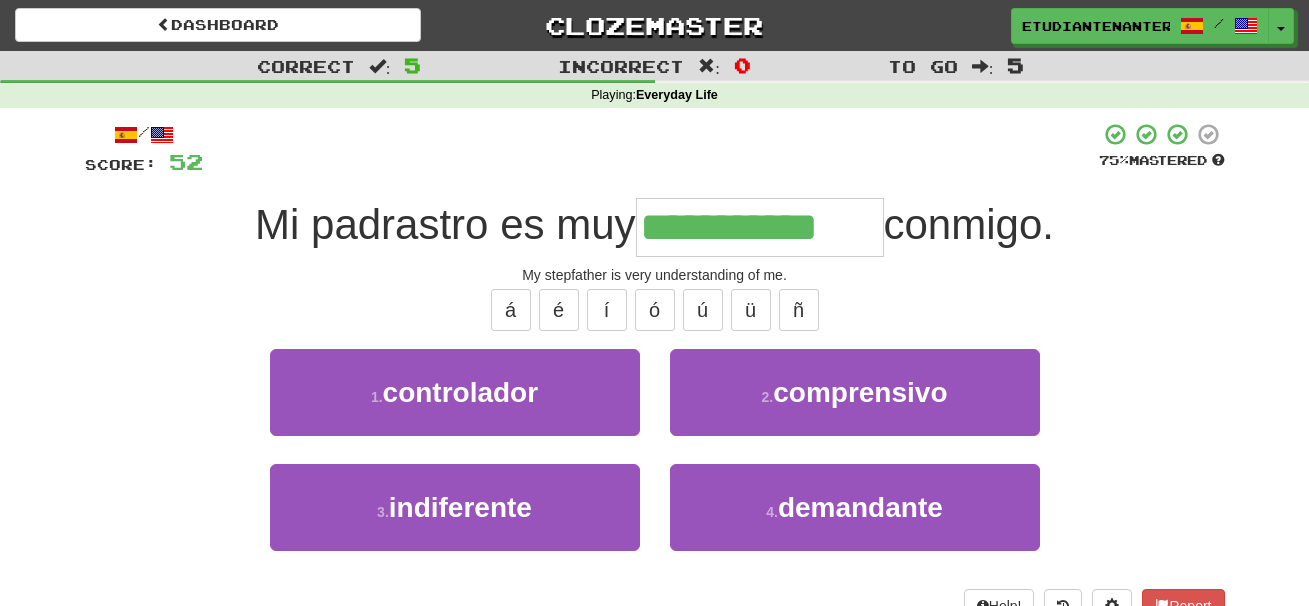 type on "**********" 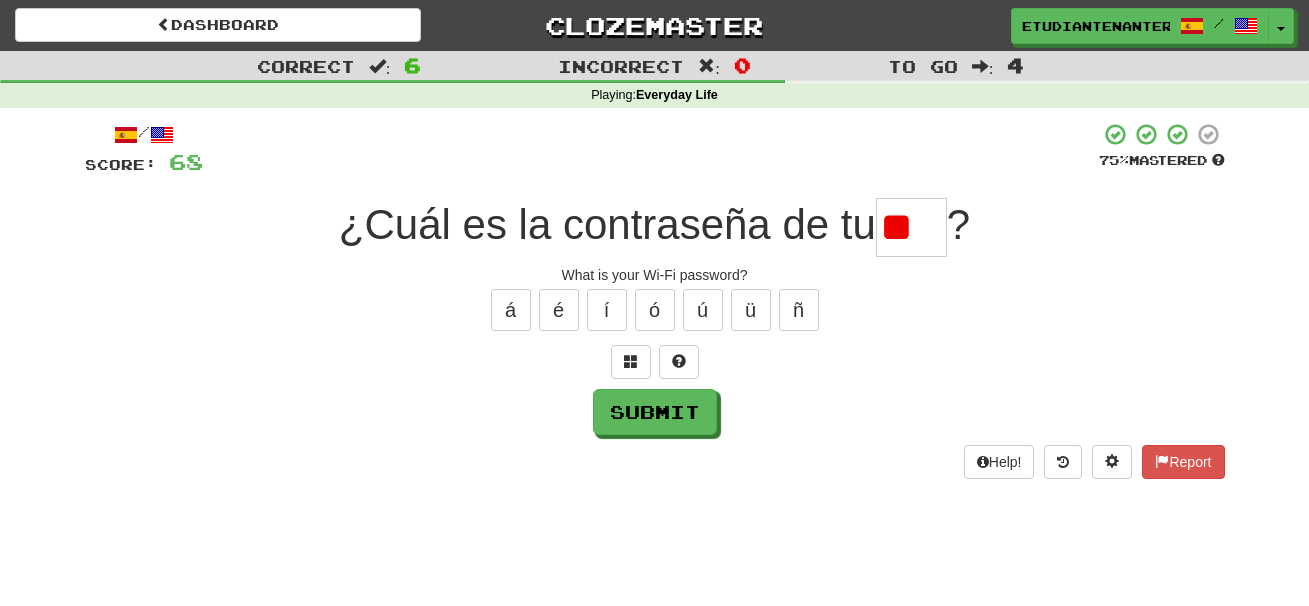 type on "*" 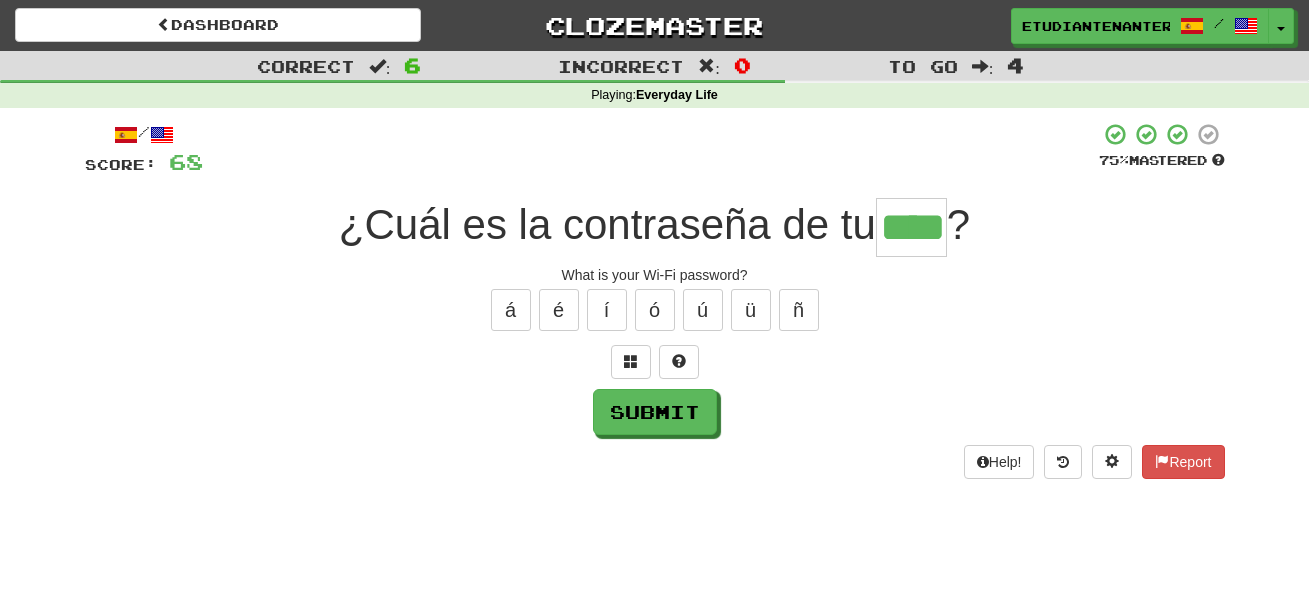 type on "****" 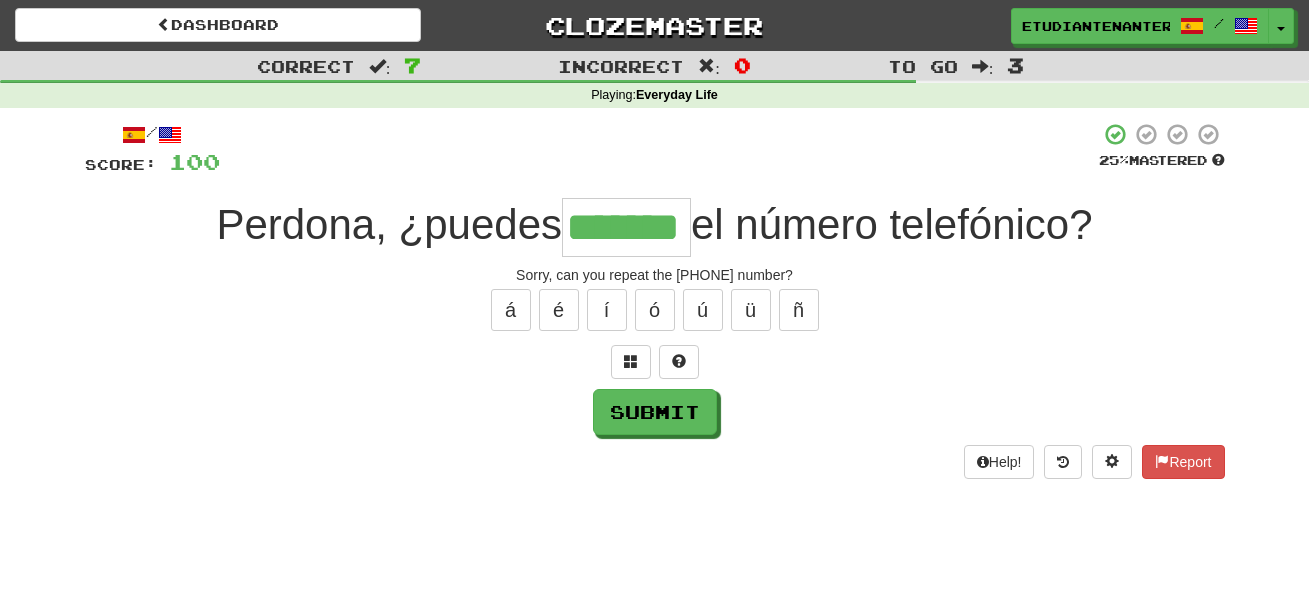 type on "*******" 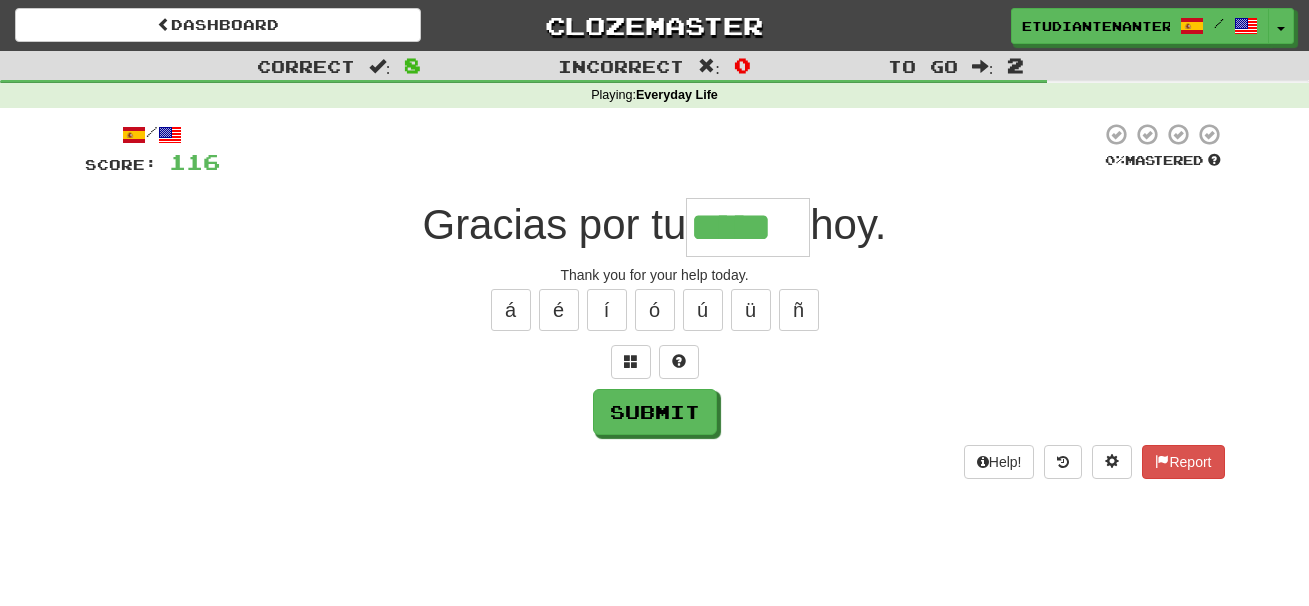 type on "*****" 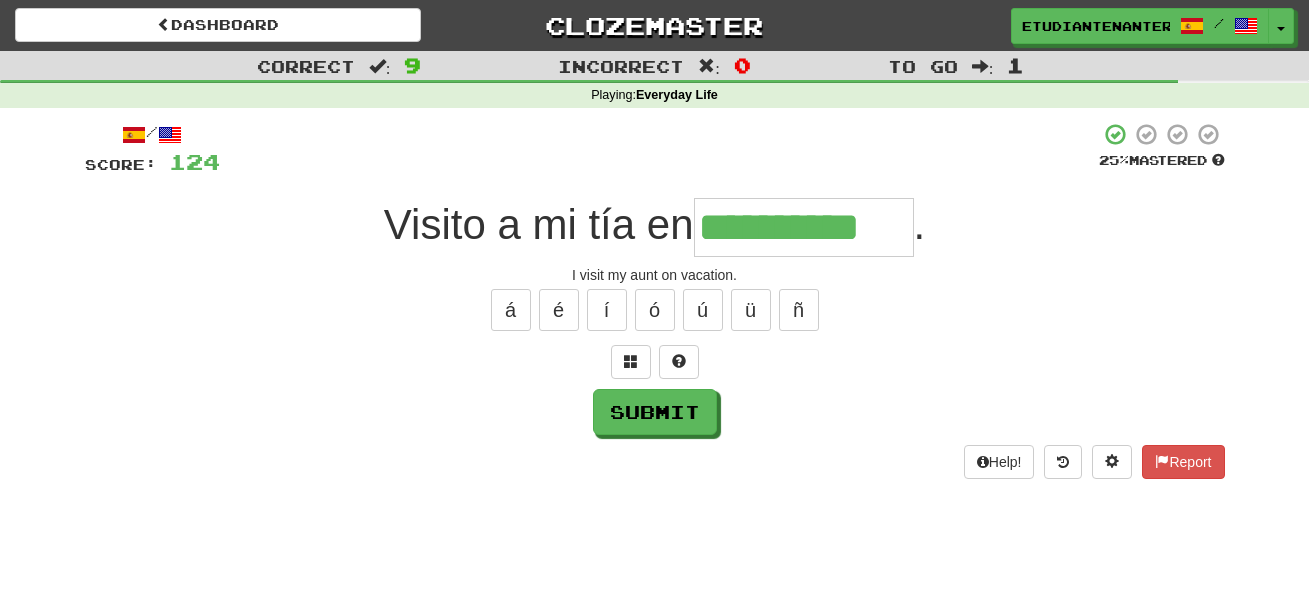 type on "**********" 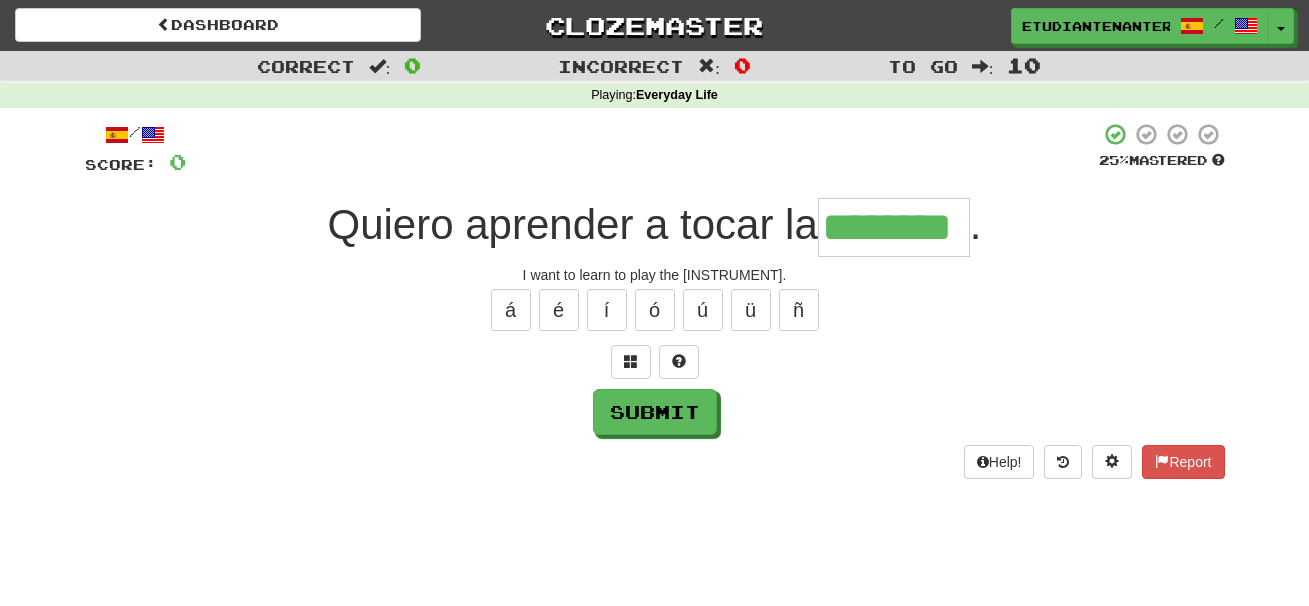 type on "********" 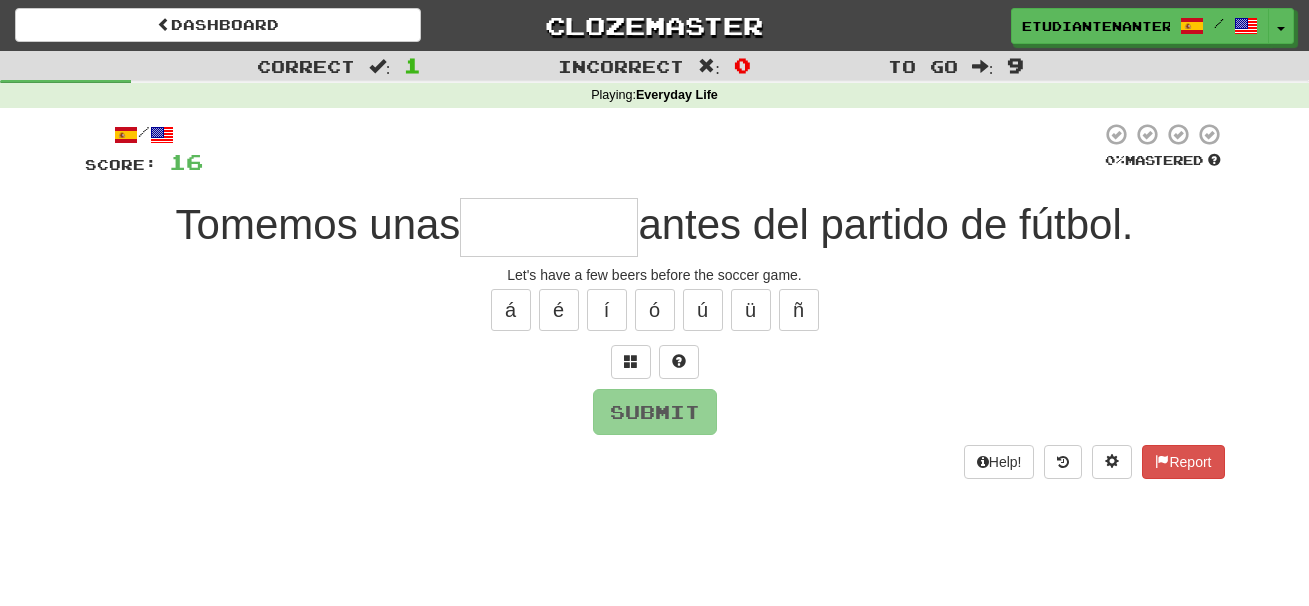 type on "*" 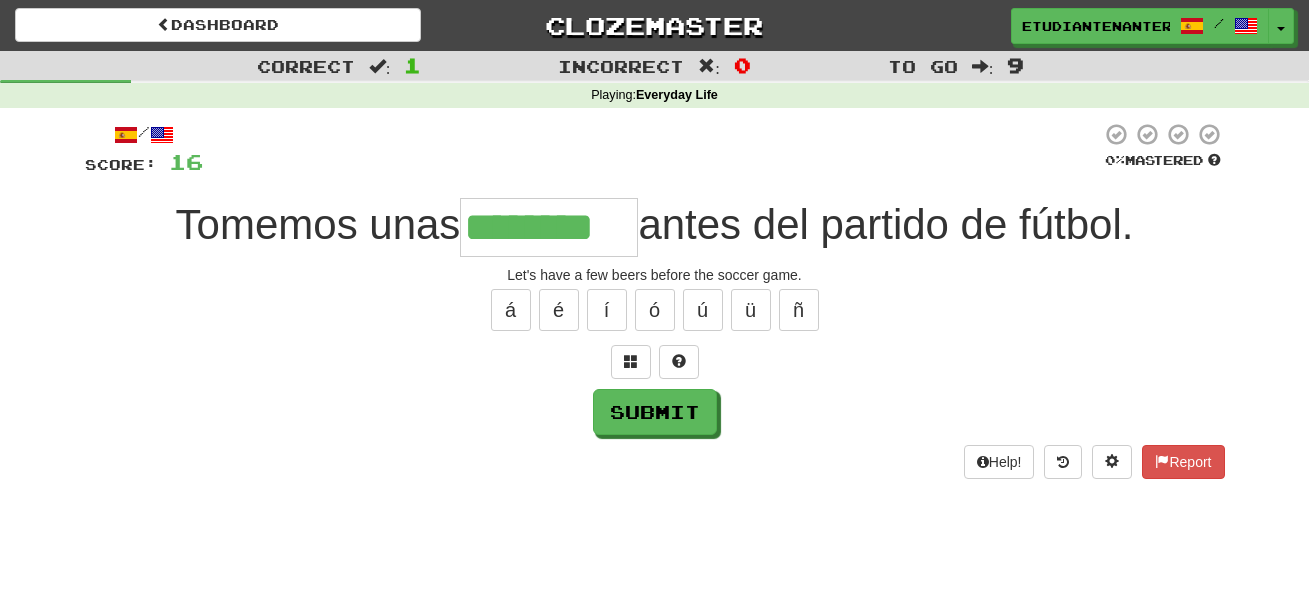 type on "********" 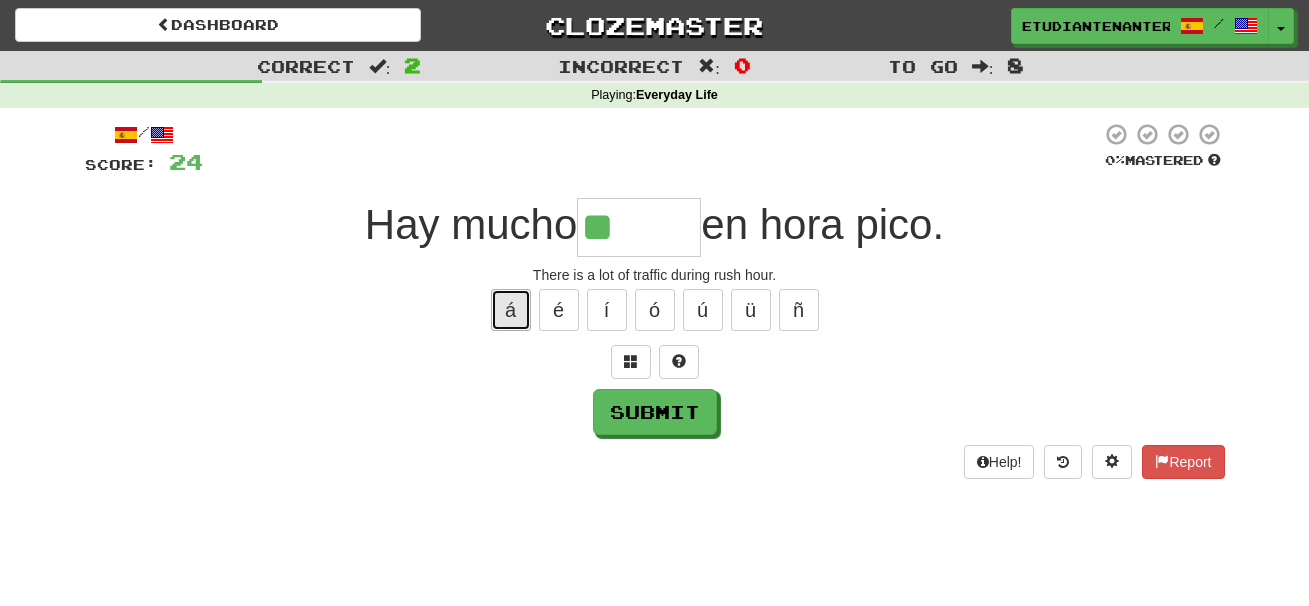 click on "á" at bounding box center [511, 310] 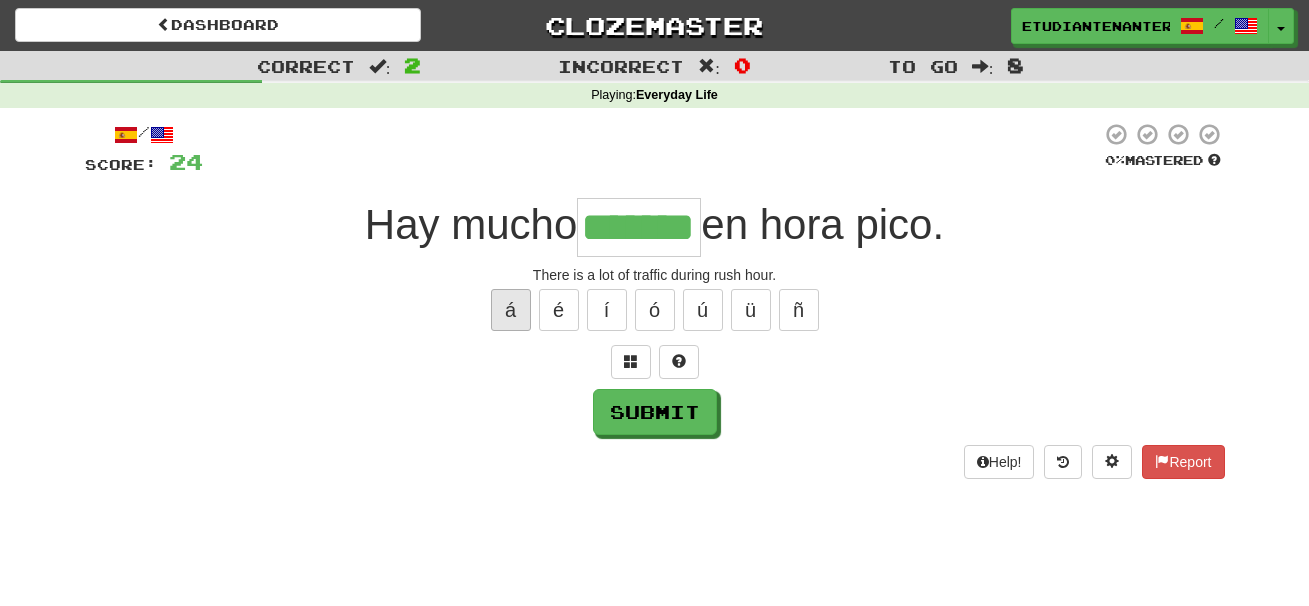 type on "*******" 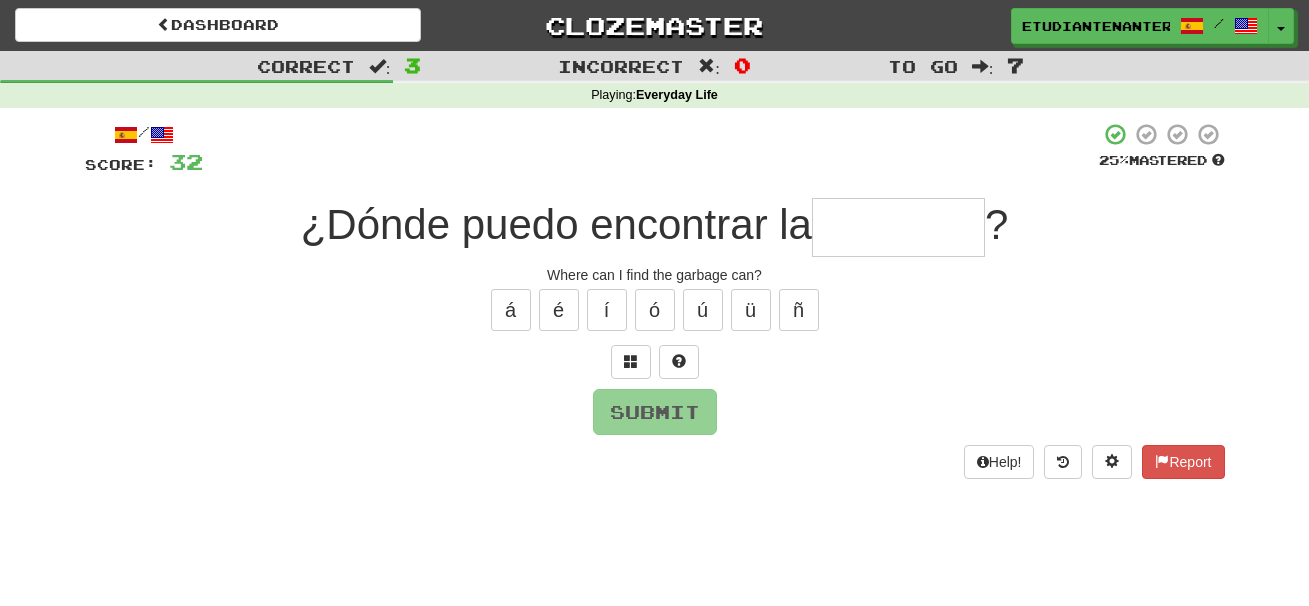 type on "*" 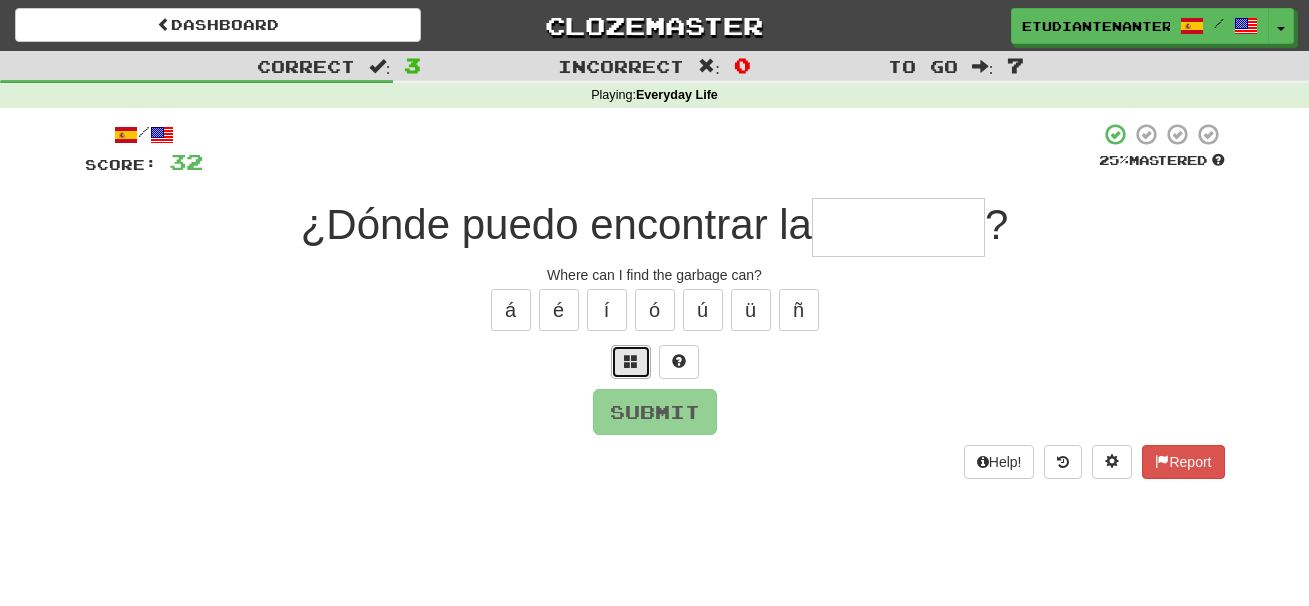 click at bounding box center (631, 361) 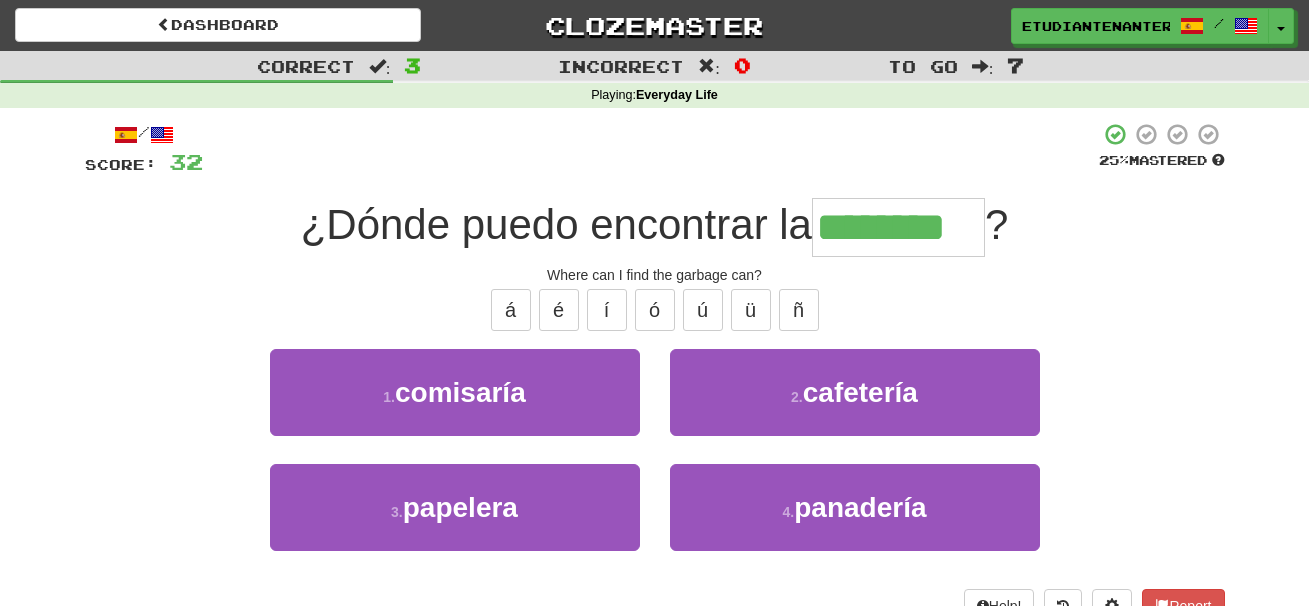 type on "********" 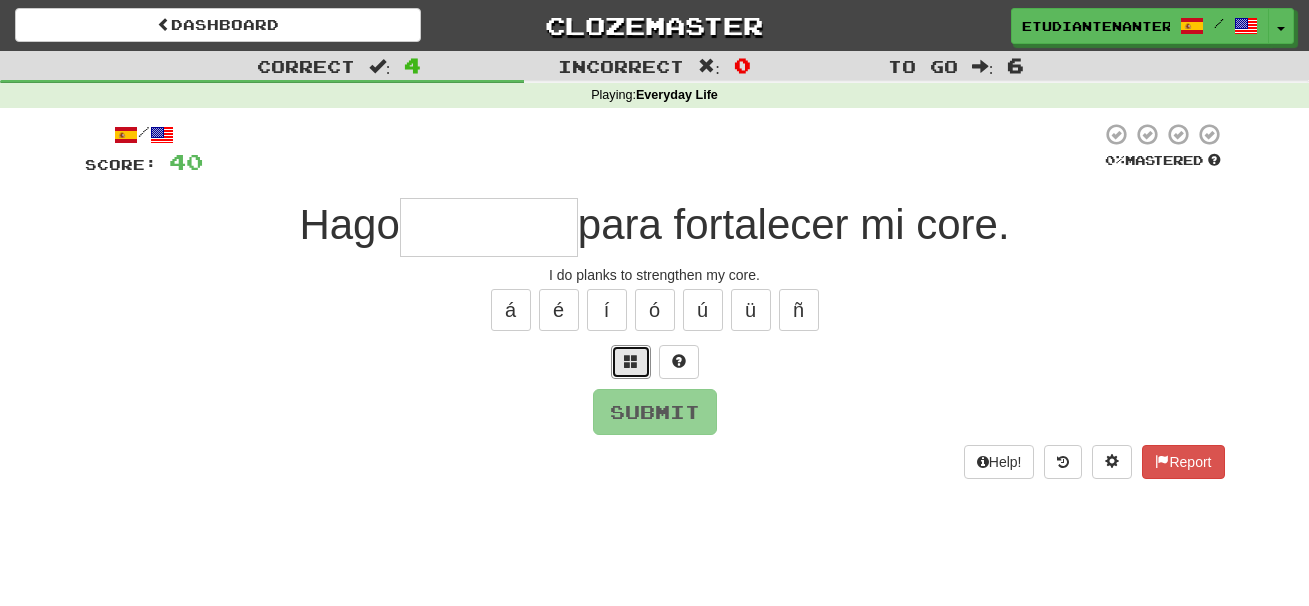 click at bounding box center (631, 361) 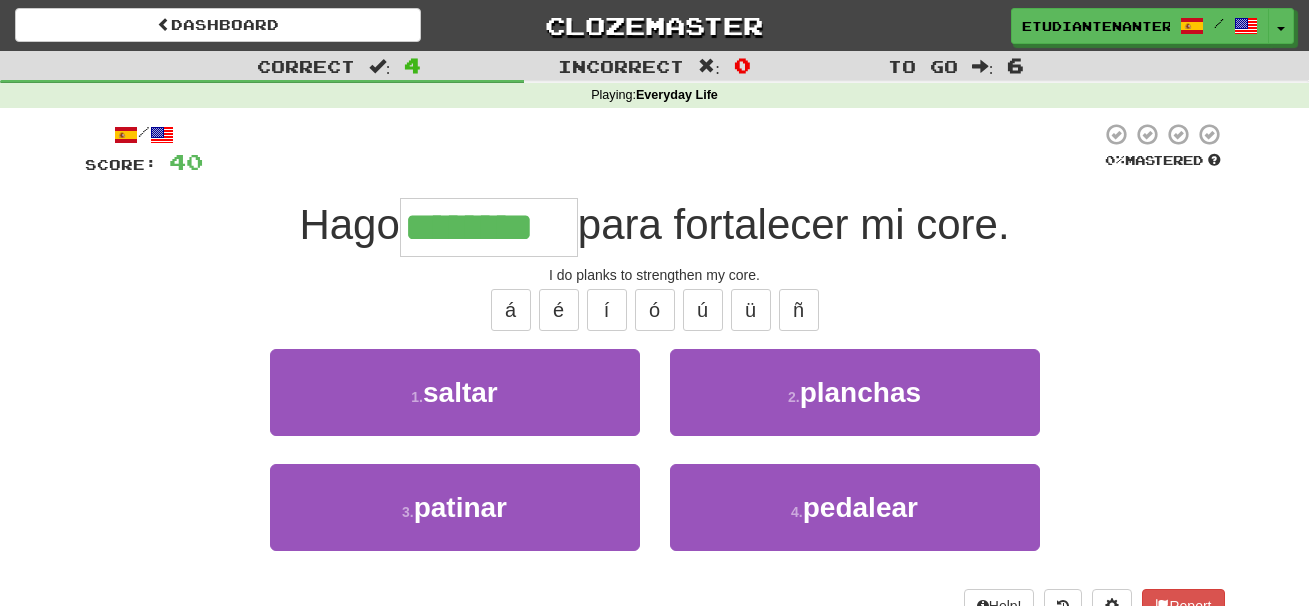 type on "********" 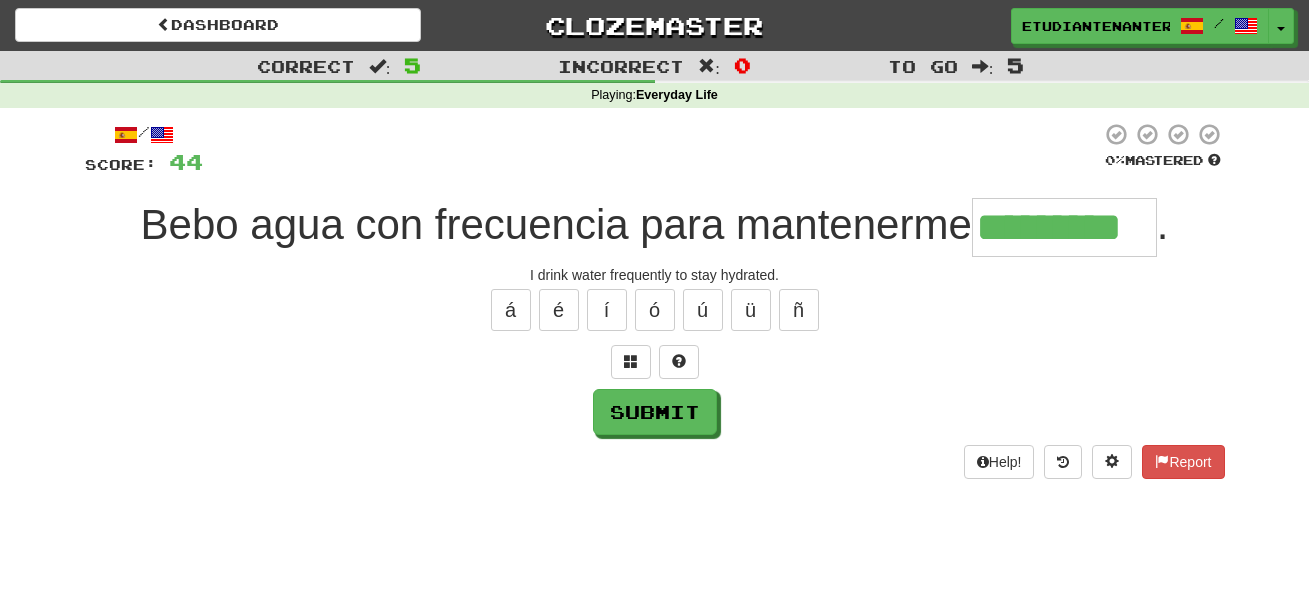 type on "*********" 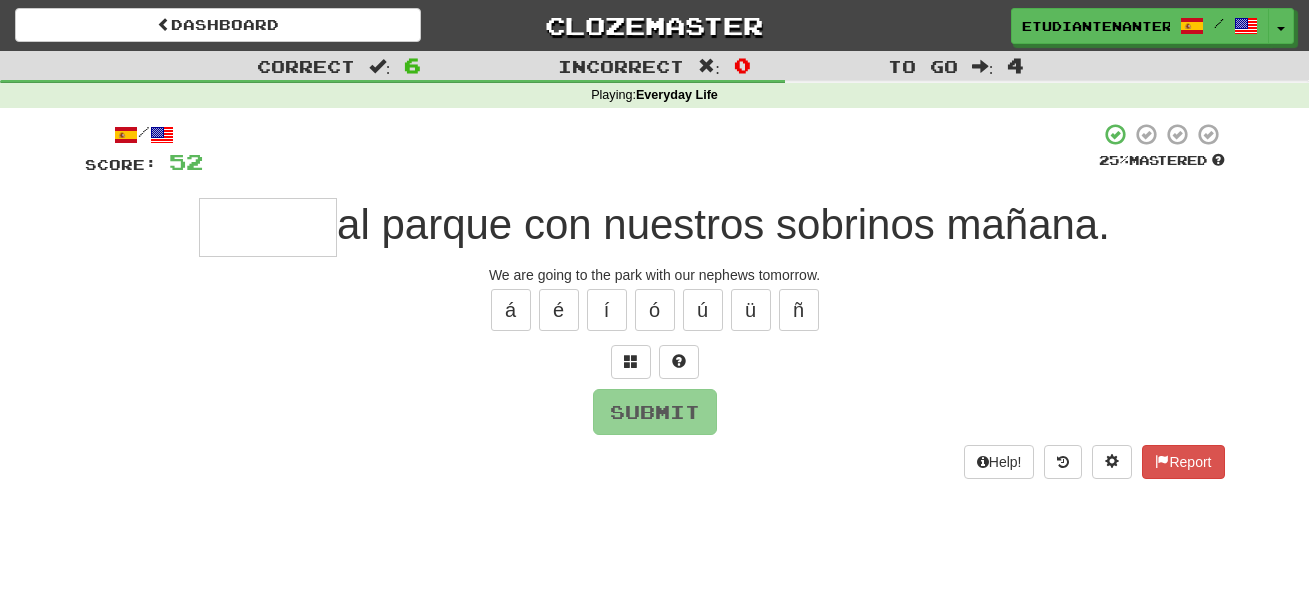 type on "*" 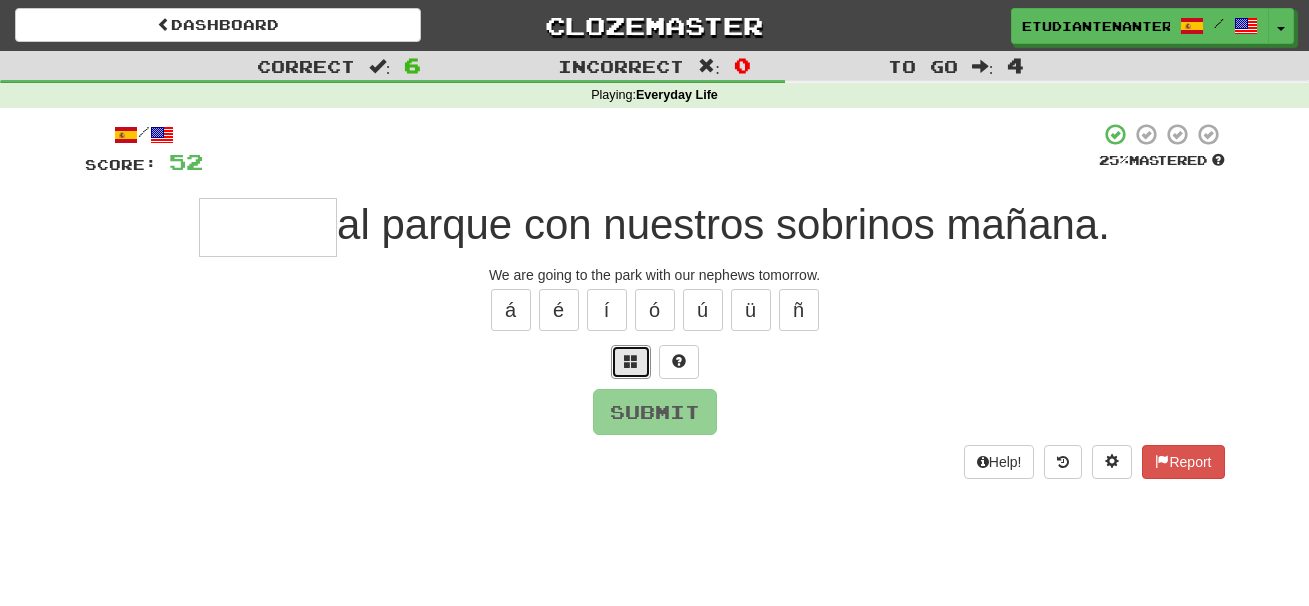 click at bounding box center [631, 361] 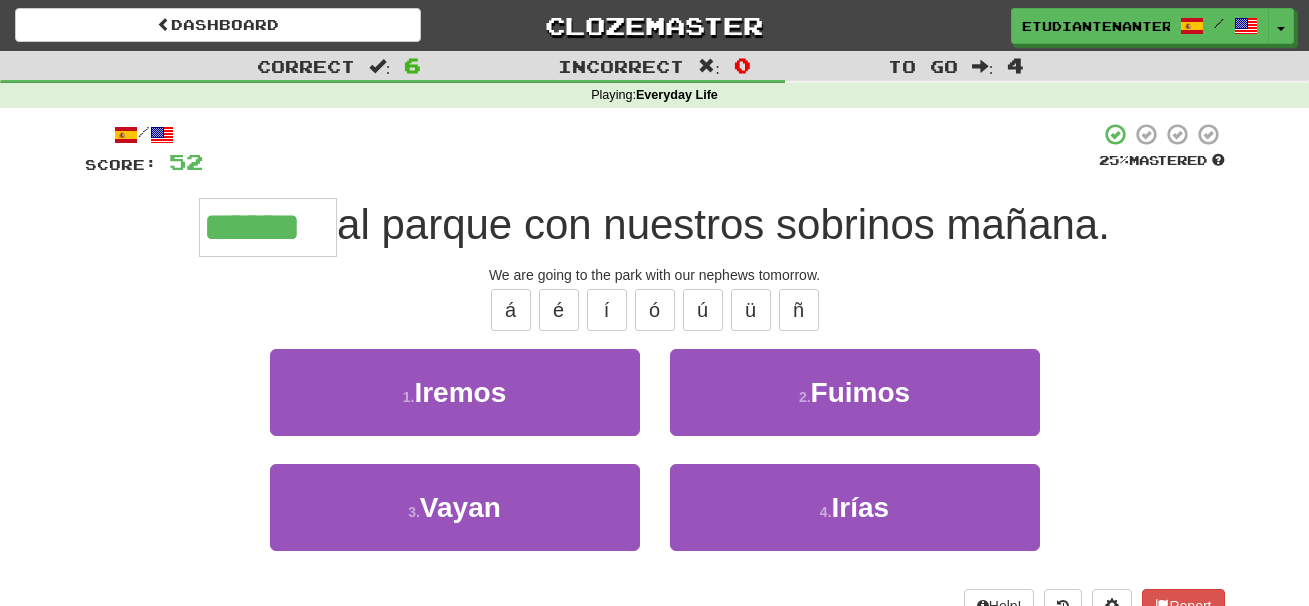 type on "******" 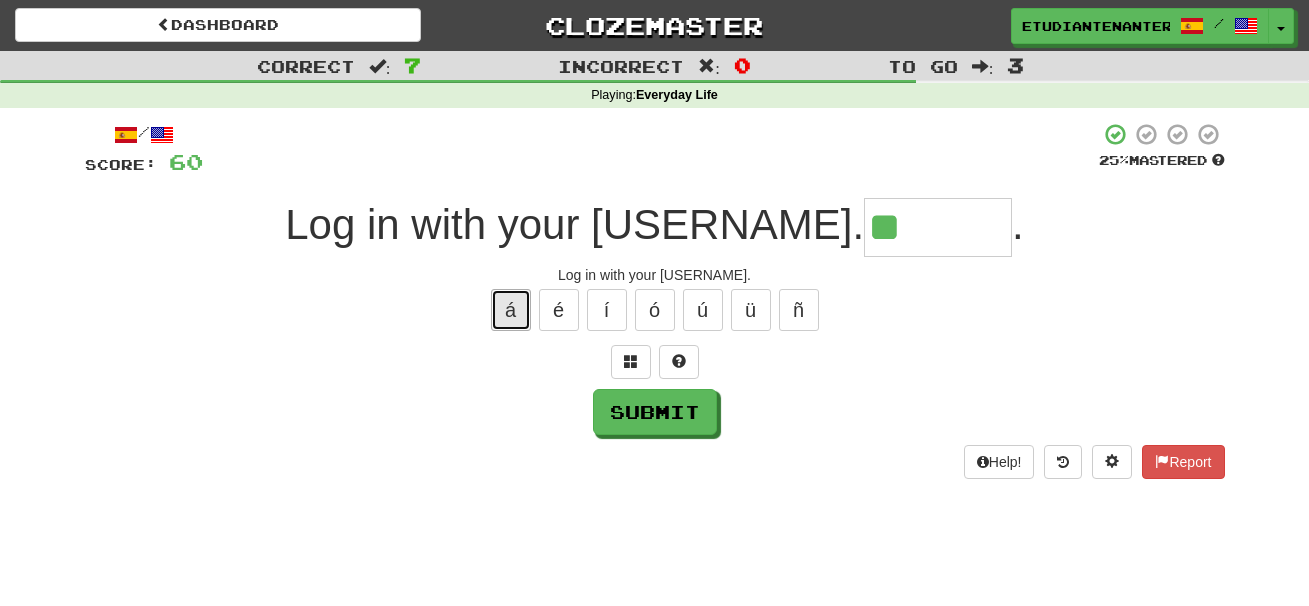 click on "á" at bounding box center [511, 310] 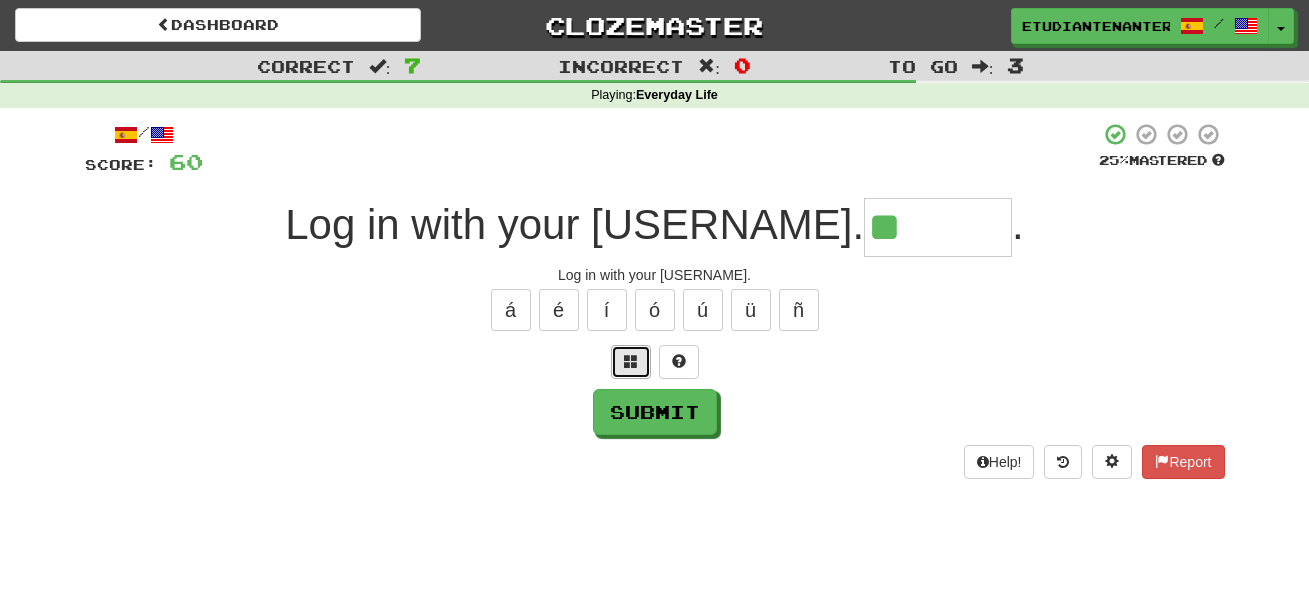 click at bounding box center [631, 362] 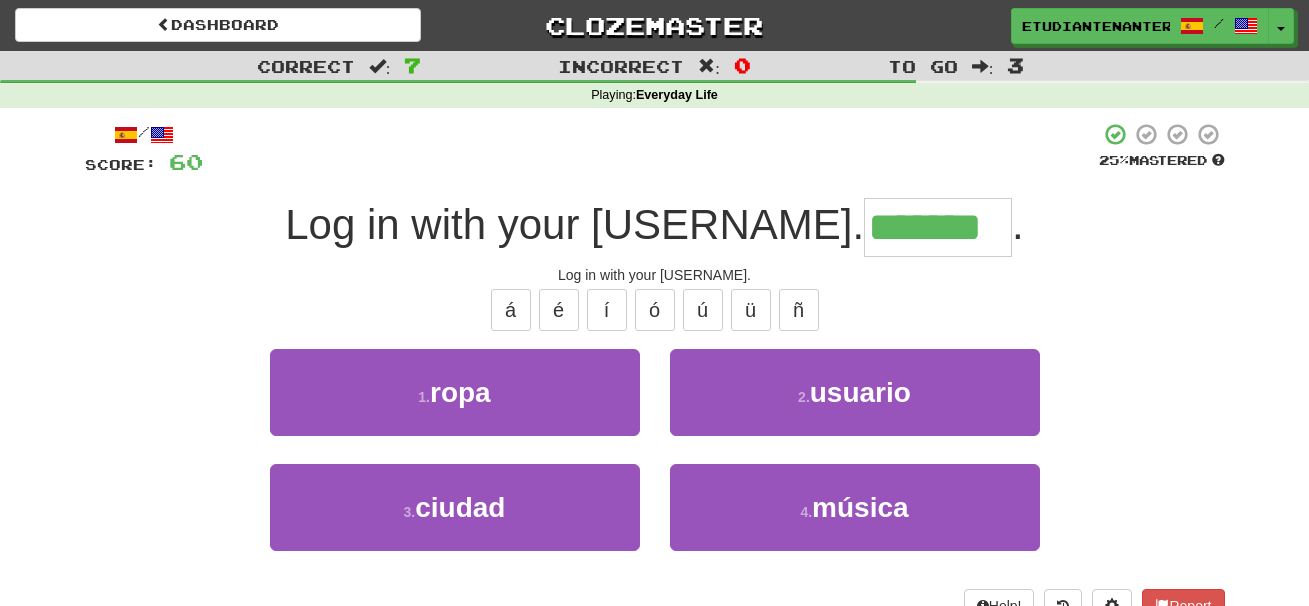 type on "*******" 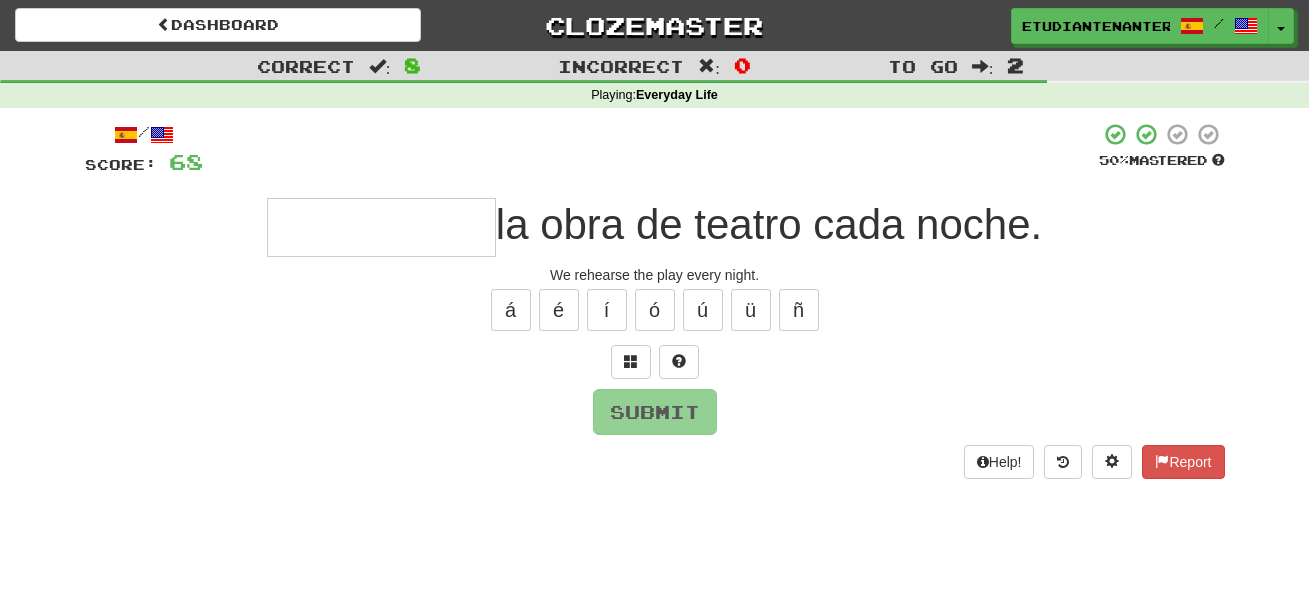 type on "*" 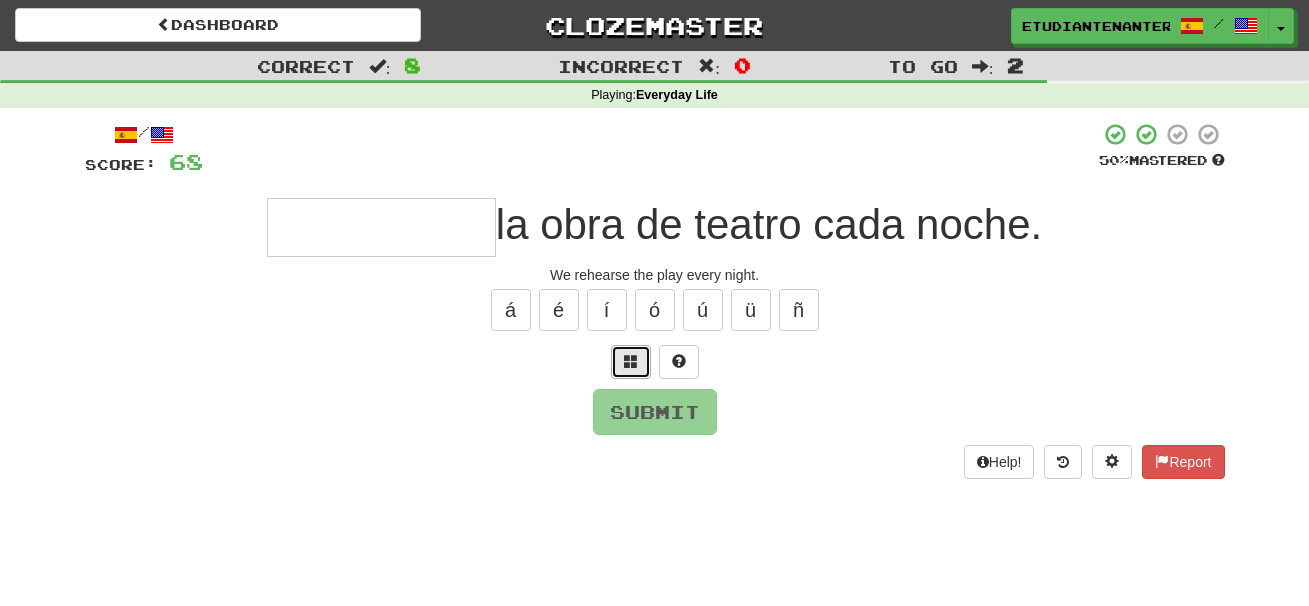 click at bounding box center [631, 361] 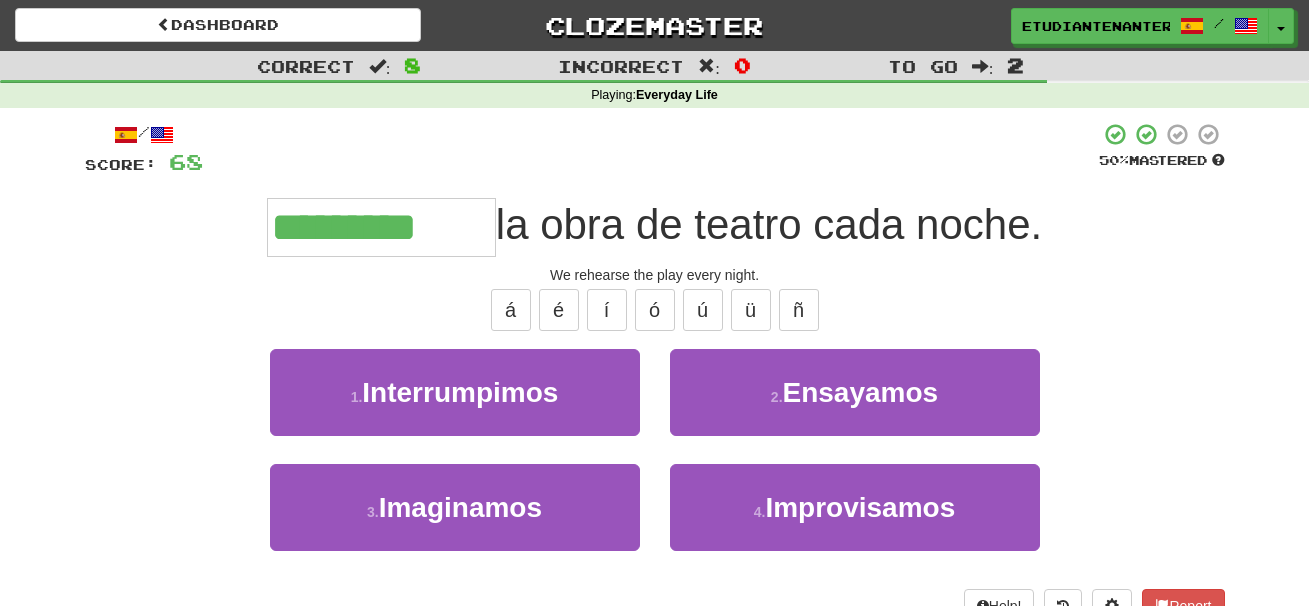 type on "*********" 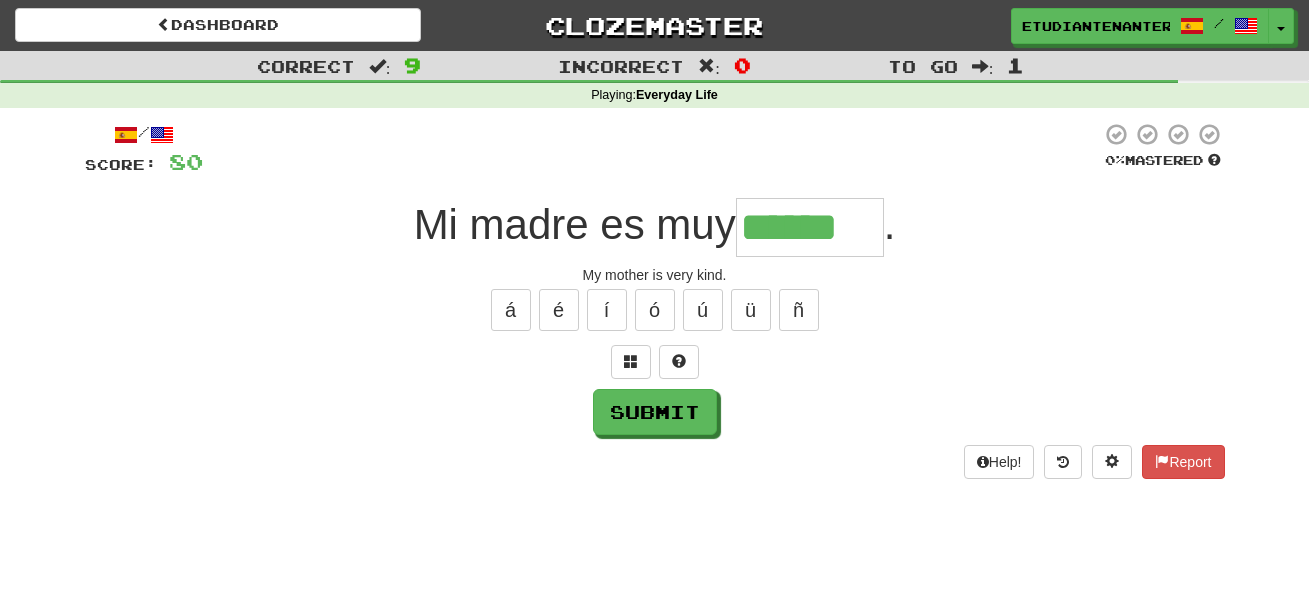type on "******" 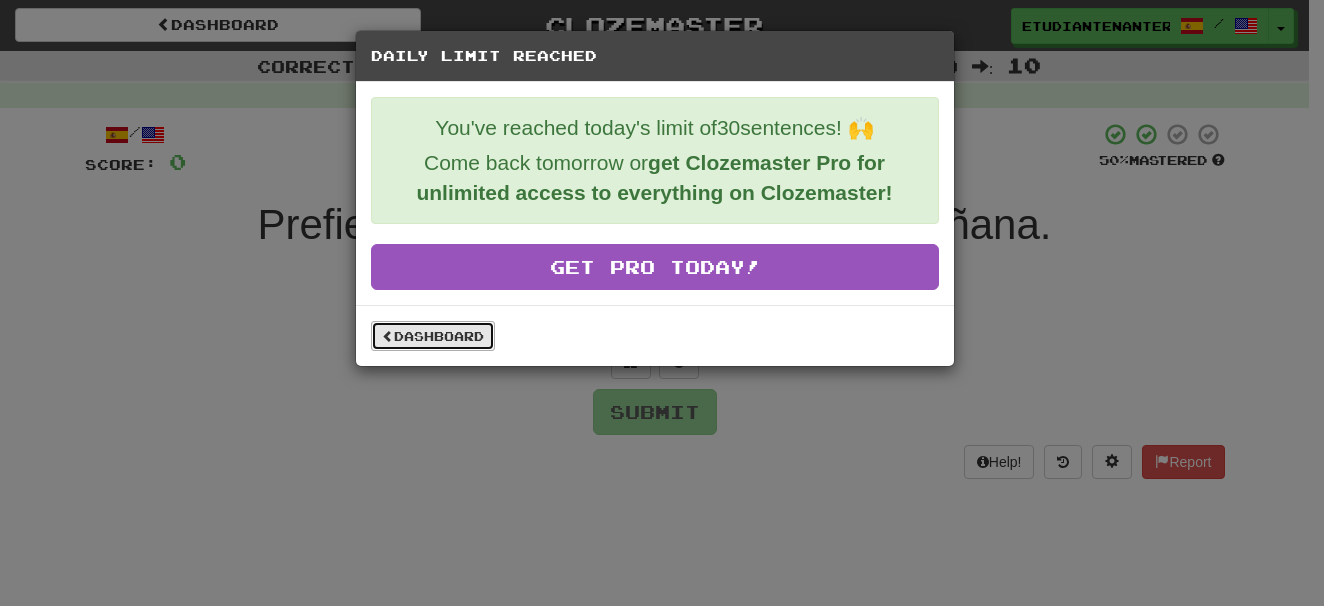 click on "Dashboard" at bounding box center (433, 336) 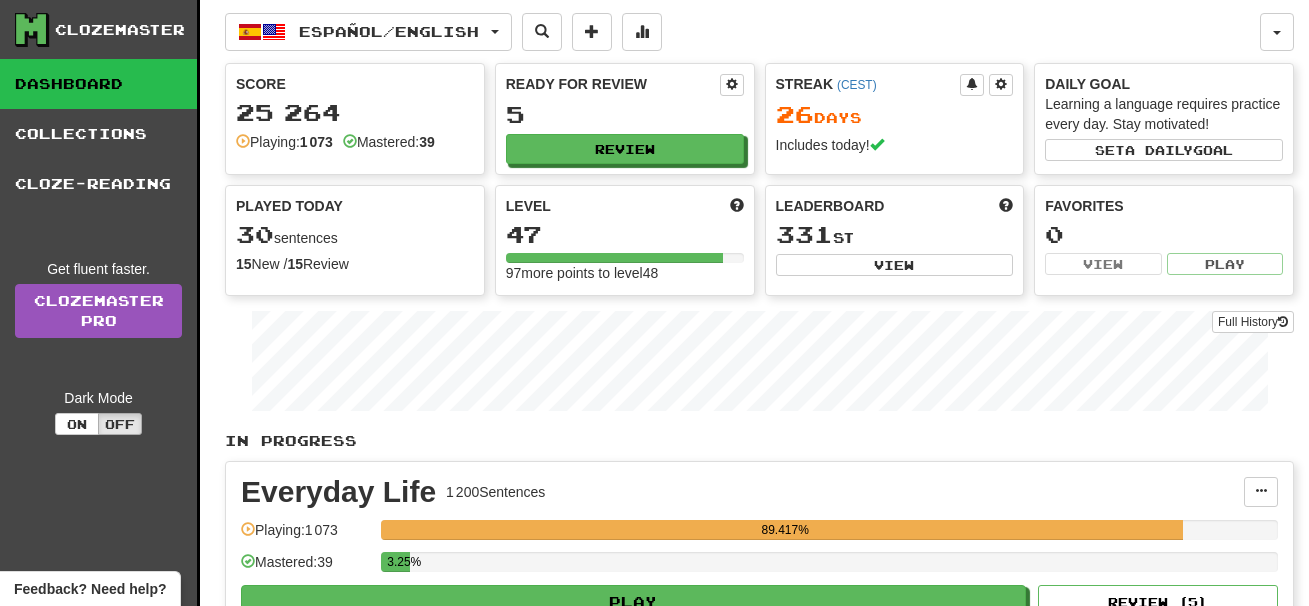 scroll, scrollTop: 0, scrollLeft: 0, axis: both 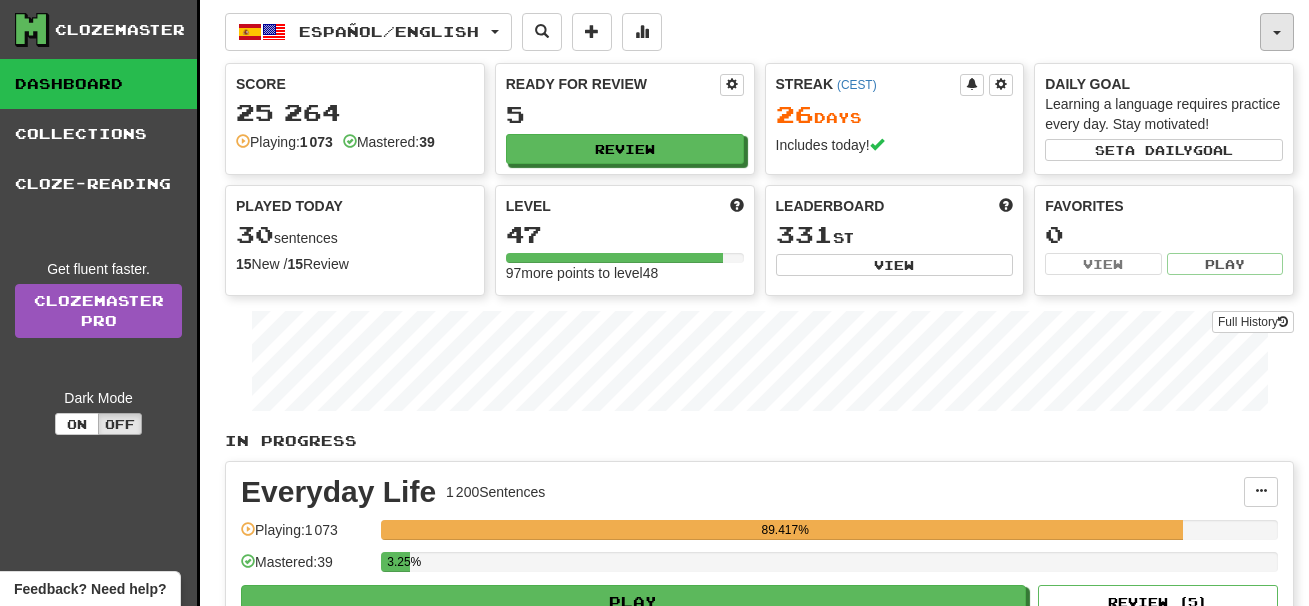 click at bounding box center [1277, 33] 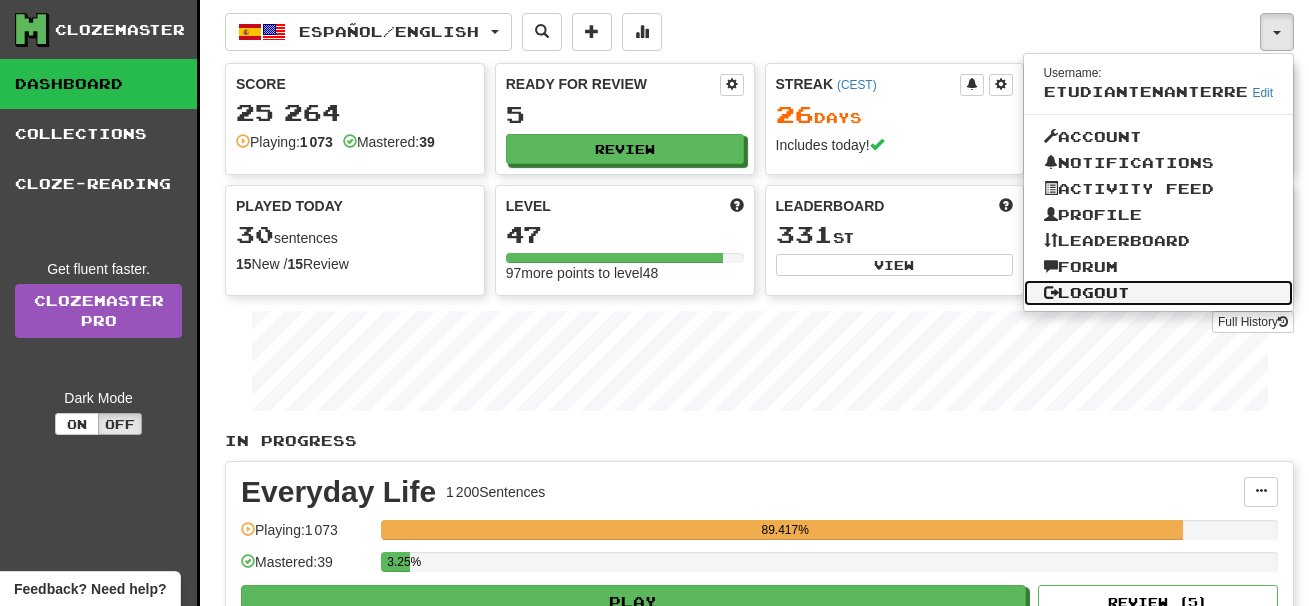 click on "Logout" at bounding box center (1159, 293) 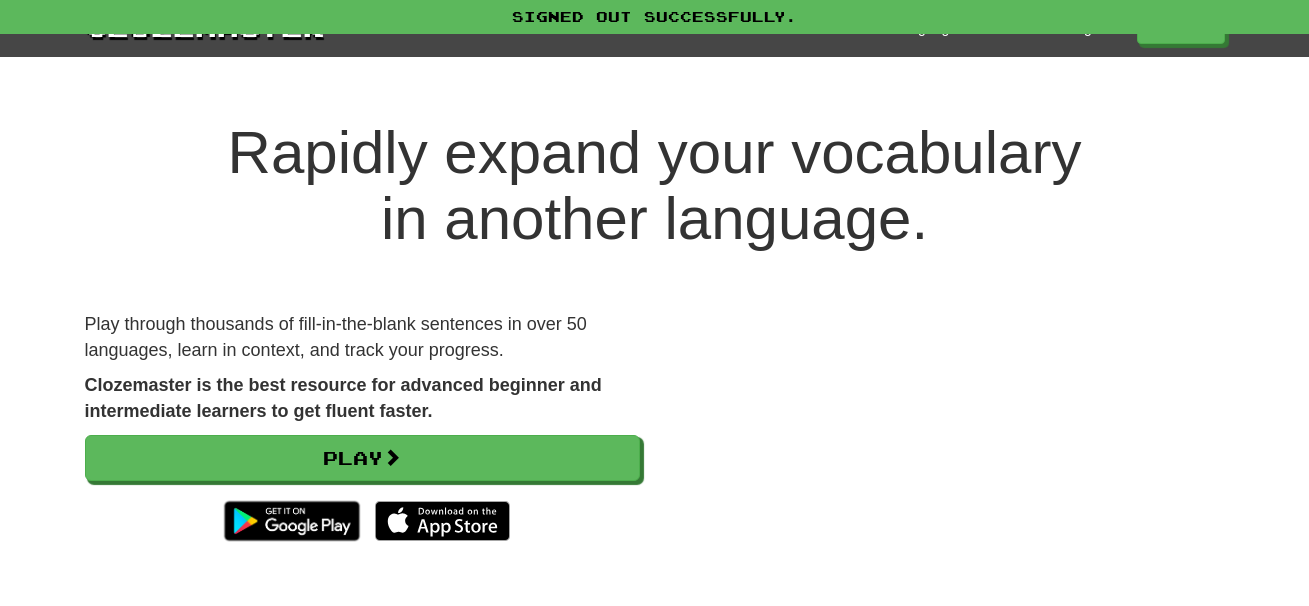 scroll, scrollTop: 0, scrollLeft: 0, axis: both 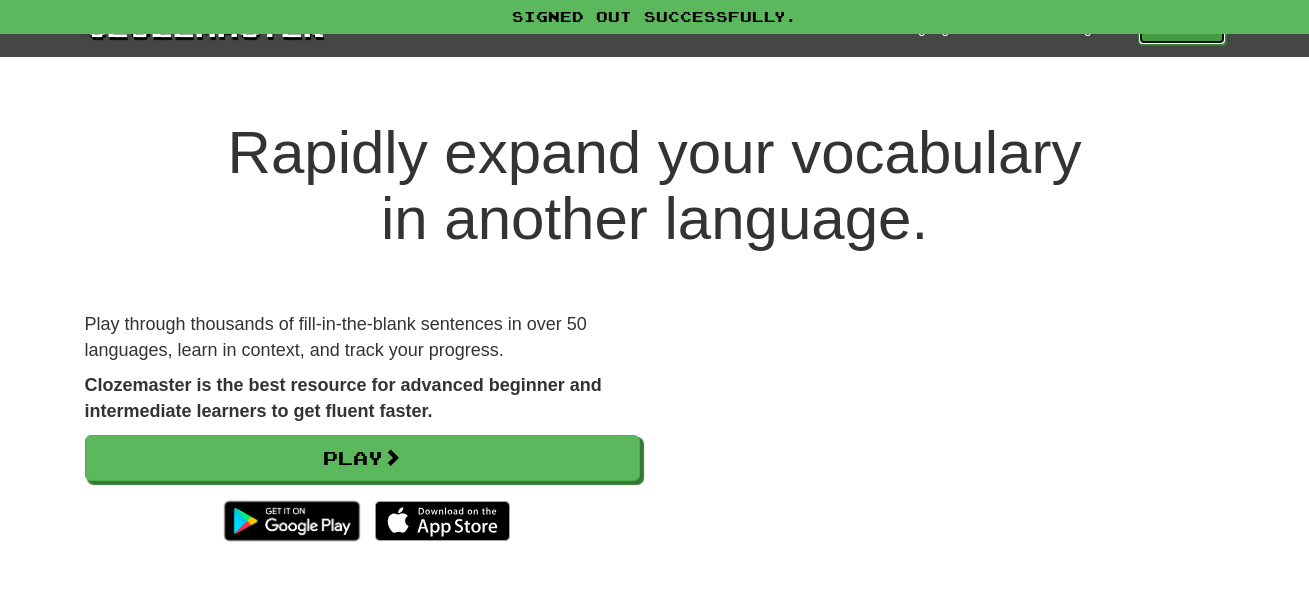 click on "Play" at bounding box center (1182, 28) 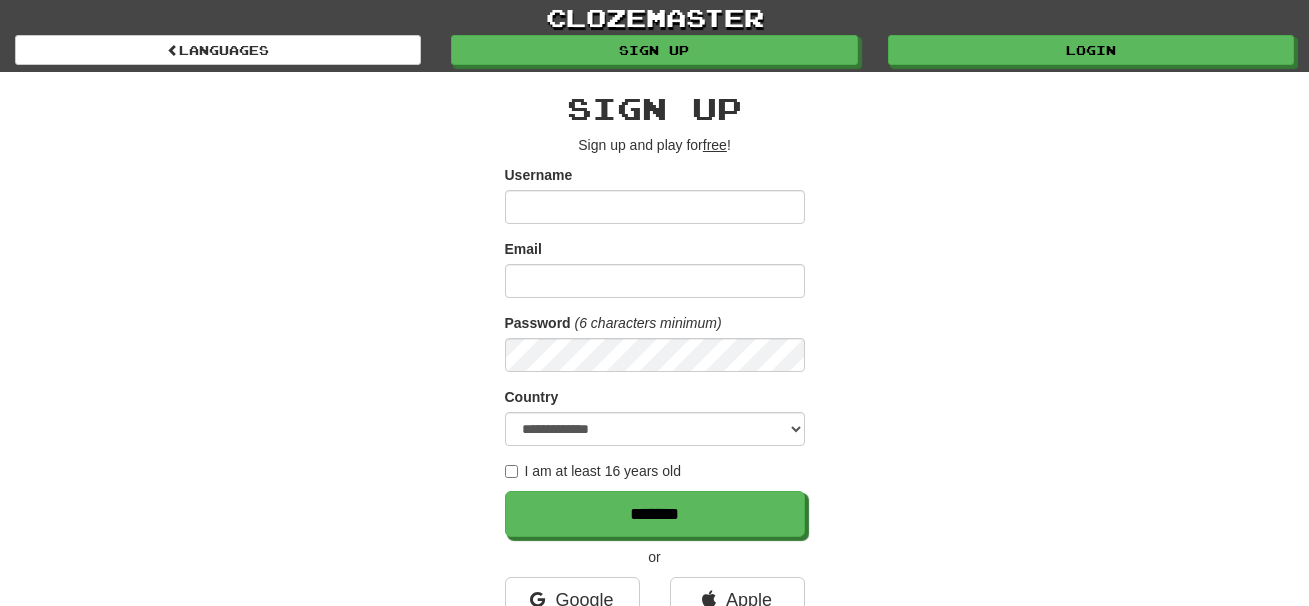 scroll, scrollTop: 0, scrollLeft: 0, axis: both 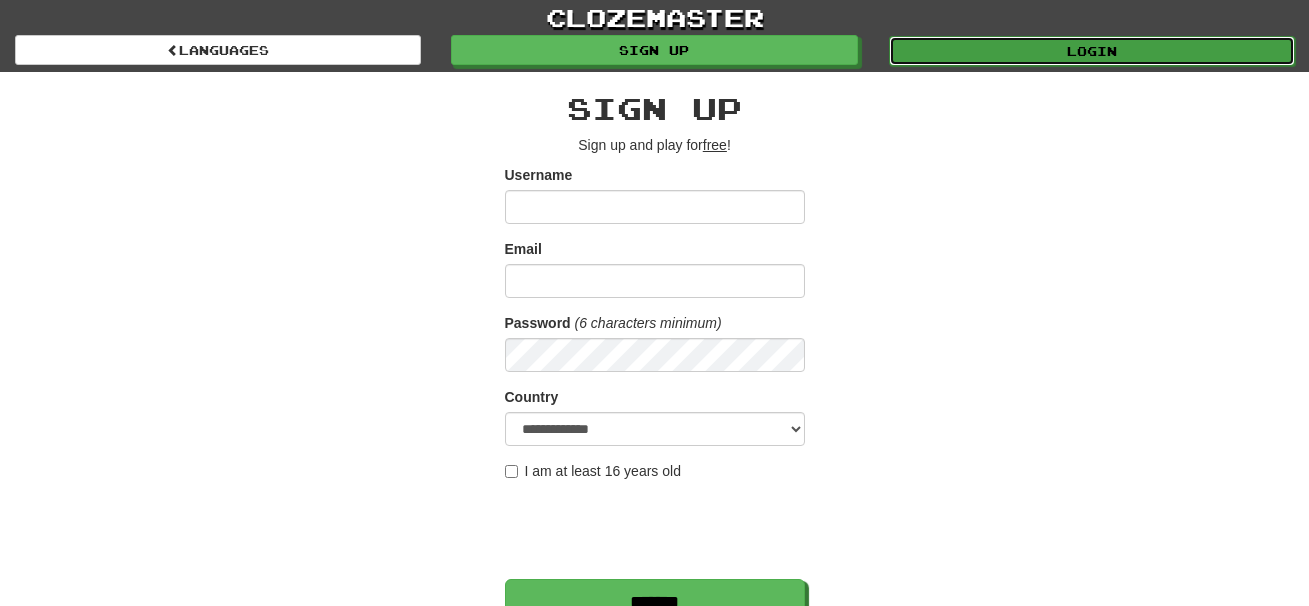 click on "Login" at bounding box center [1092, 51] 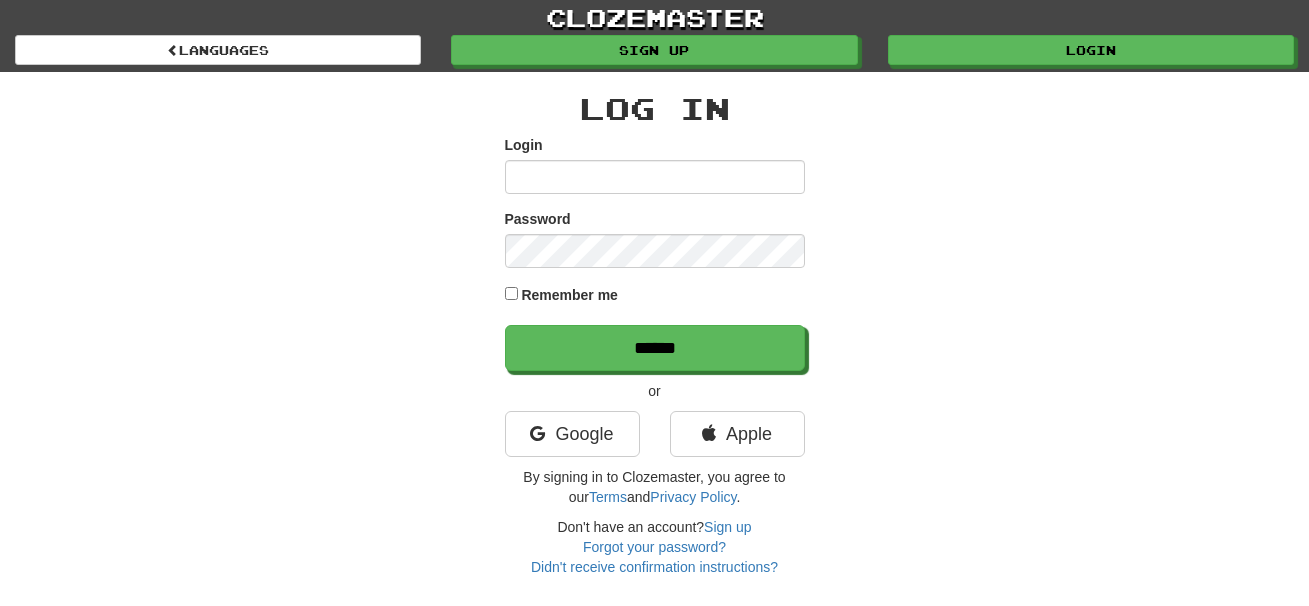scroll, scrollTop: 0, scrollLeft: 0, axis: both 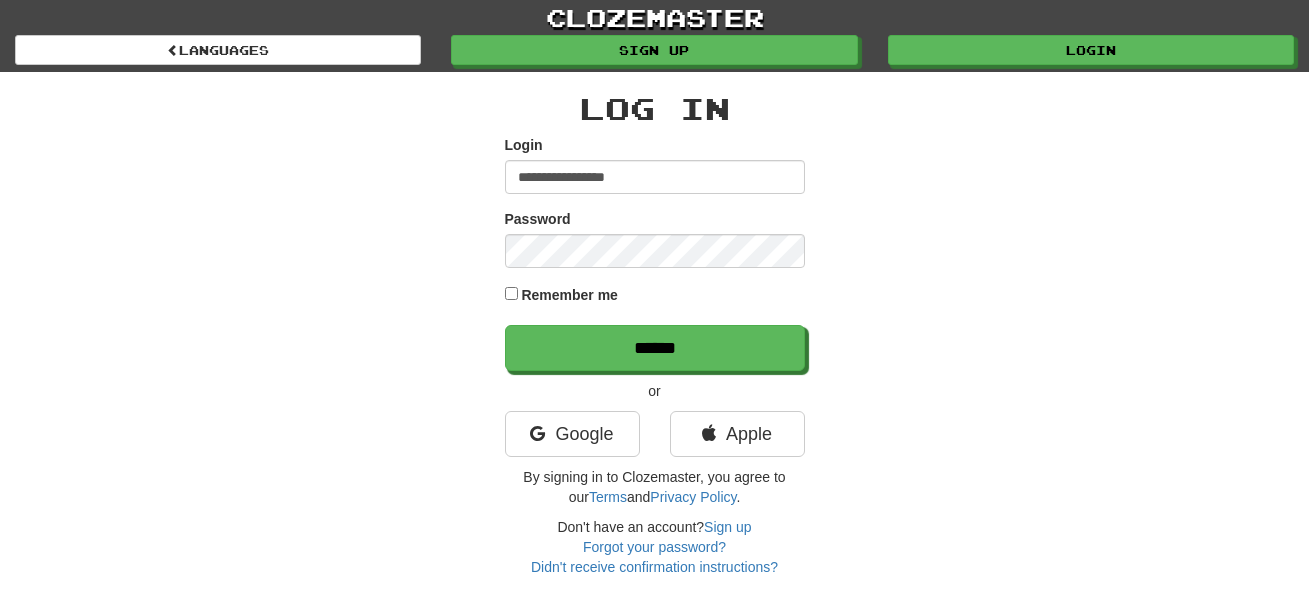 click on "**********" at bounding box center [655, 177] 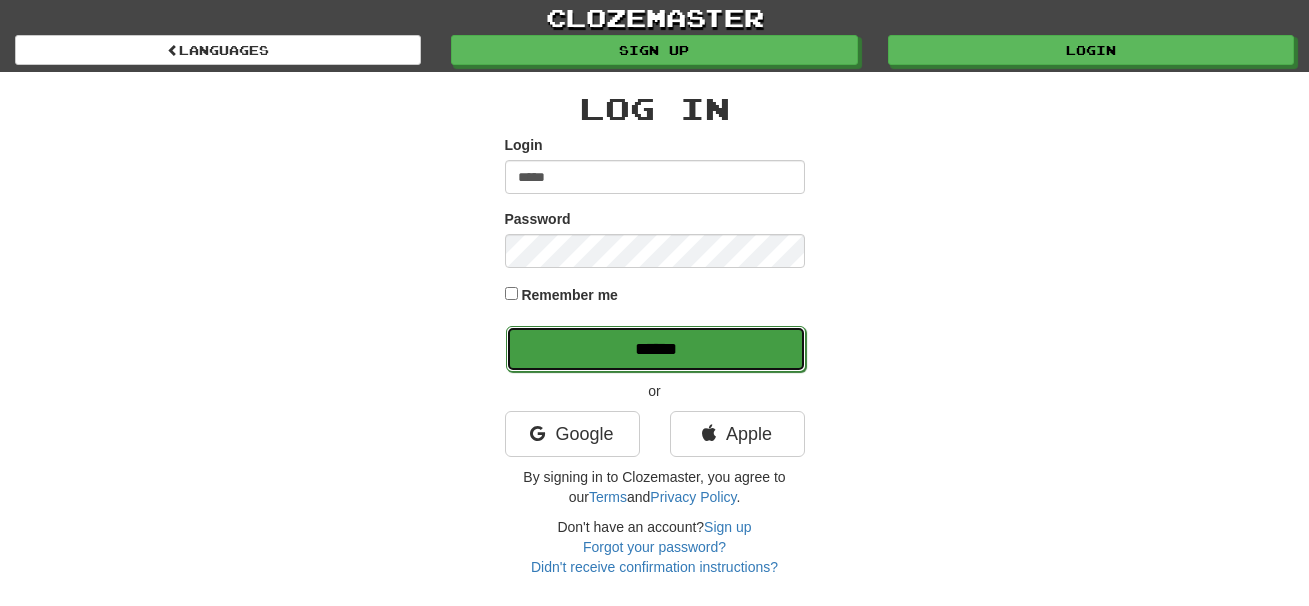 click on "******" at bounding box center [656, 349] 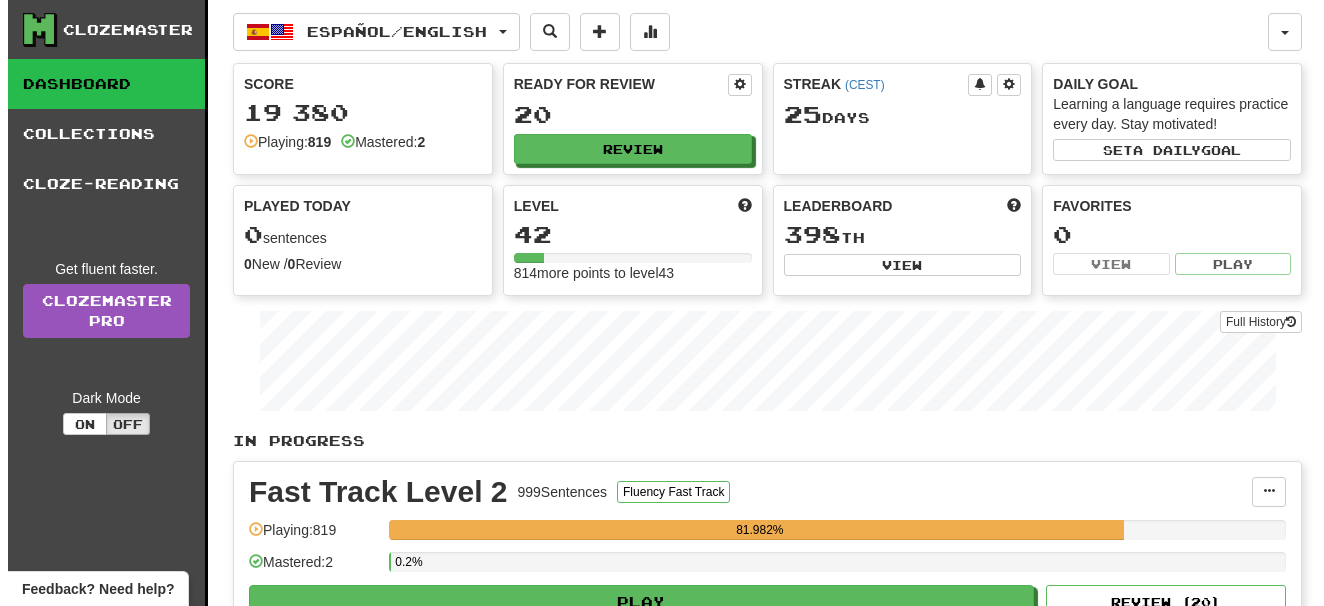 scroll, scrollTop: 0, scrollLeft: 0, axis: both 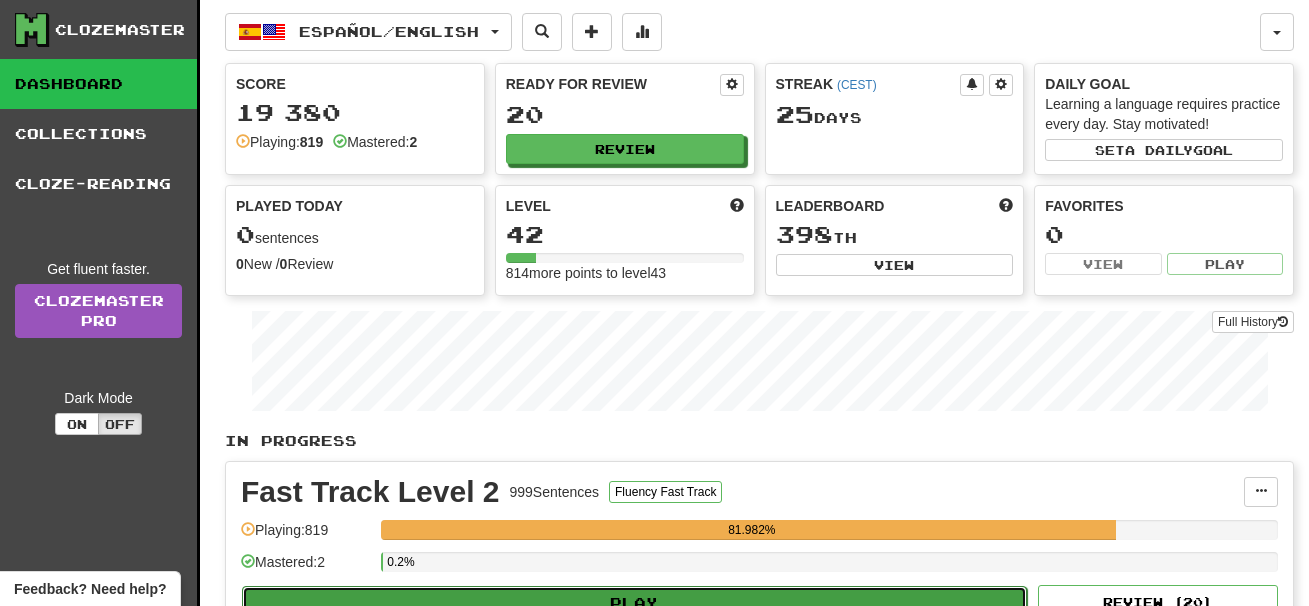 click on "Play" at bounding box center (634, 603) 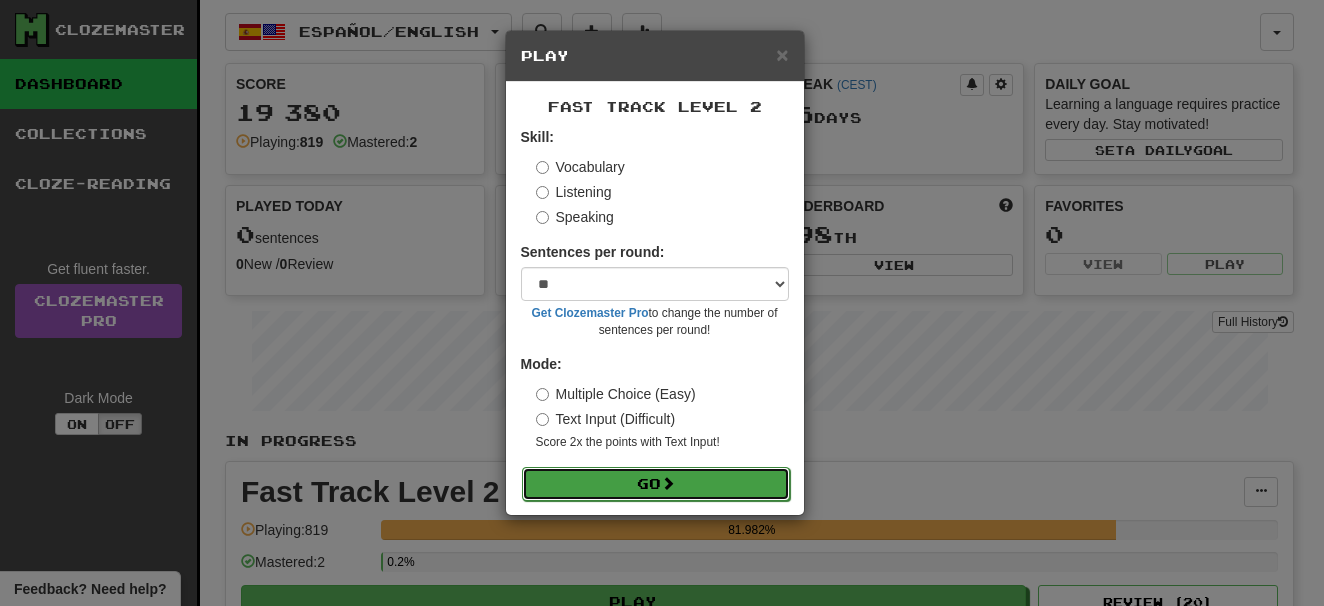 click on "Go" at bounding box center [656, 484] 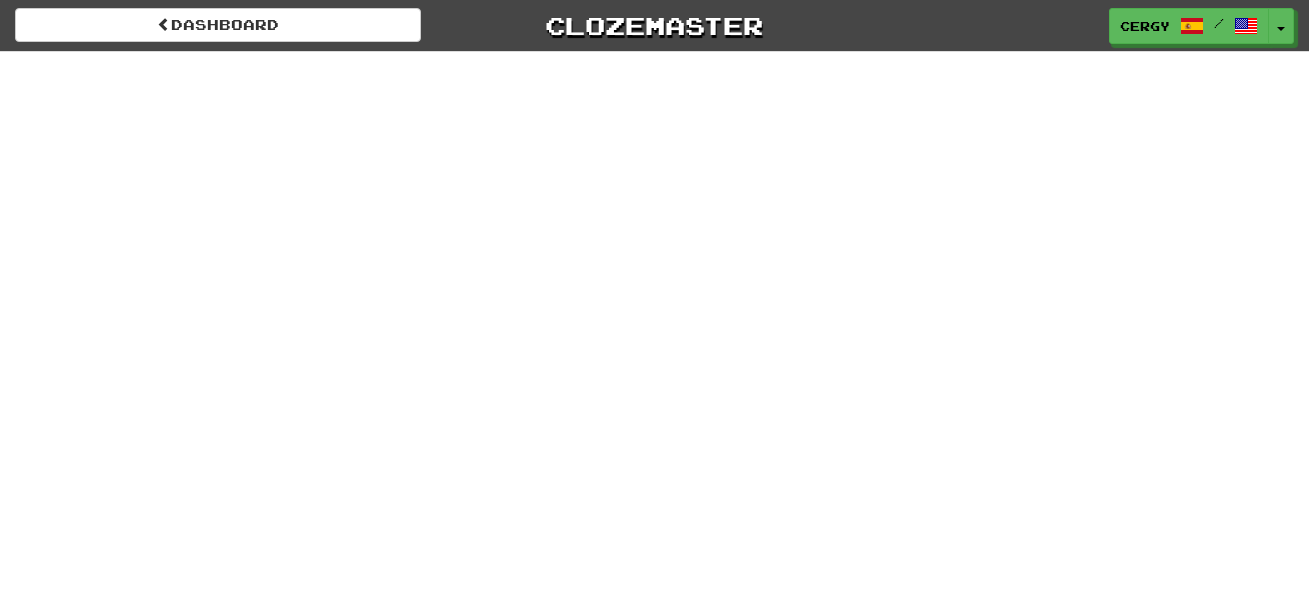 scroll, scrollTop: 0, scrollLeft: 0, axis: both 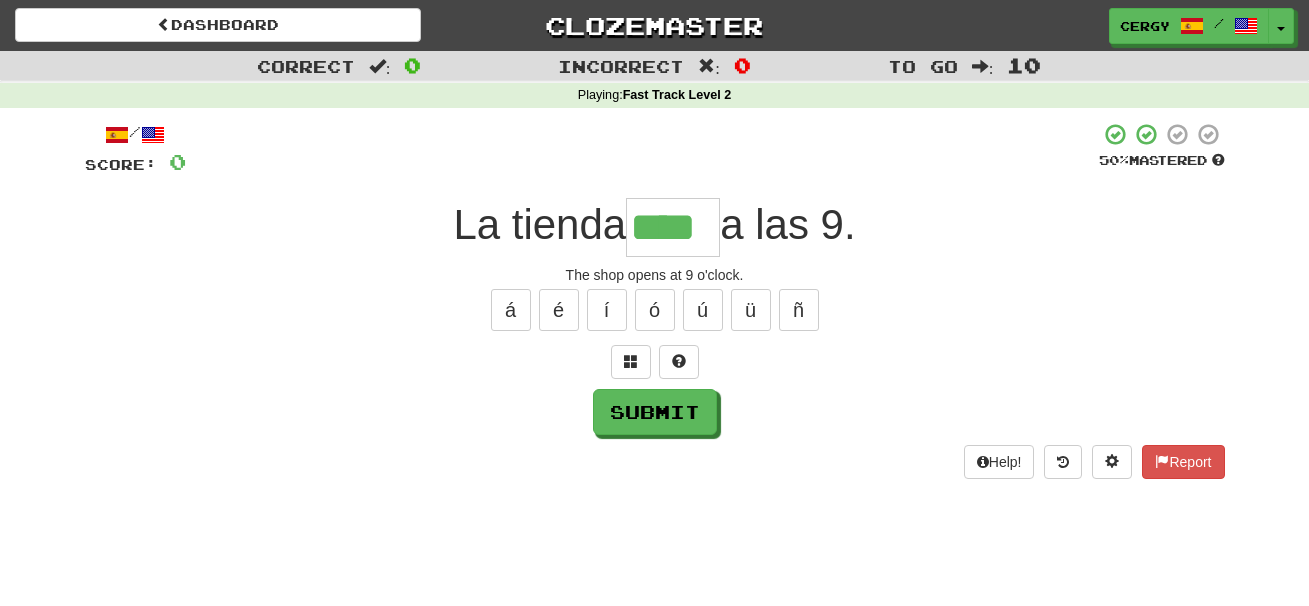type on "****" 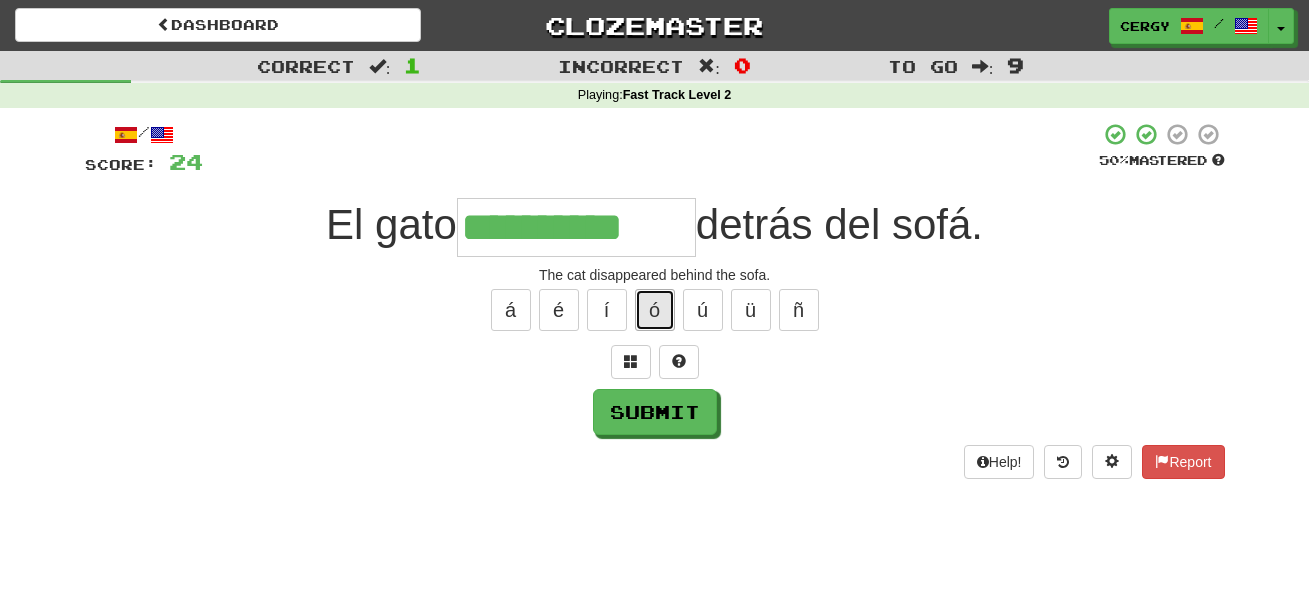 click on "ó" at bounding box center [655, 310] 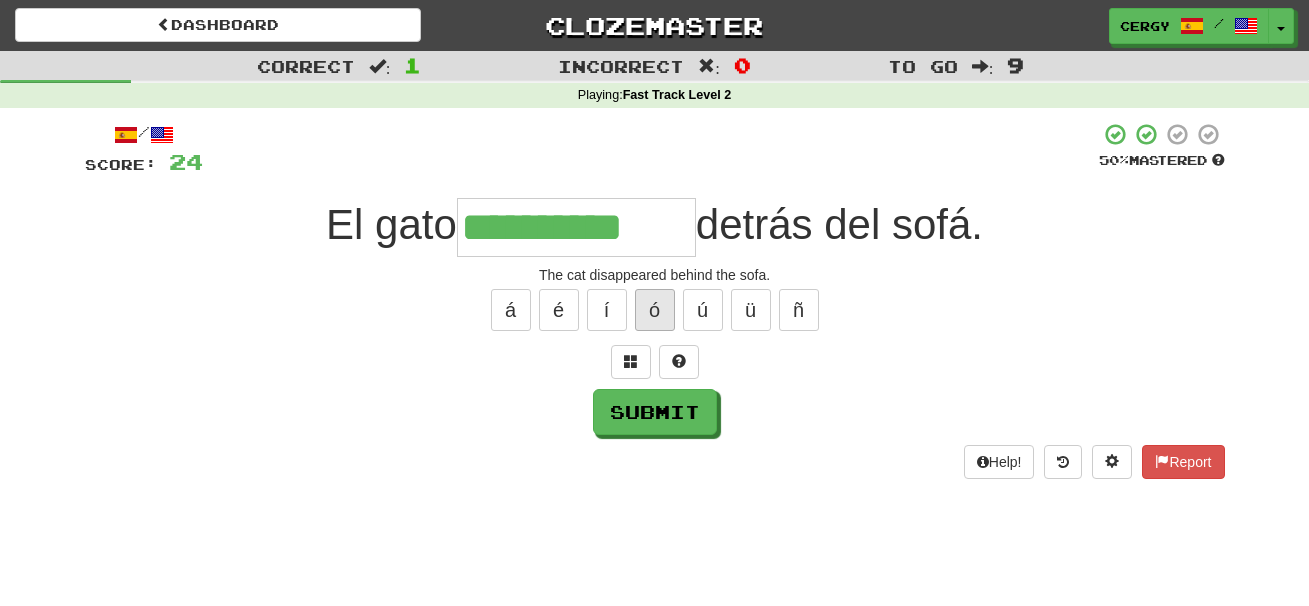 type on "**********" 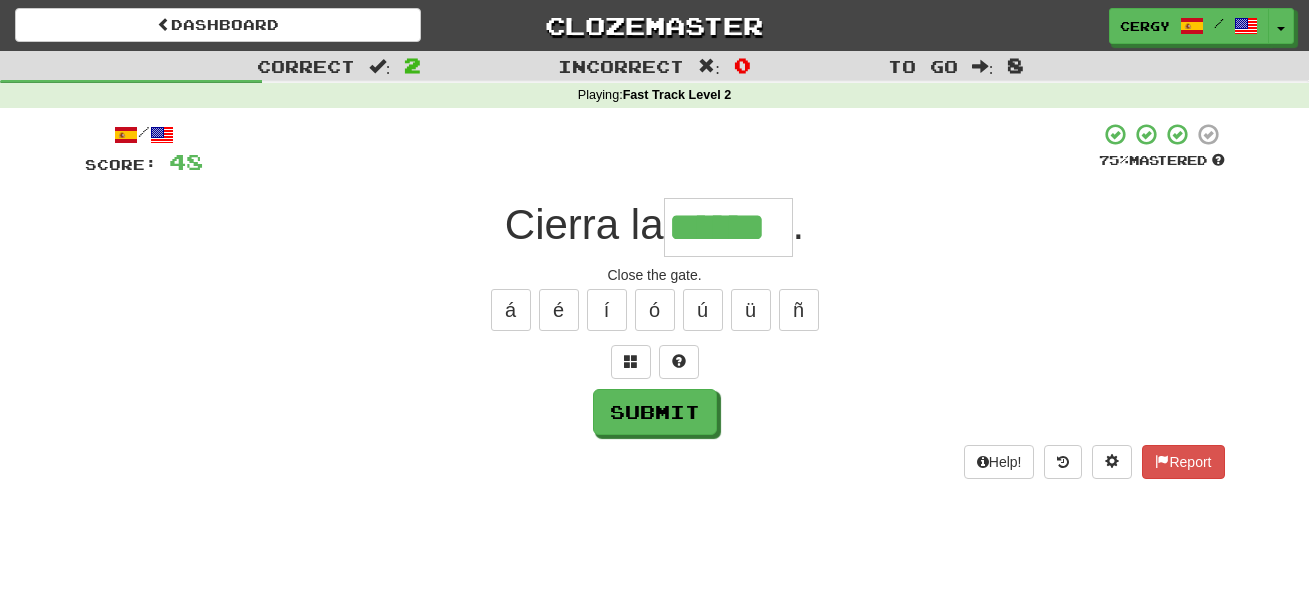 type on "******" 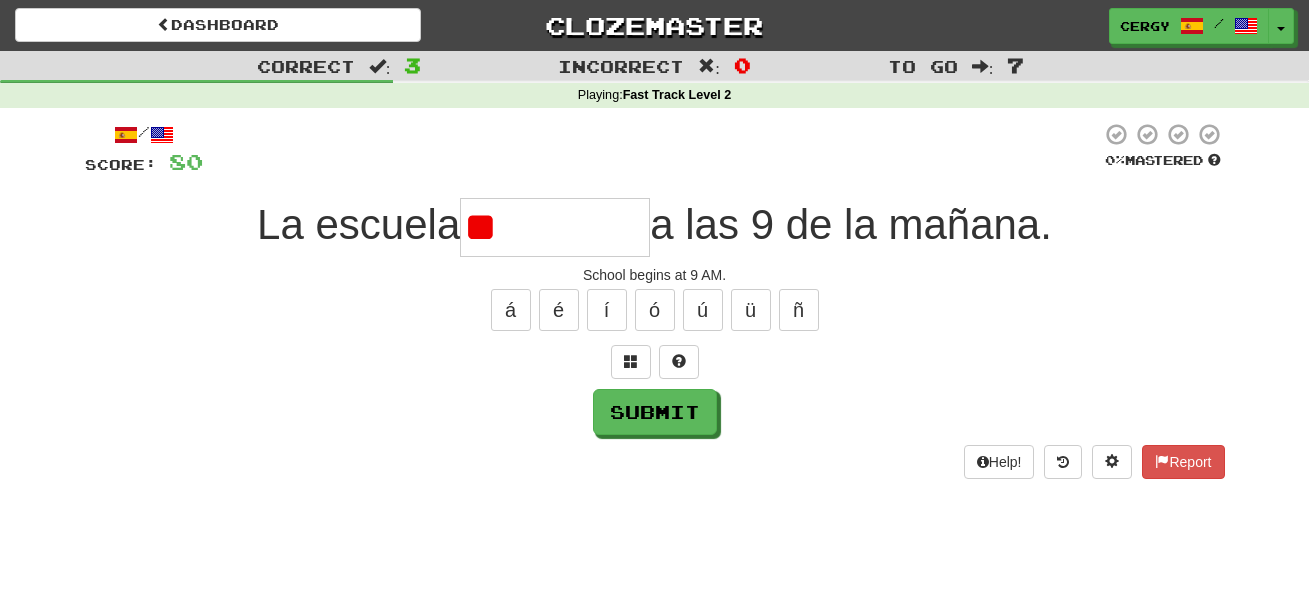 type on "*" 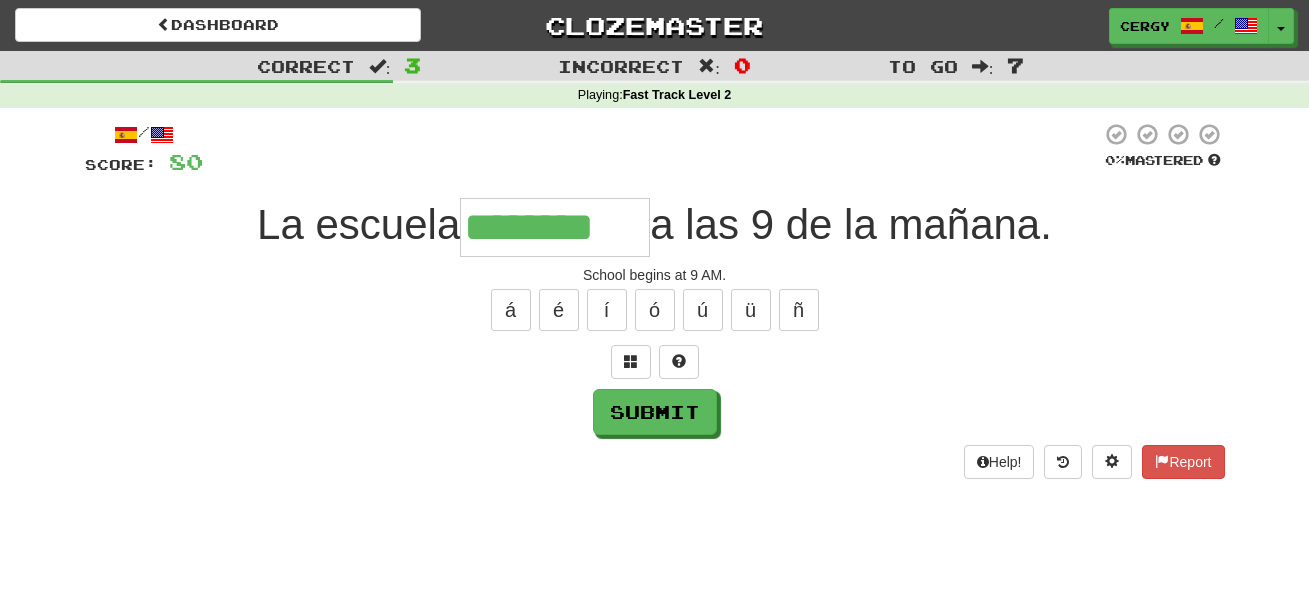 type on "********" 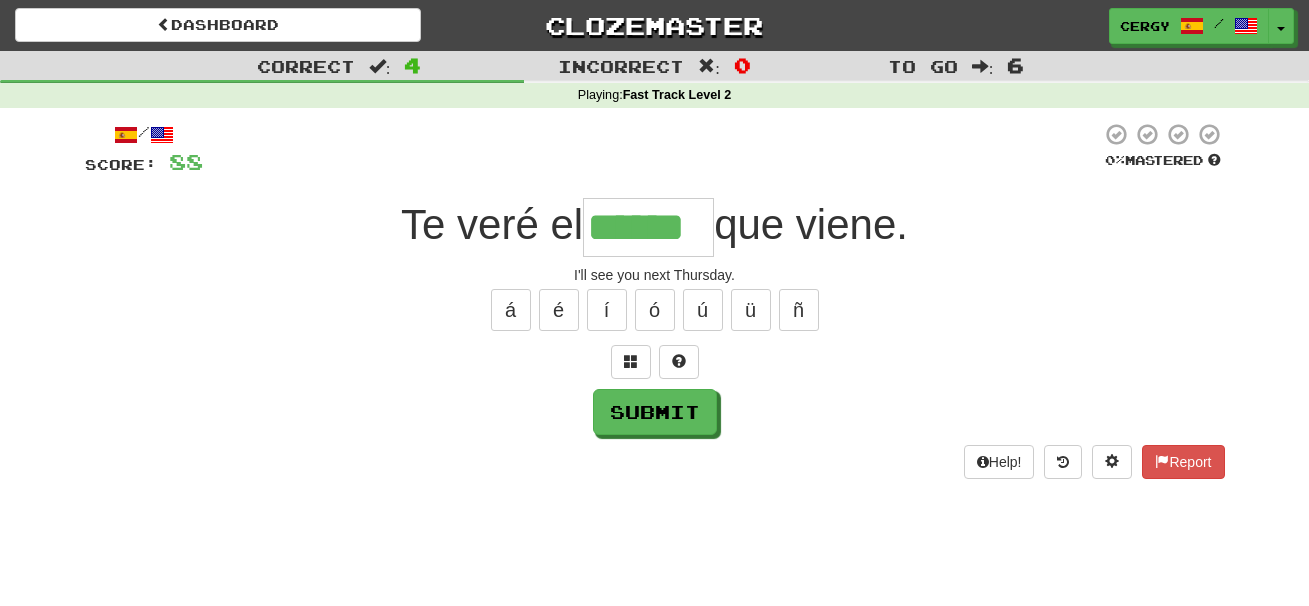 type on "******" 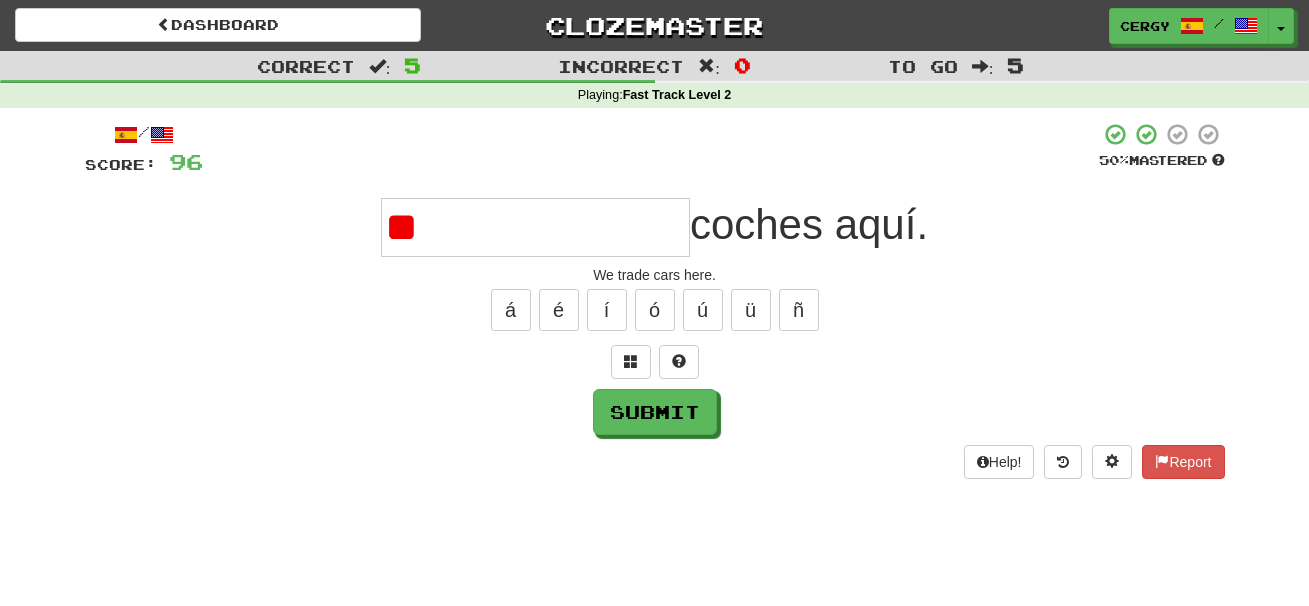 type on "*" 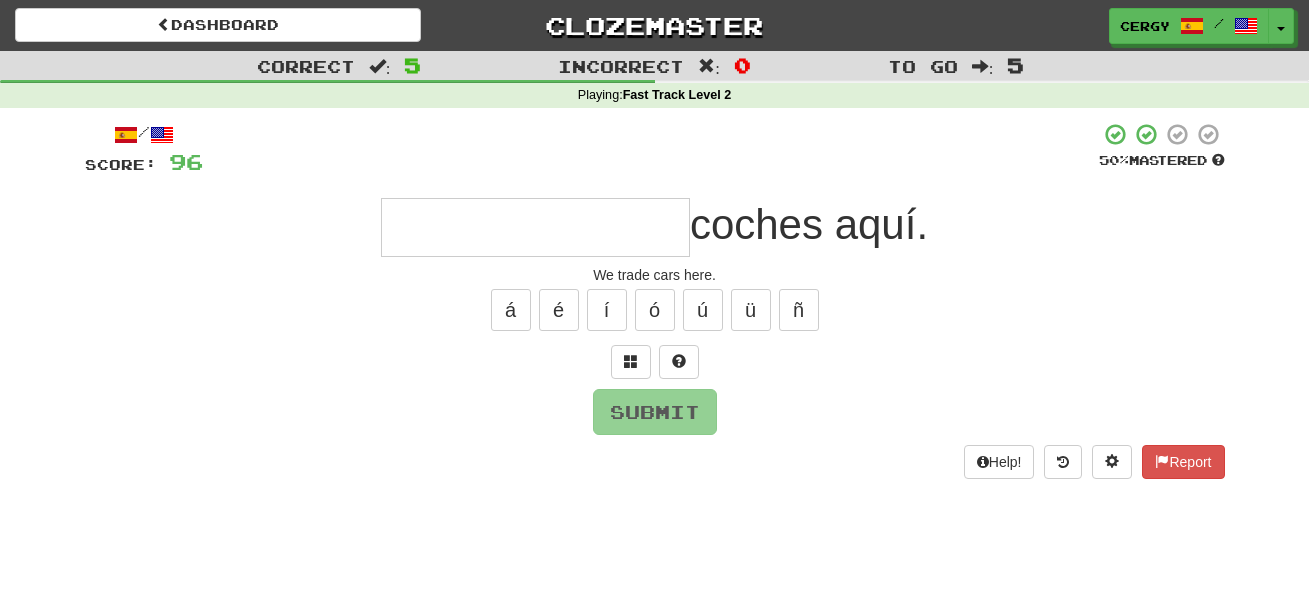 type on "*" 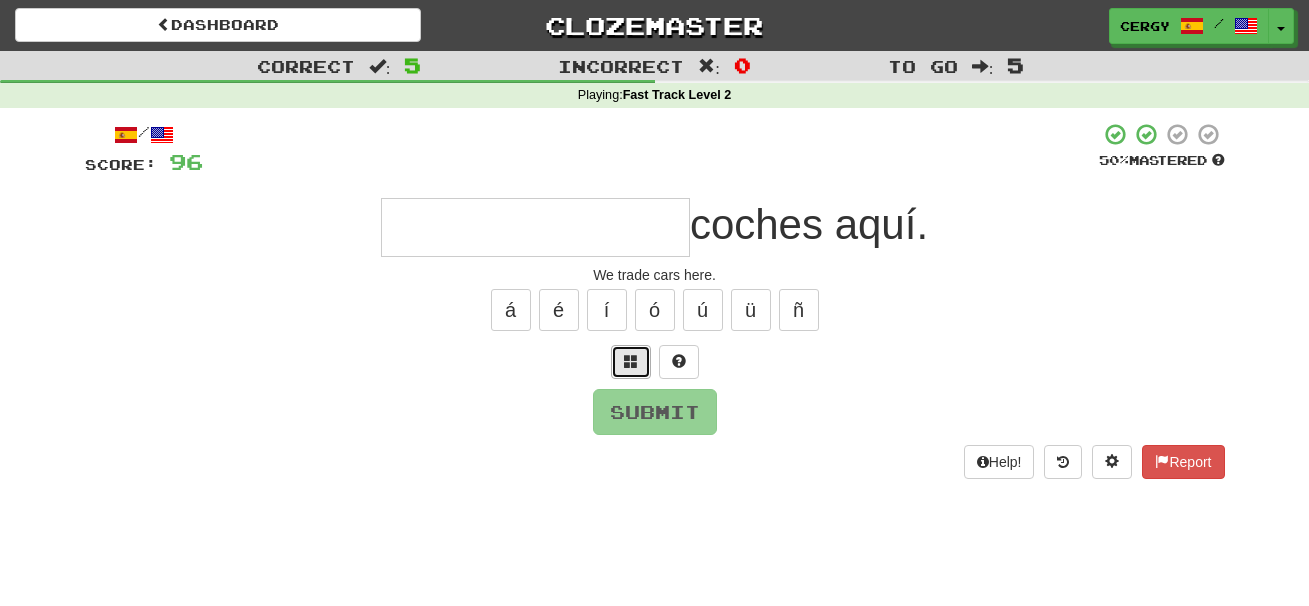 click at bounding box center [631, 361] 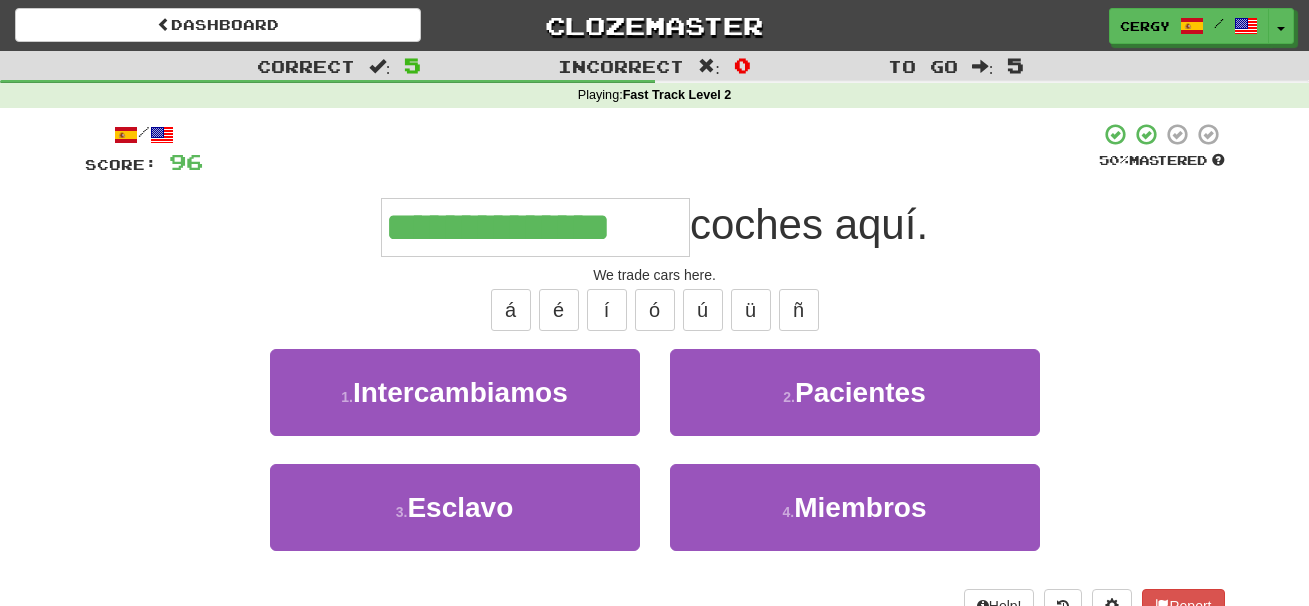 type on "**********" 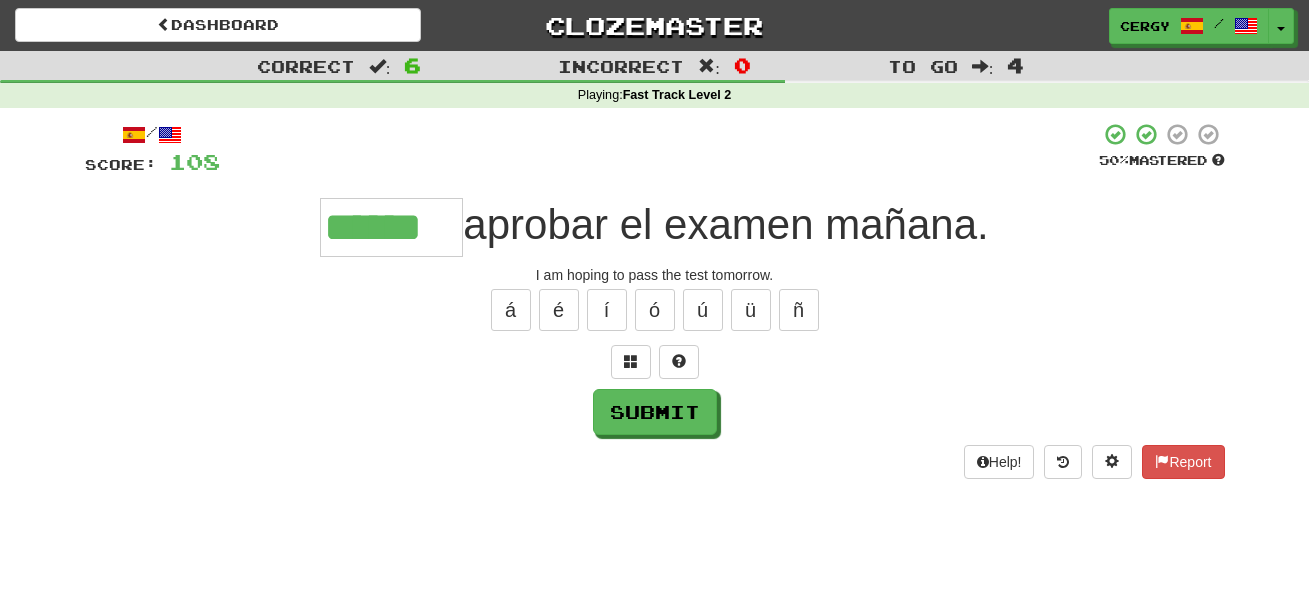 type on "******" 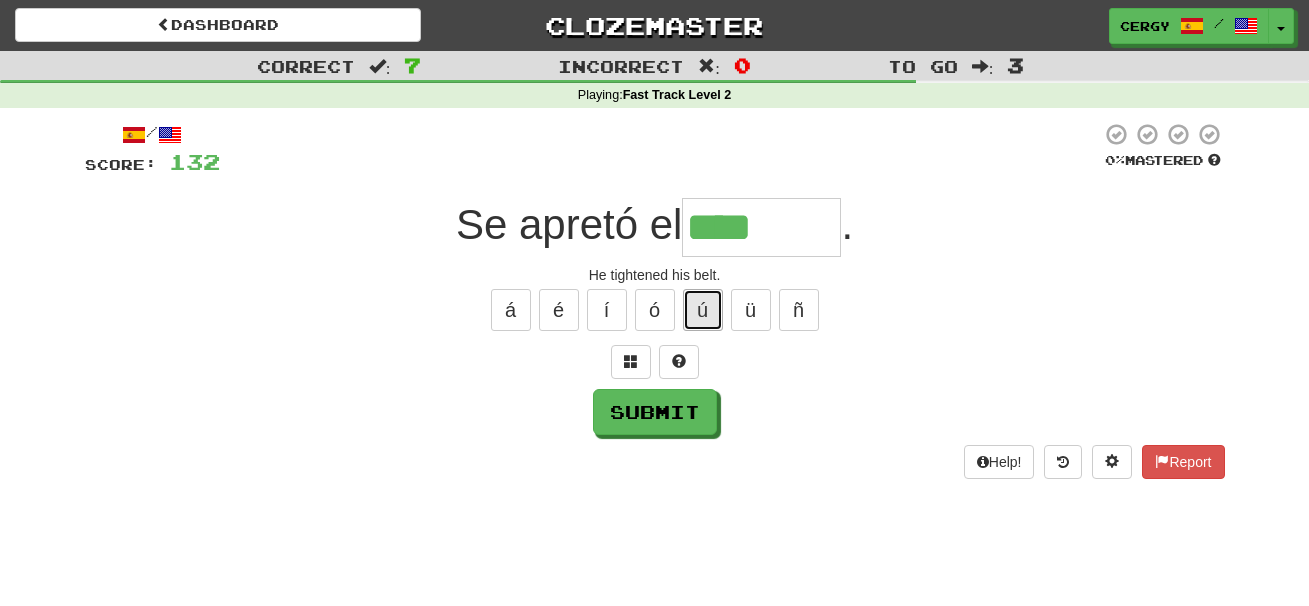 click on "ú" at bounding box center [703, 310] 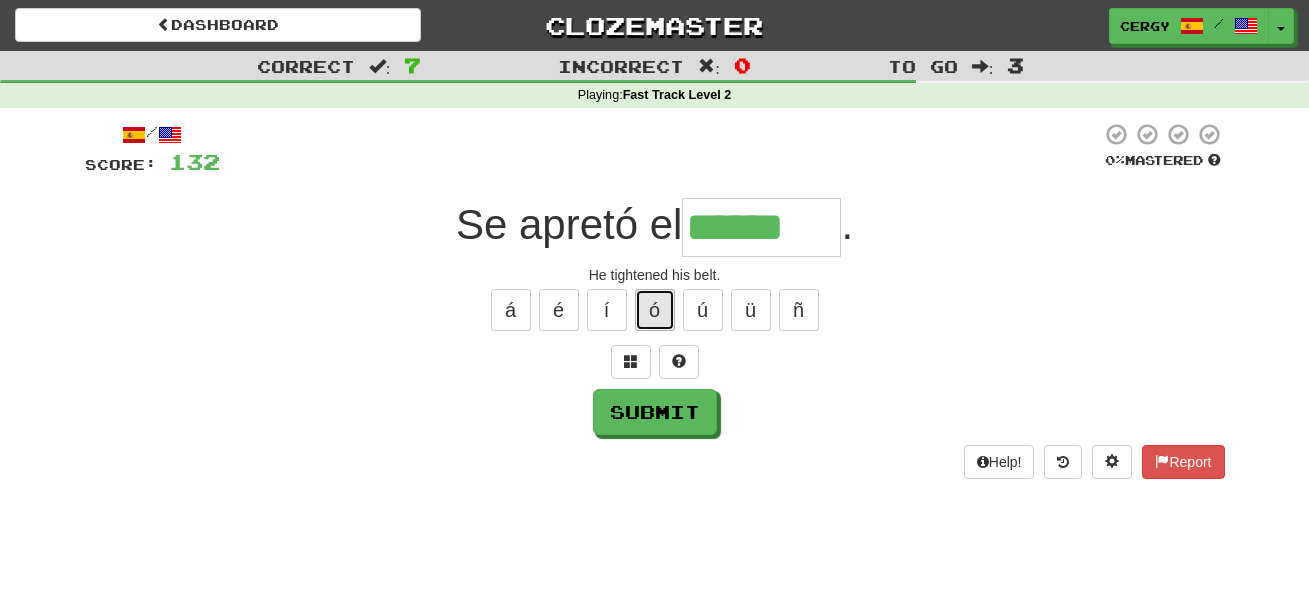 click on "ó" at bounding box center (655, 310) 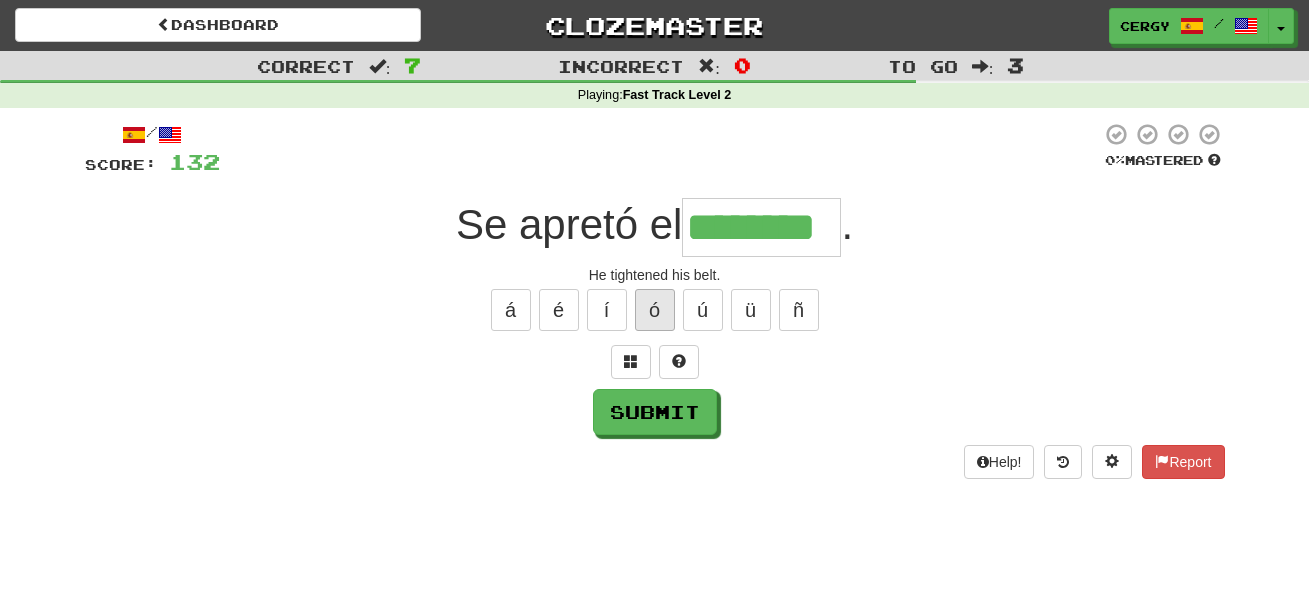 type on "********" 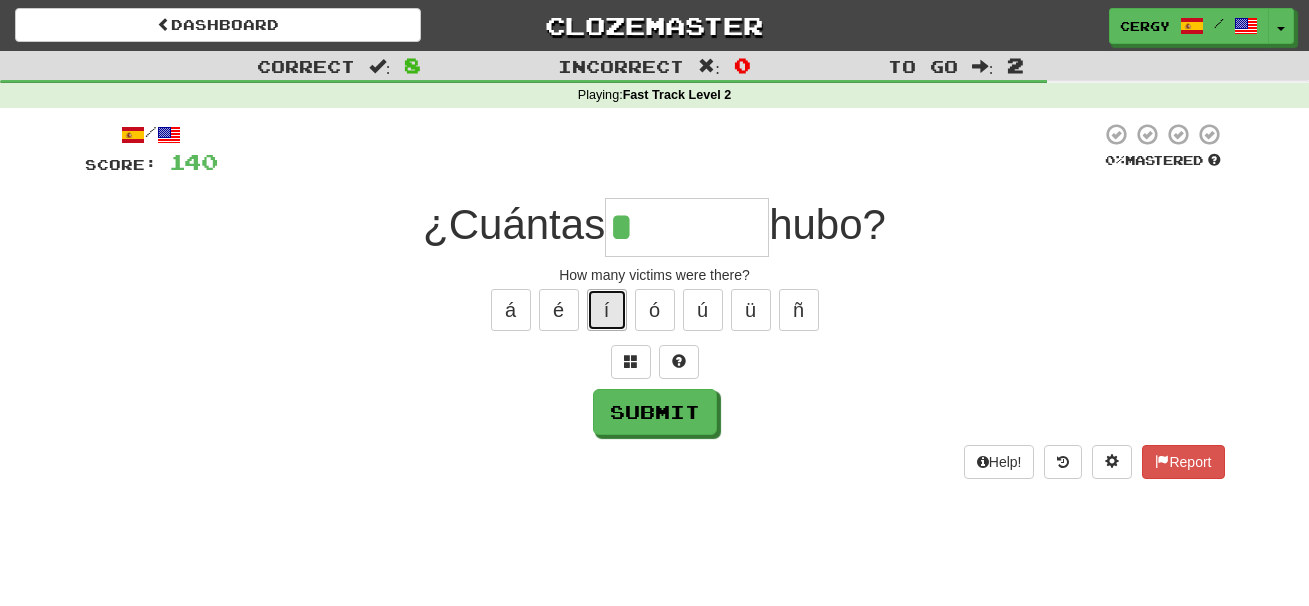 click on "í" at bounding box center [607, 310] 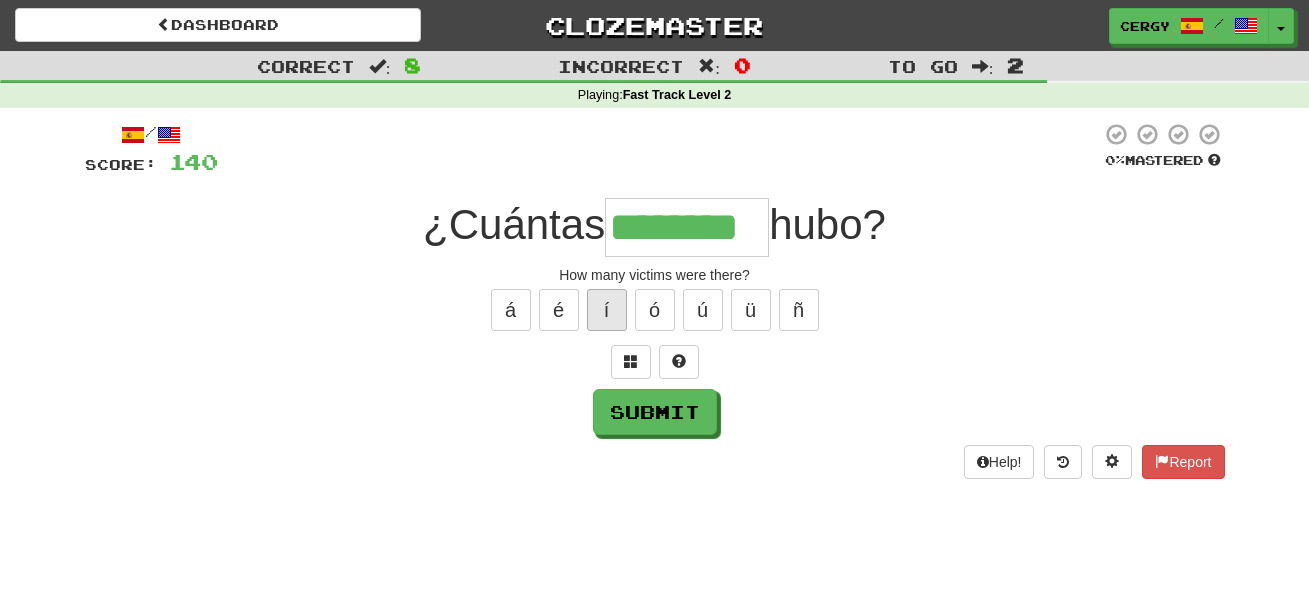 type on "********" 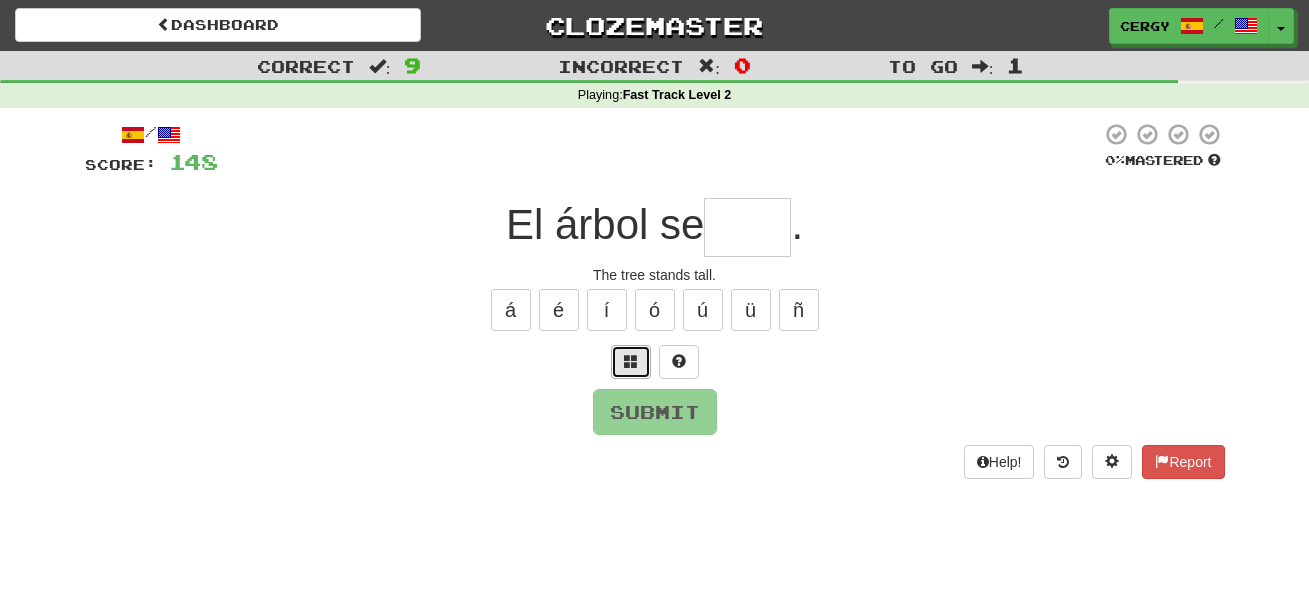 click at bounding box center [631, 361] 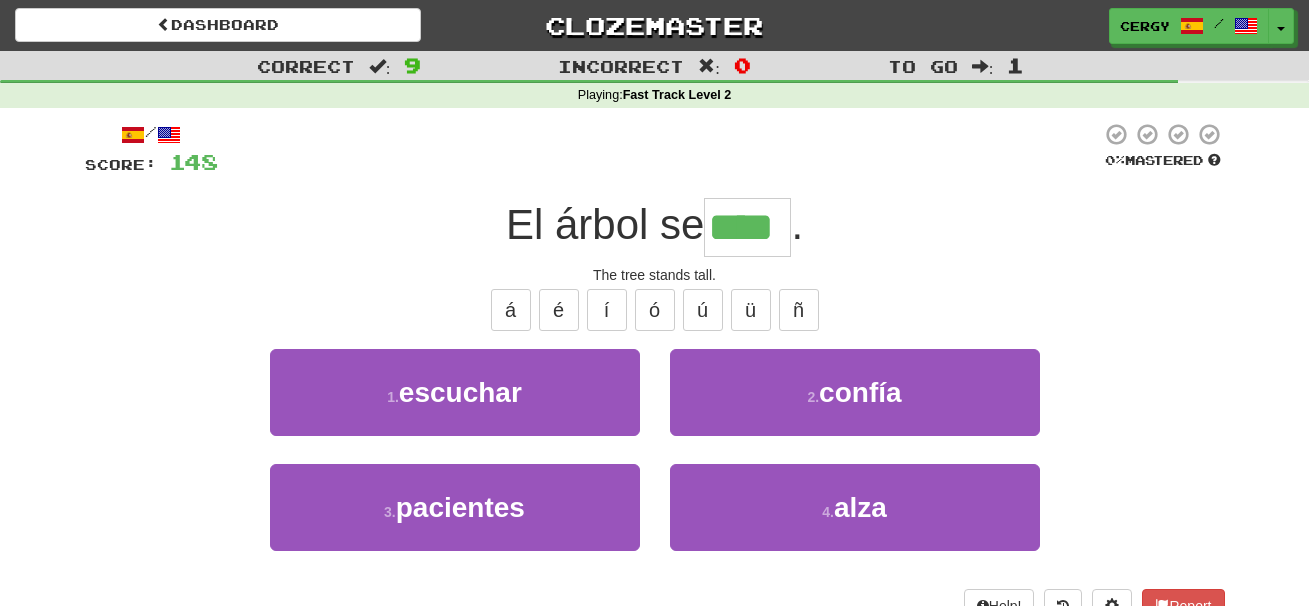 type on "****" 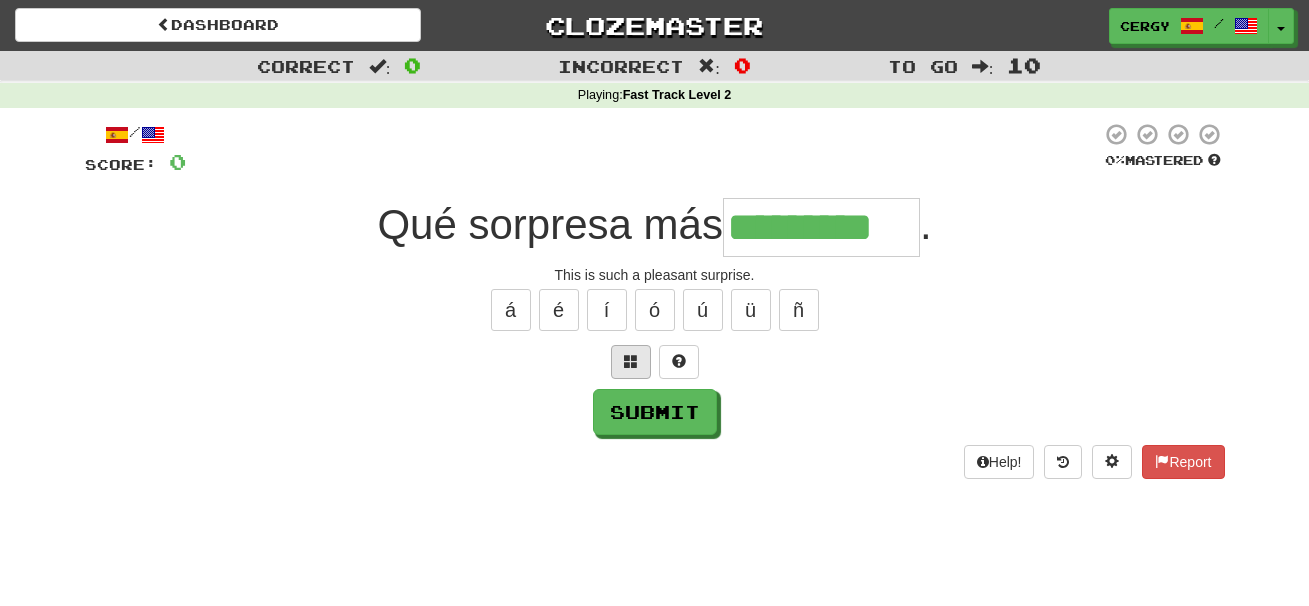 type on "*********" 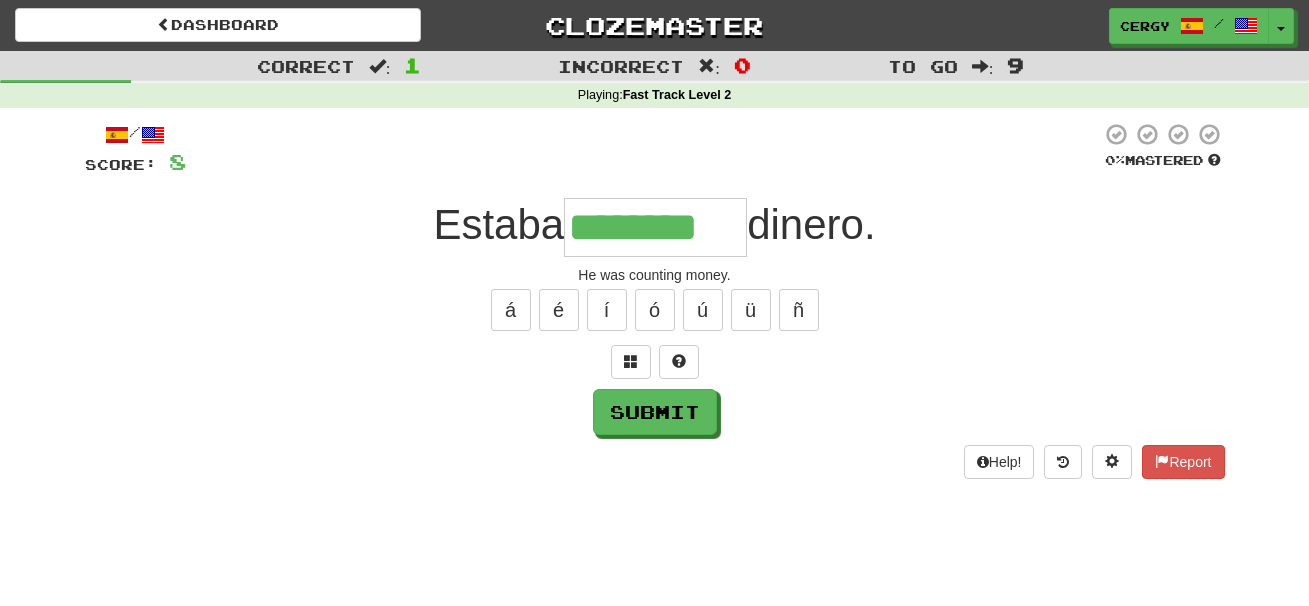 type on "********" 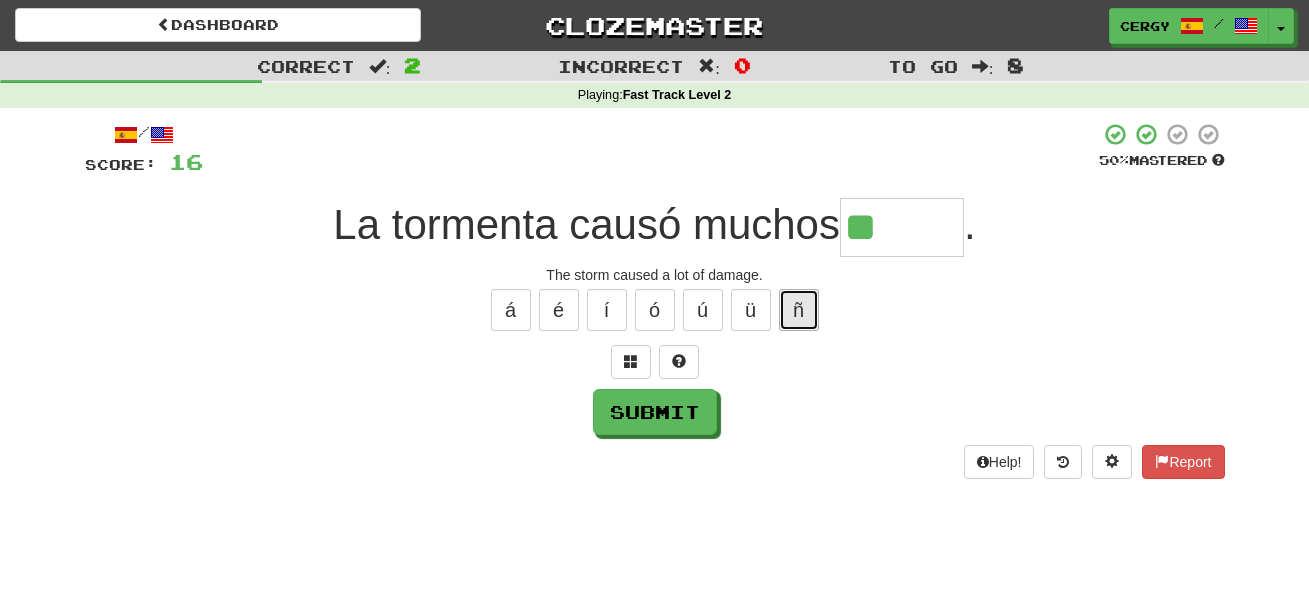 click on "ñ" at bounding box center [799, 310] 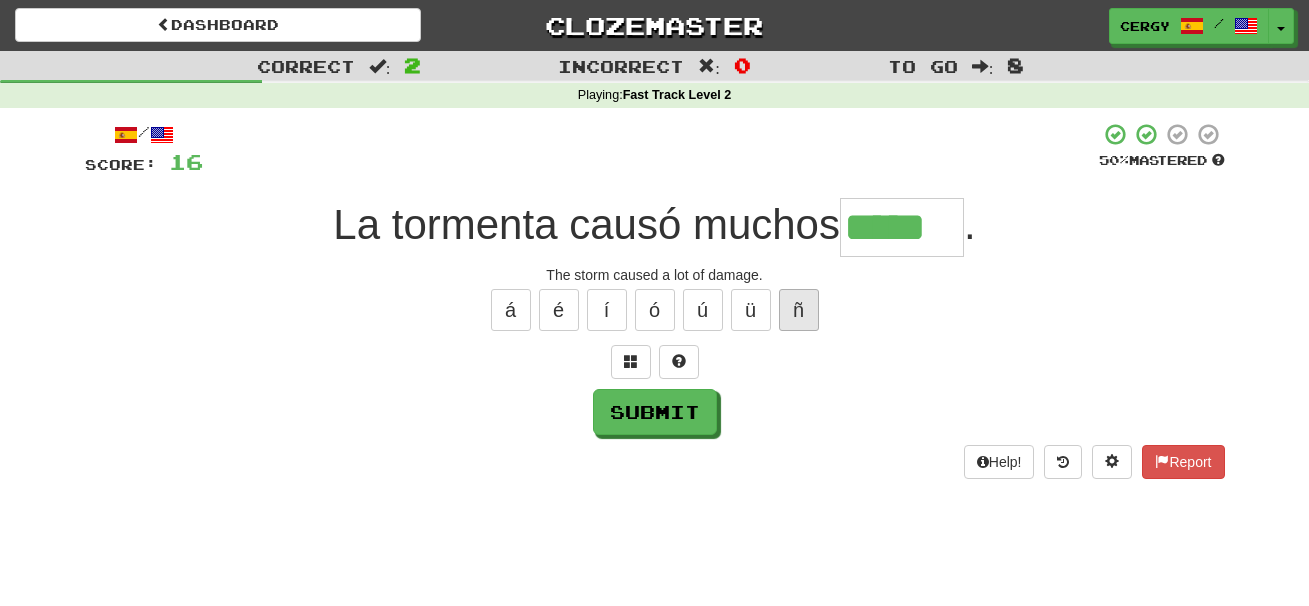 type on "*****" 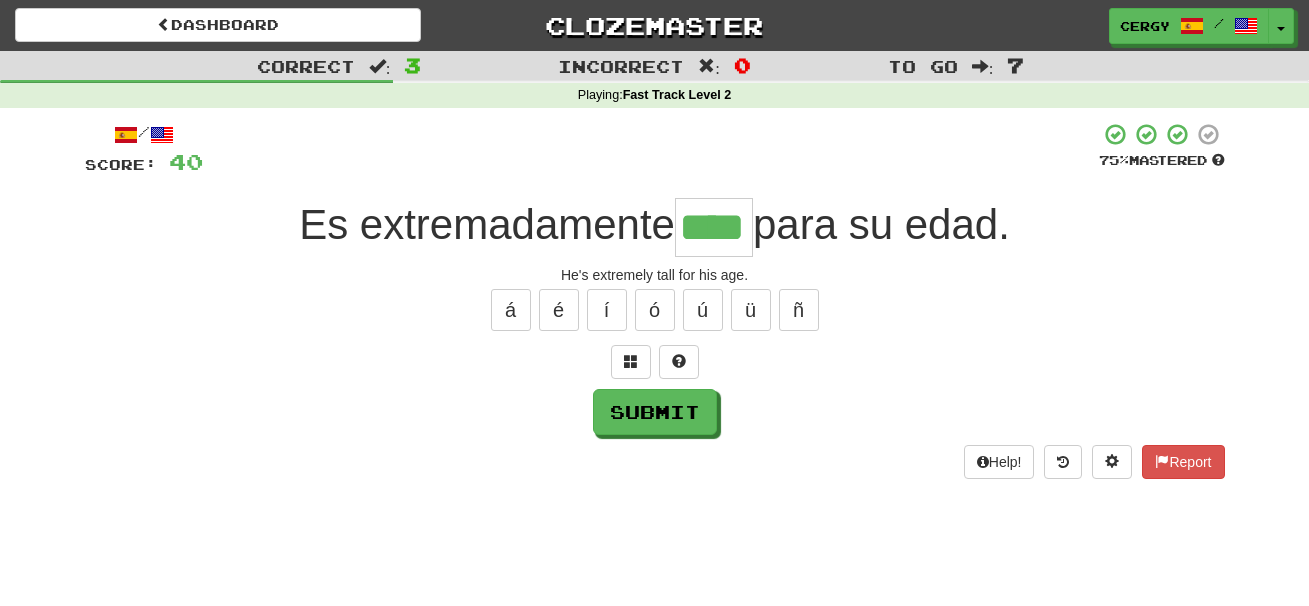 type on "****" 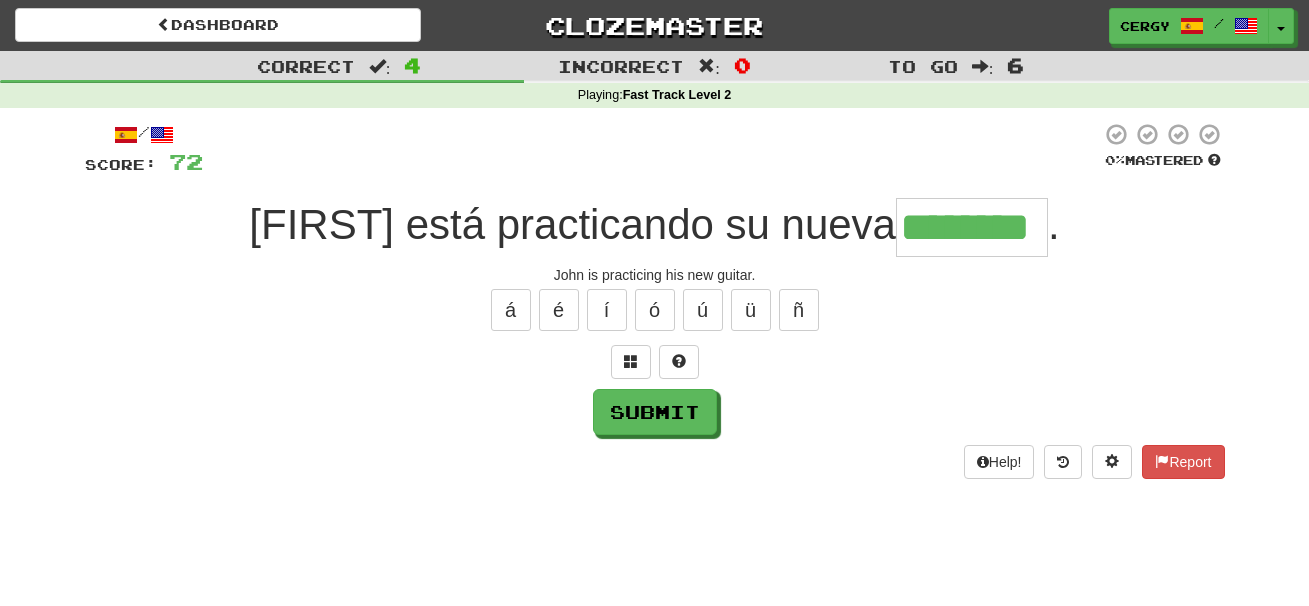 type on "********" 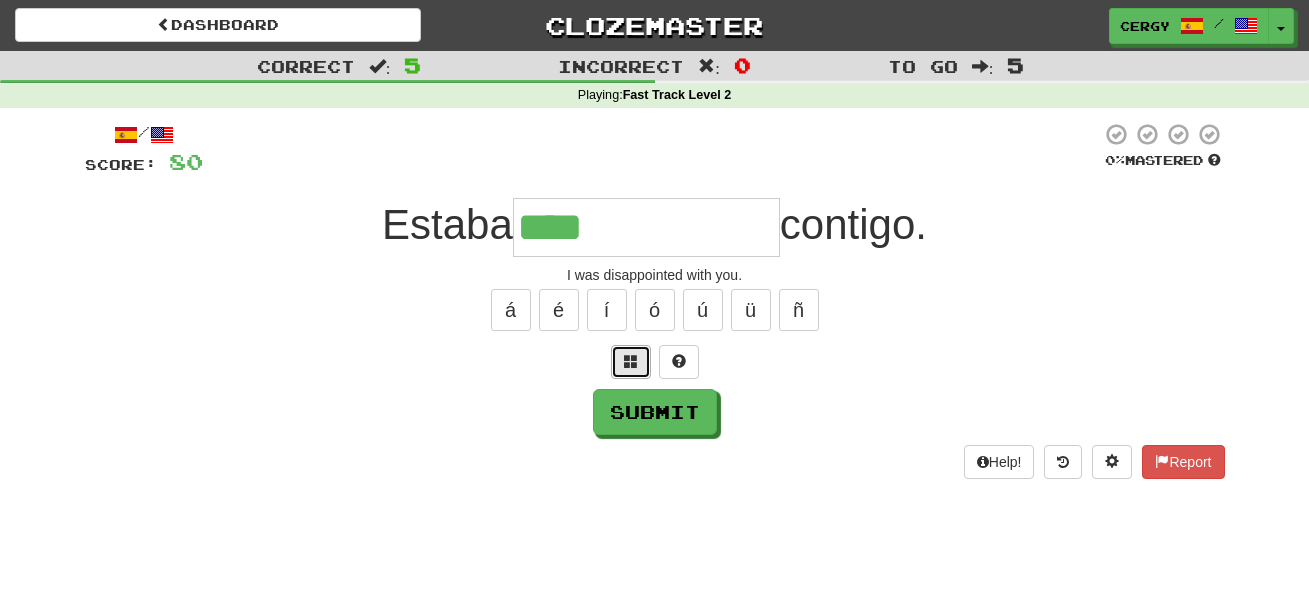 click at bounding box center [631, 361] 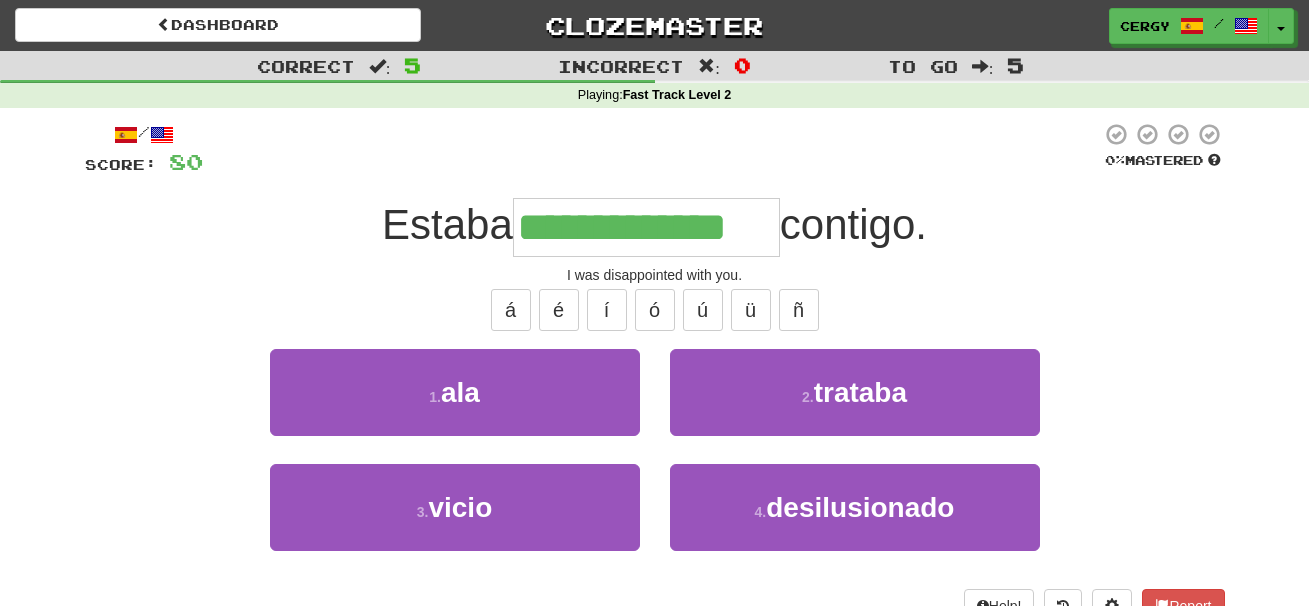 type on "**********" 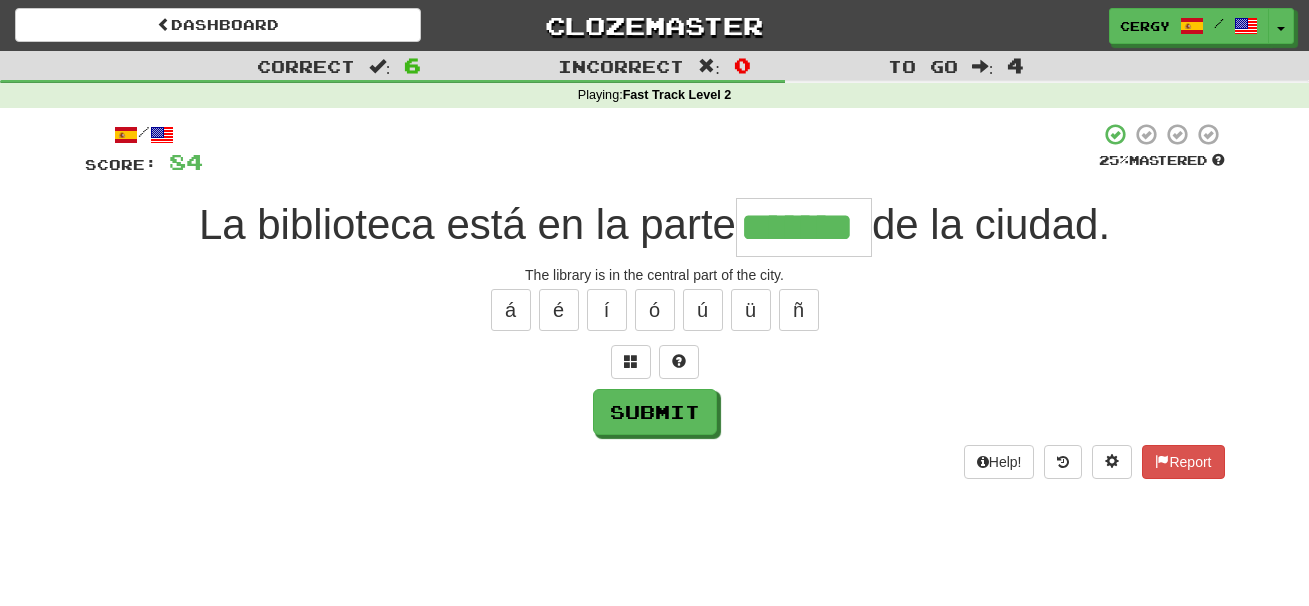 type on "*******" 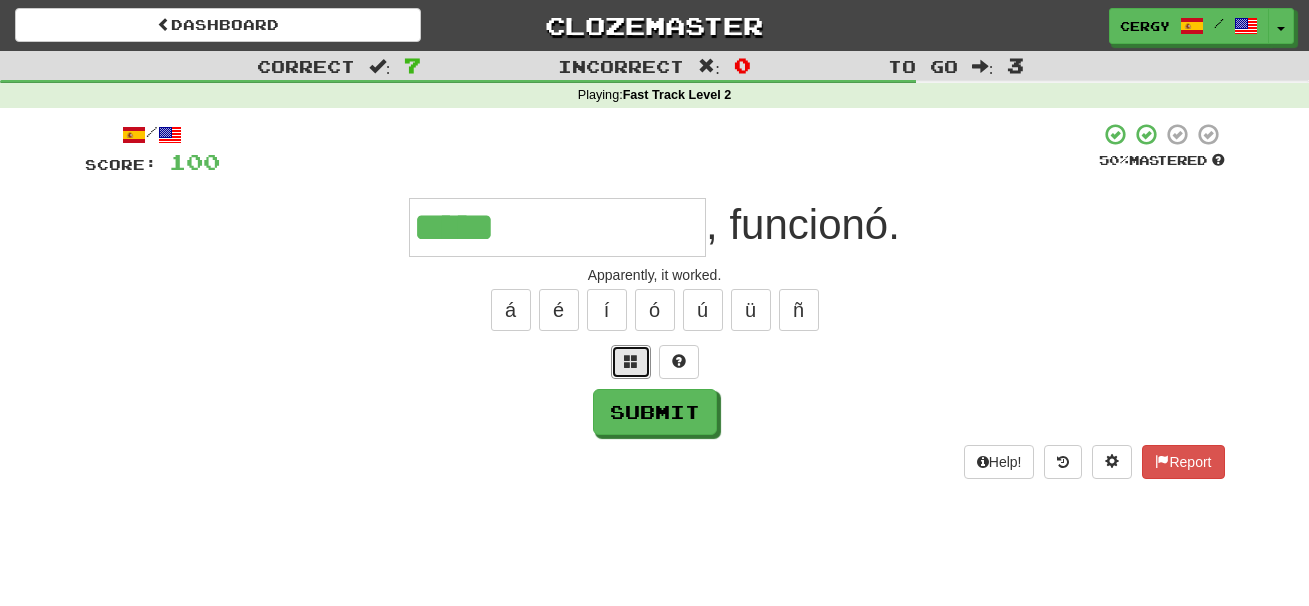 click at bounding box center [631, 361] 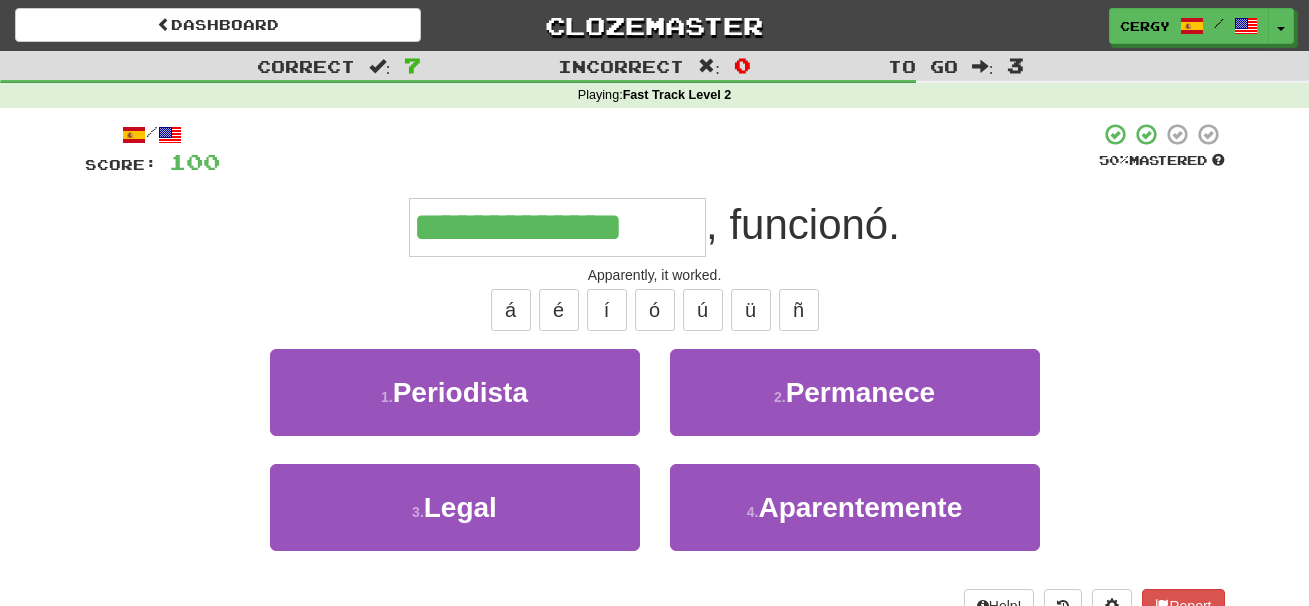 type on "**********" 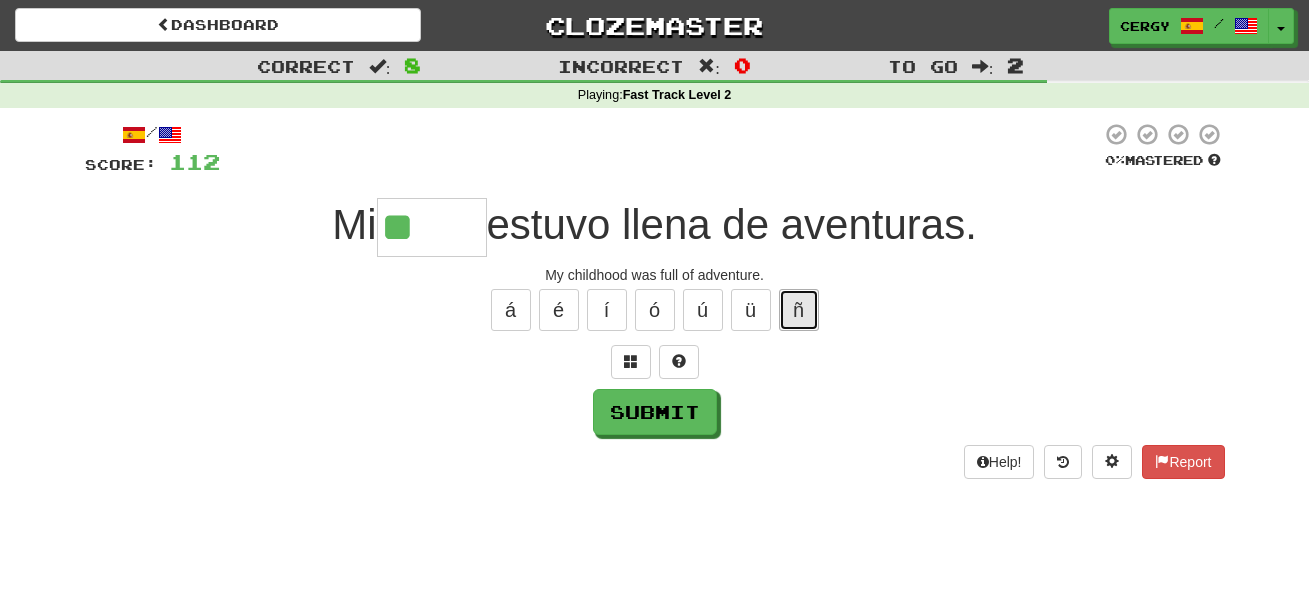 click on "ñ" at bounding box center (799, 310) 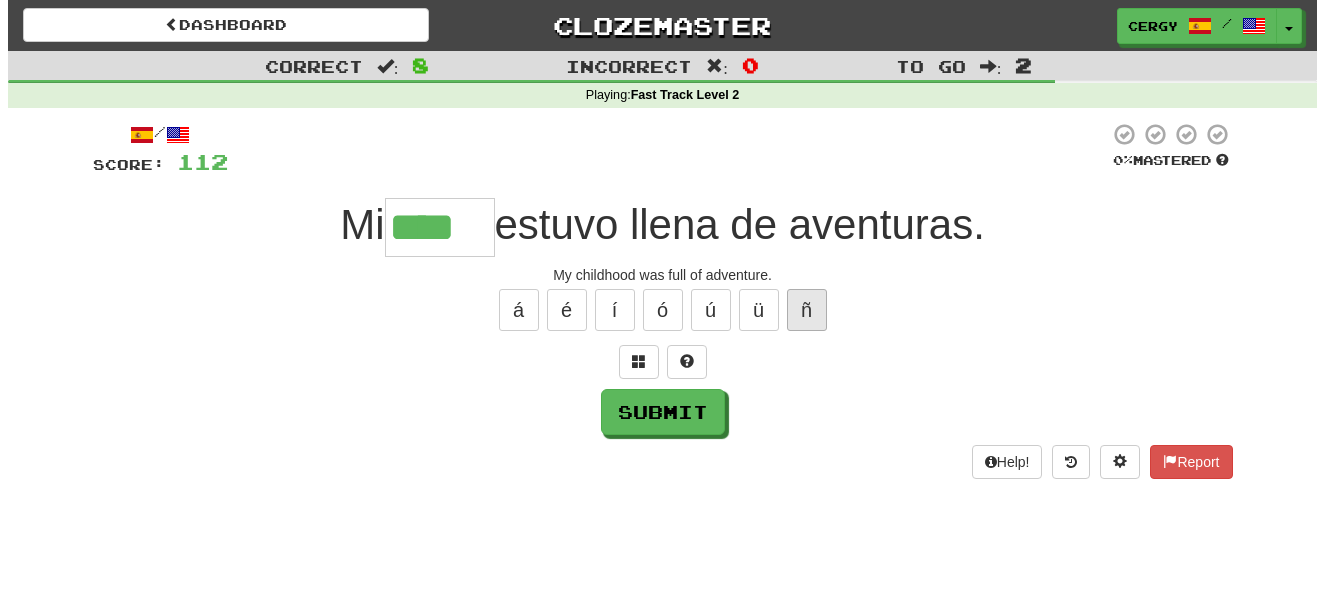 scroll, scrollTop: 0, scrollLeft: 0, axis: both 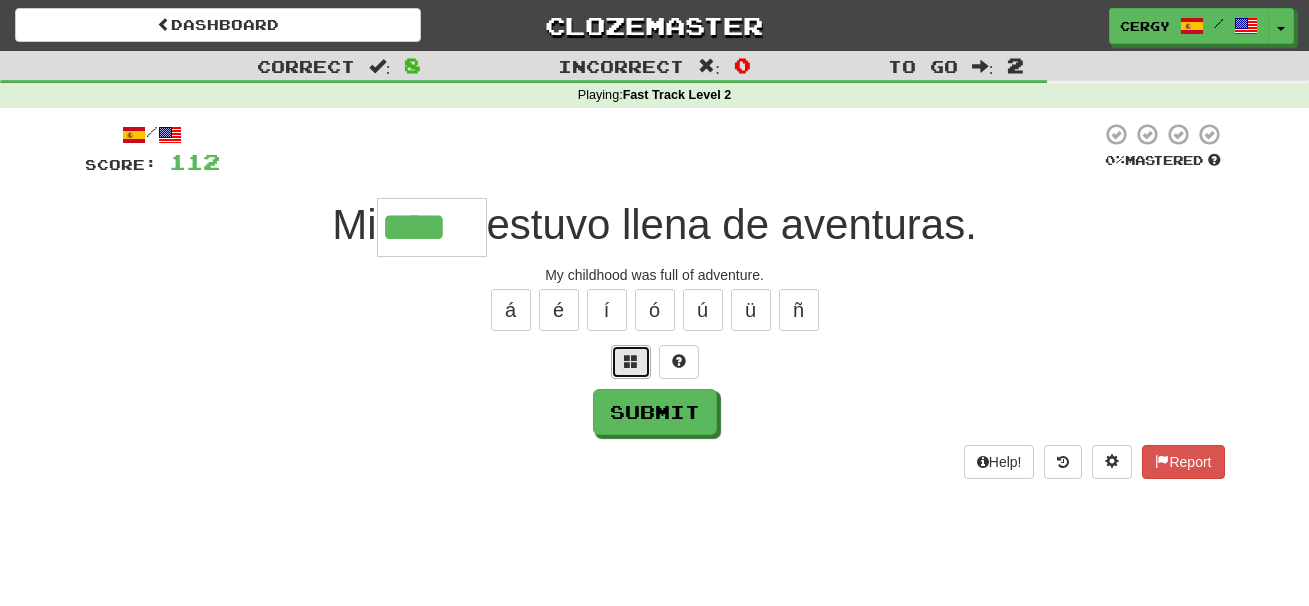 click at bounding box center (631, 361) 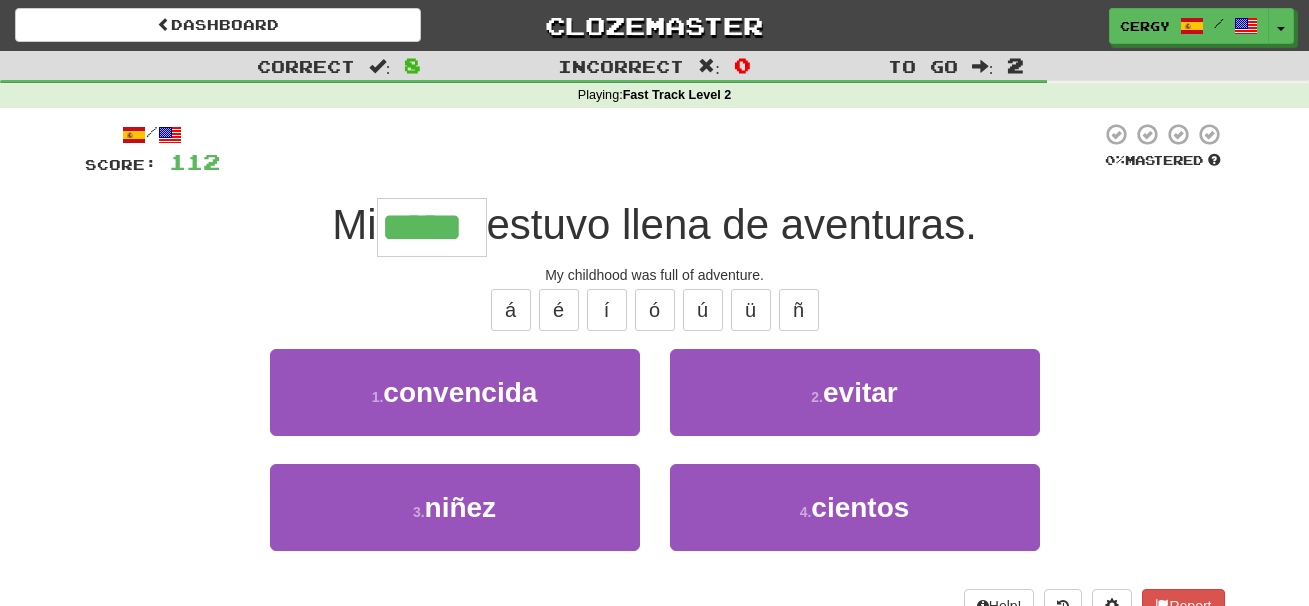 type on "*****" 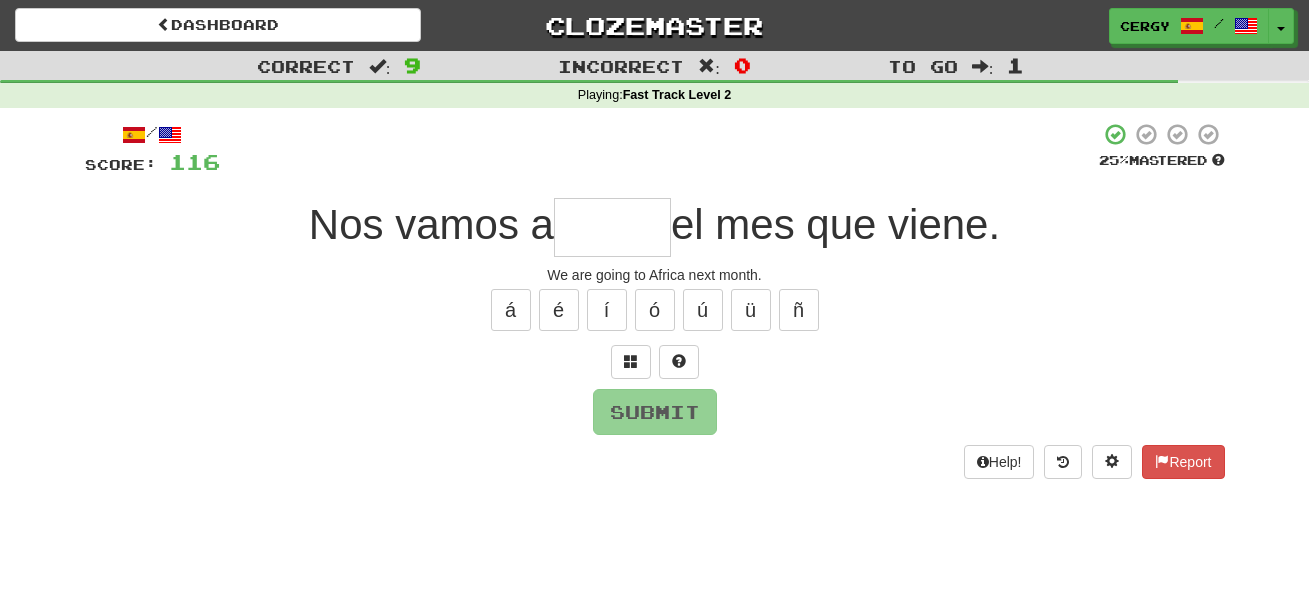 type on "*" 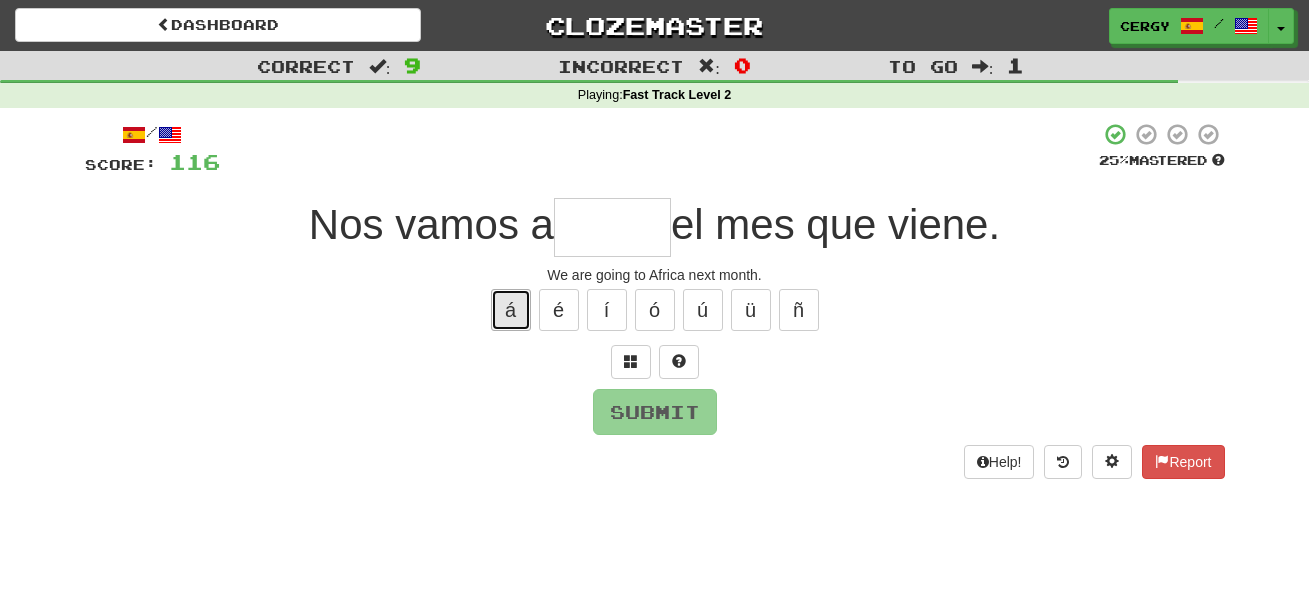 click on "á" at bounding box center [511, 310] 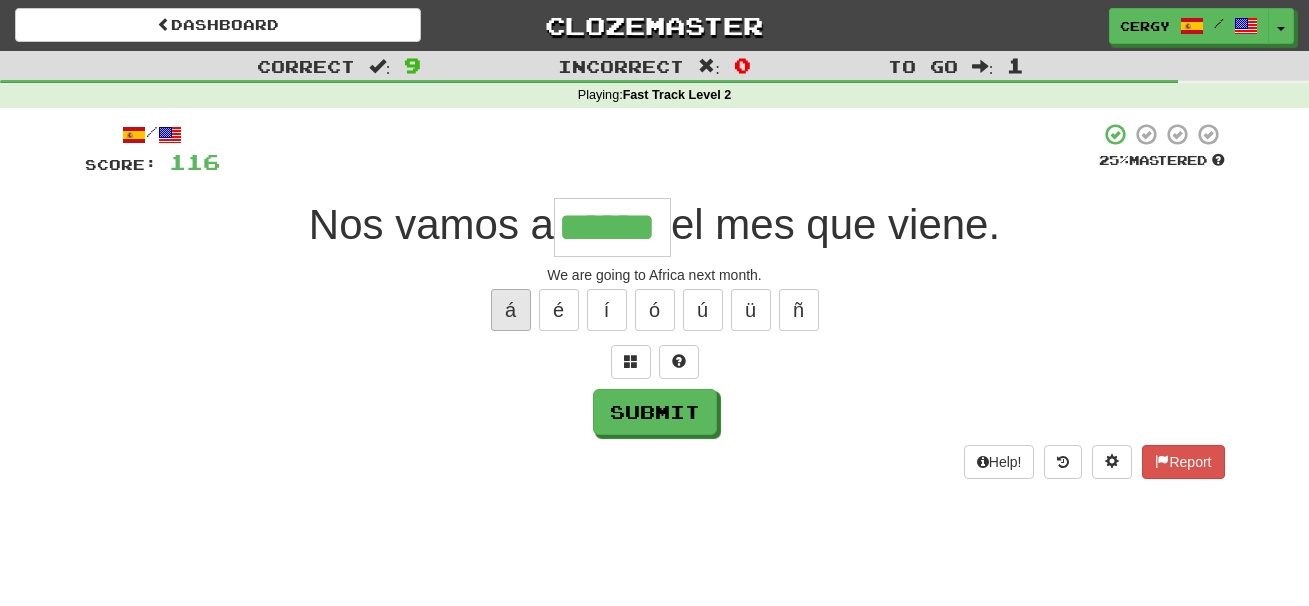 type on "******" 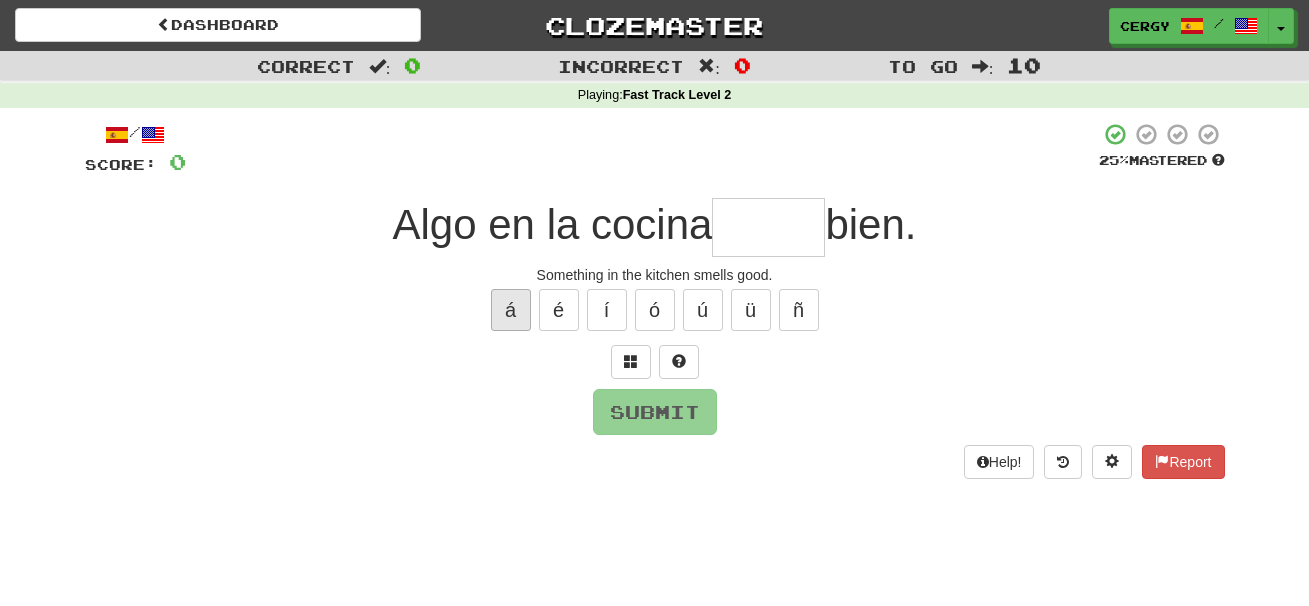 type on "*" 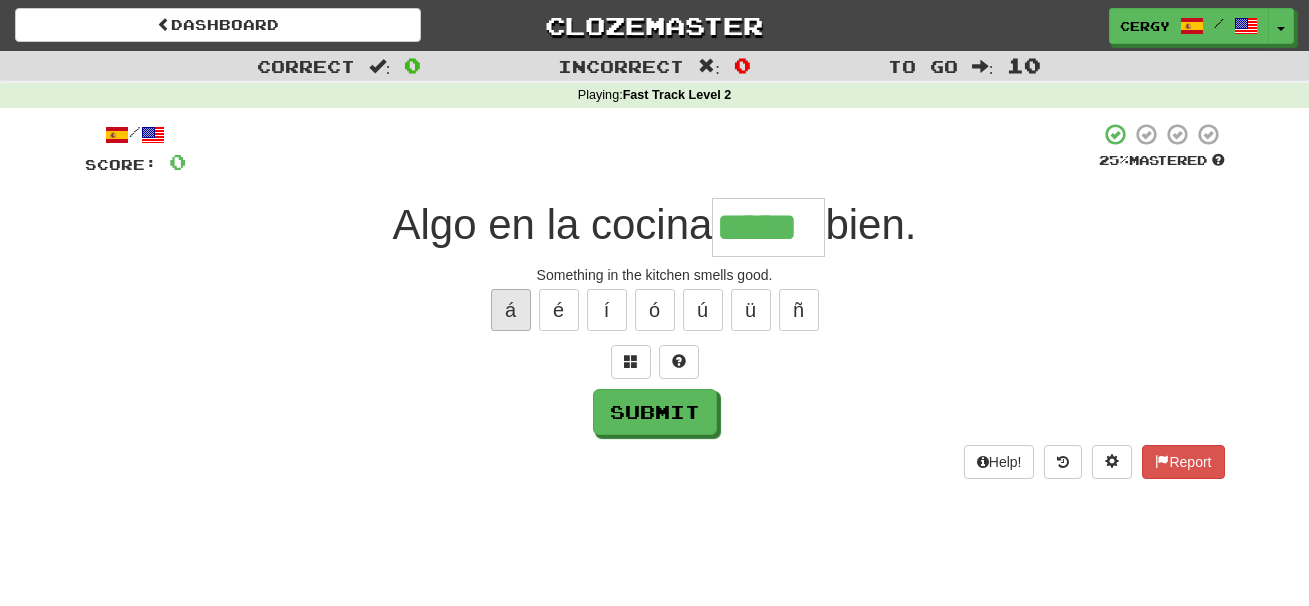 type on "*****" 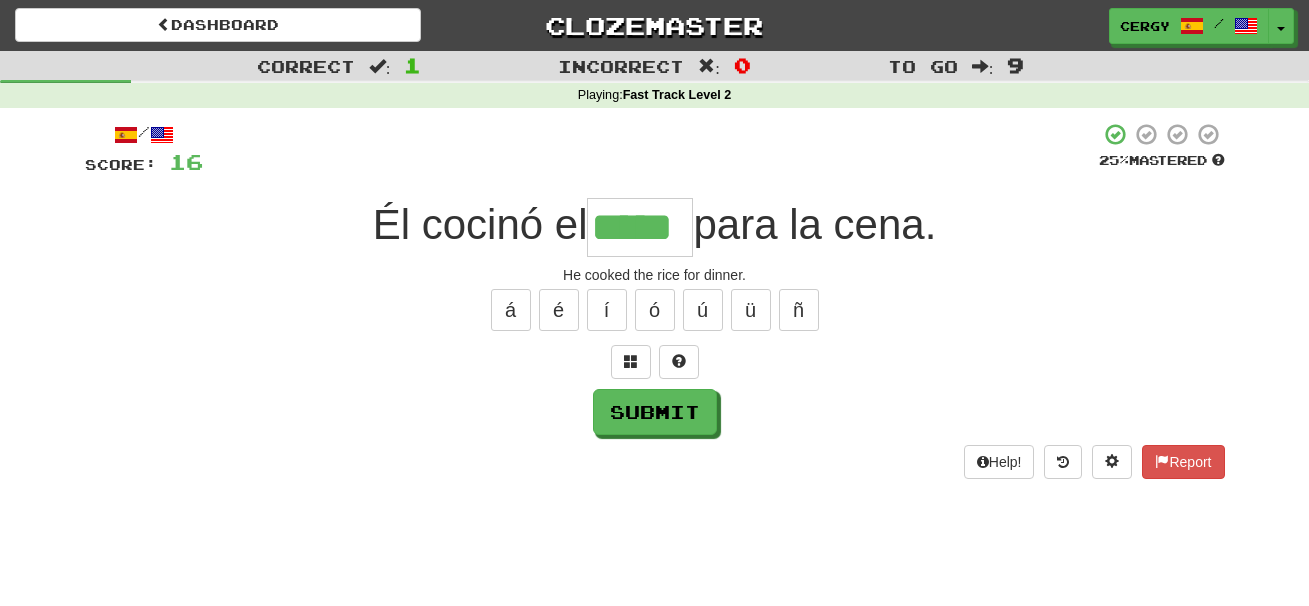 type on "*****" 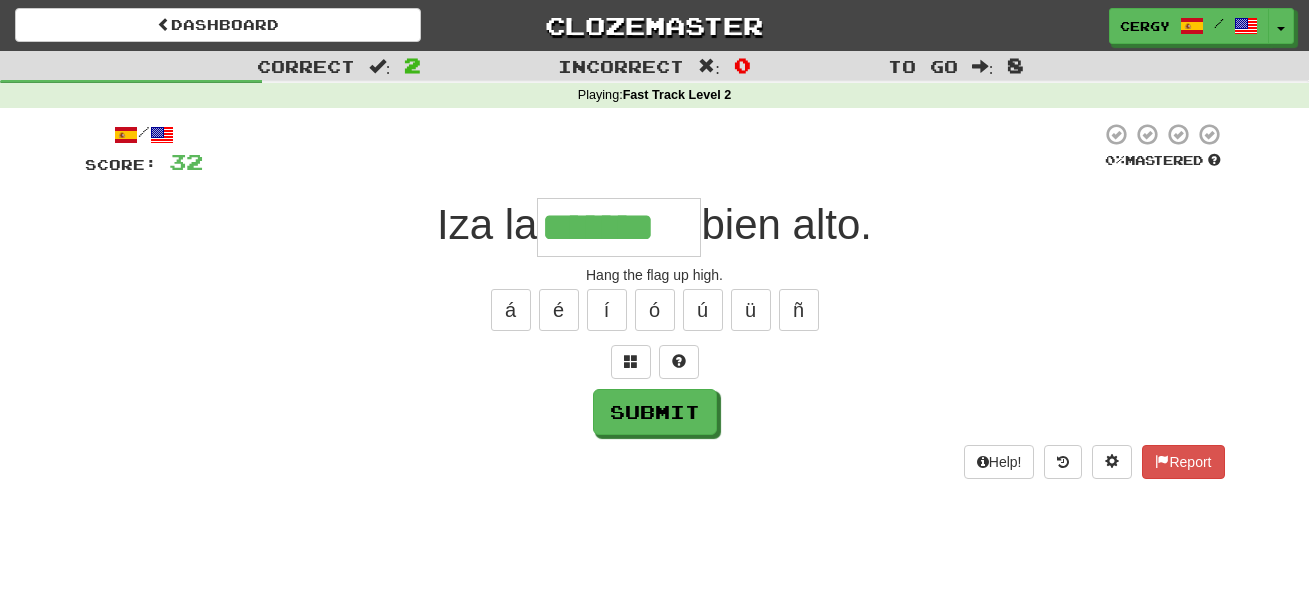 type on "*******" 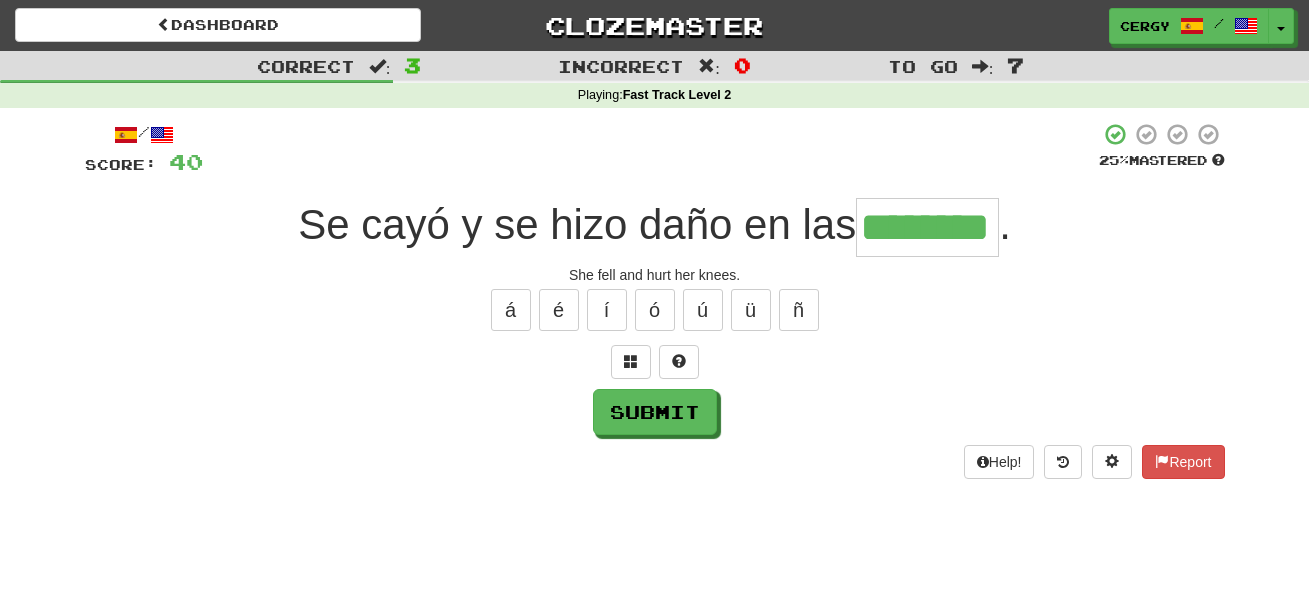 type on "********" 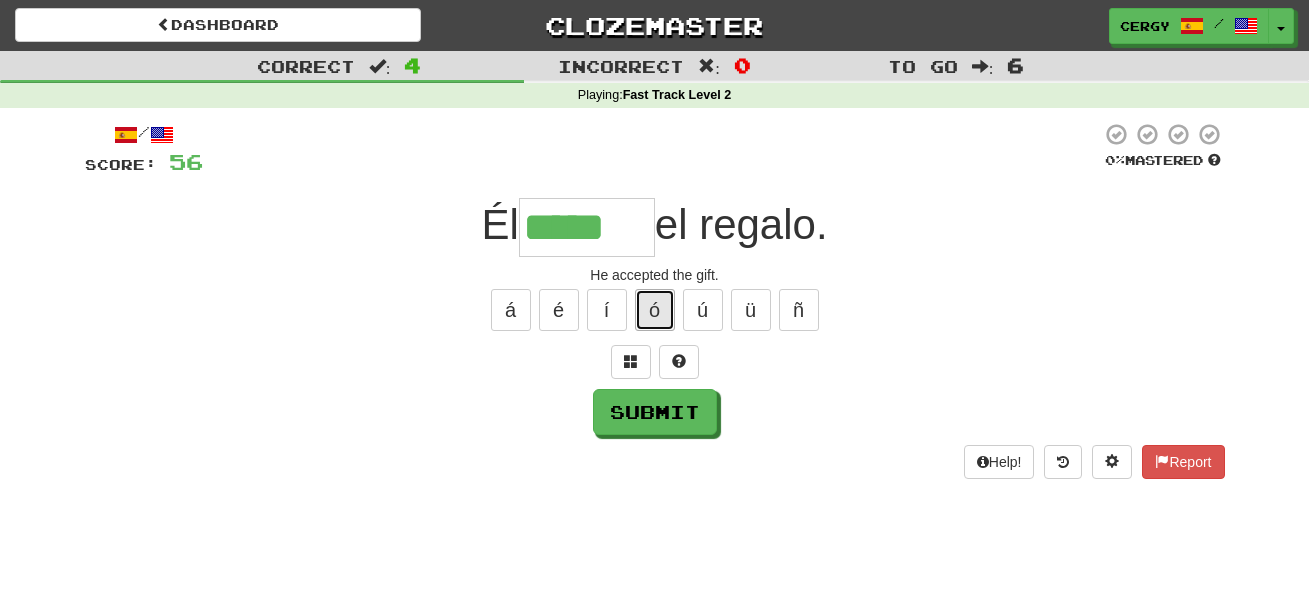 click on "ó" at bounding box center [655, 310] 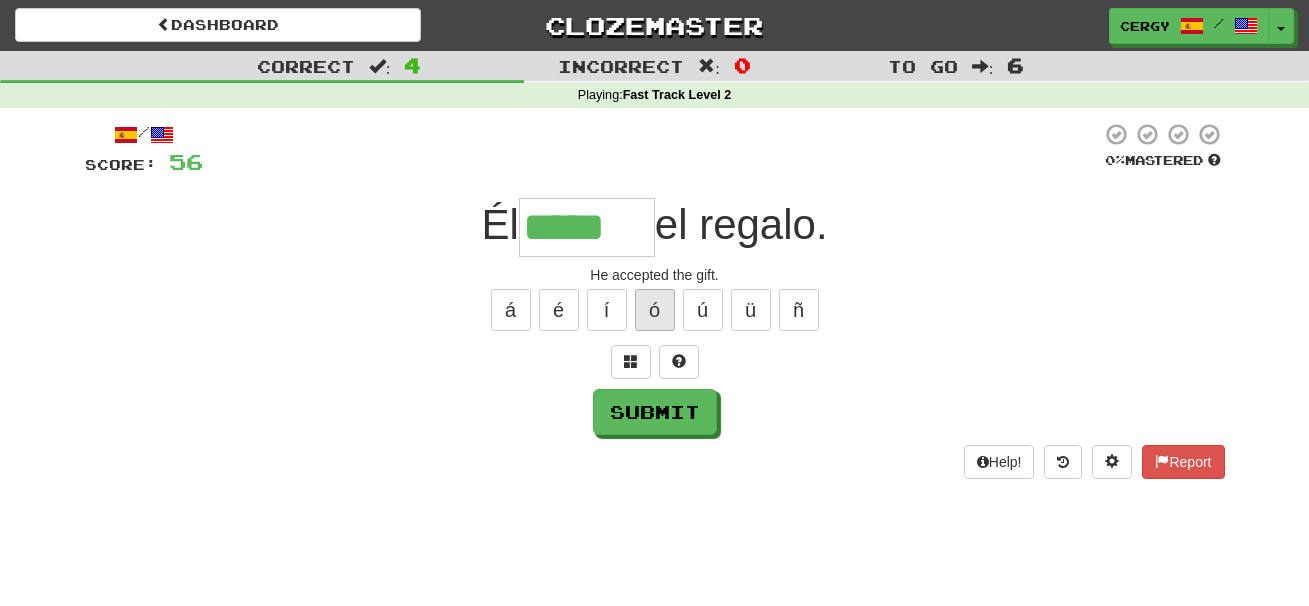 type on "******" 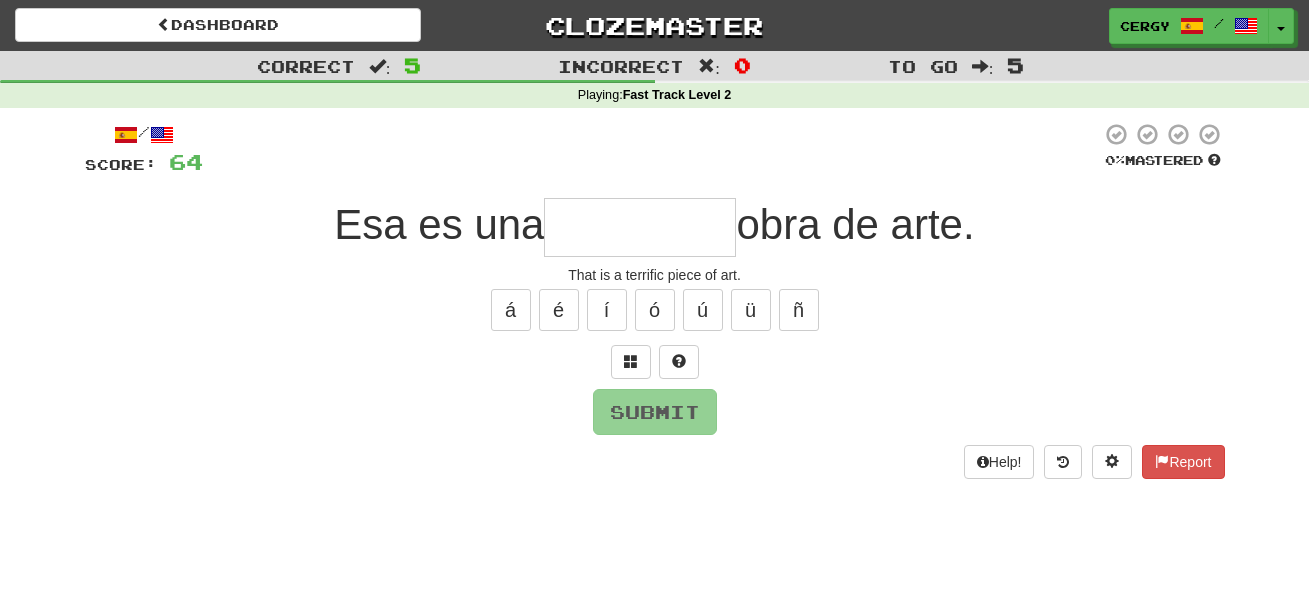 type on "*" 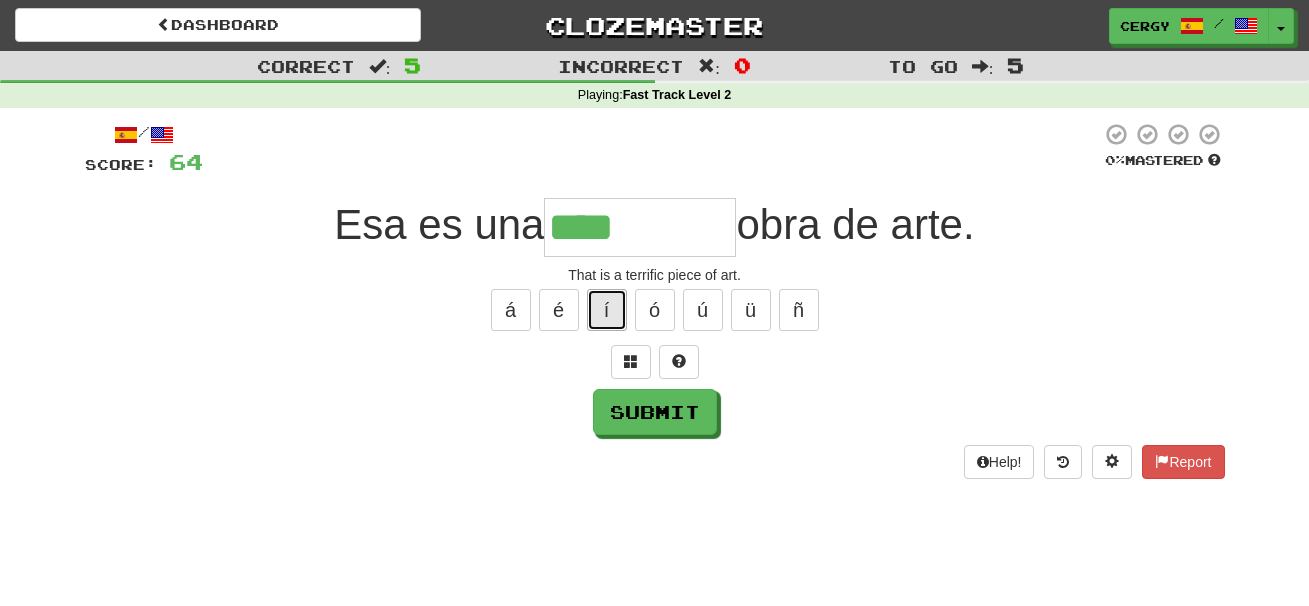 click on "í" at bounding box center (607, 310) 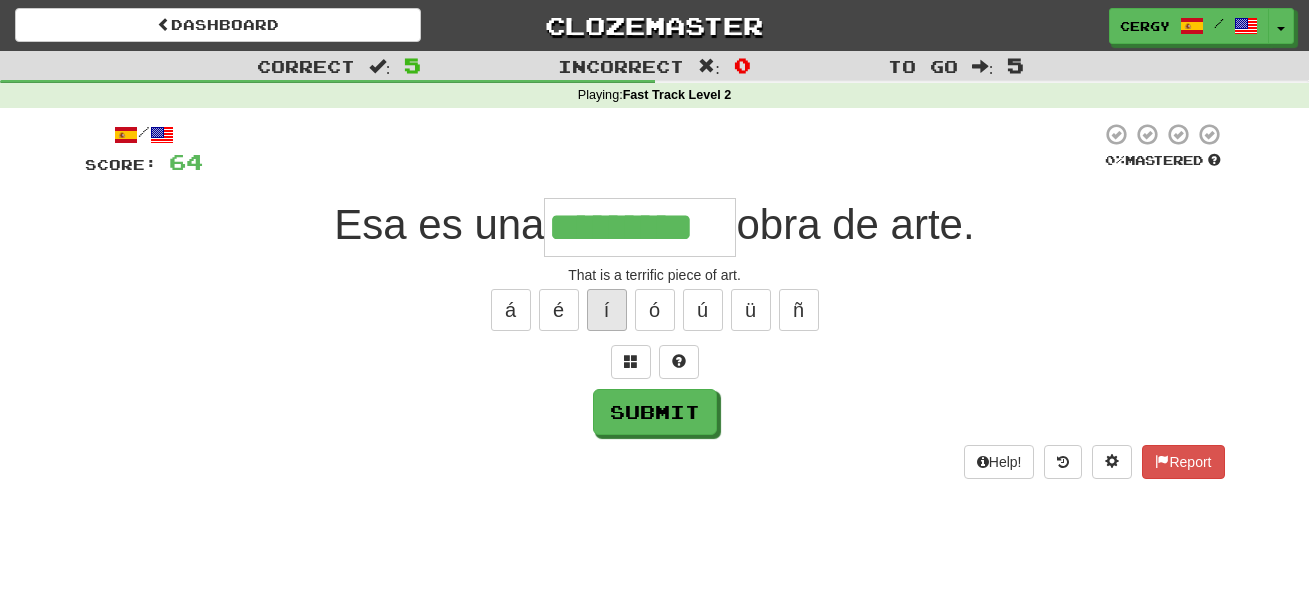 type on "*********" 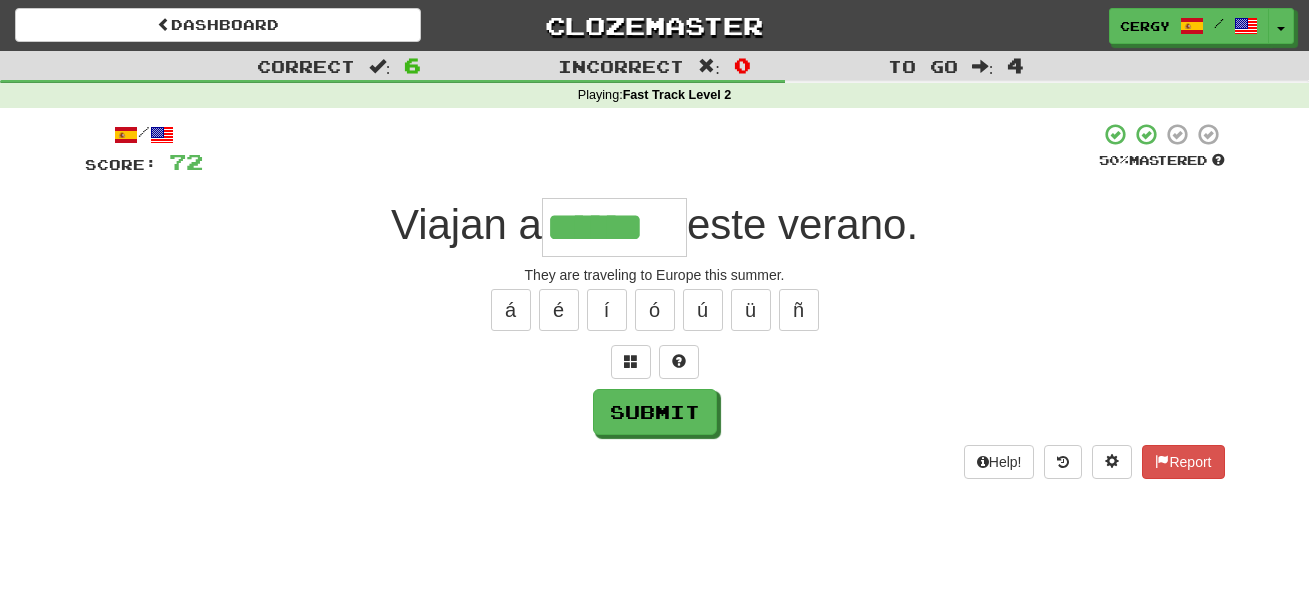 type on "******" 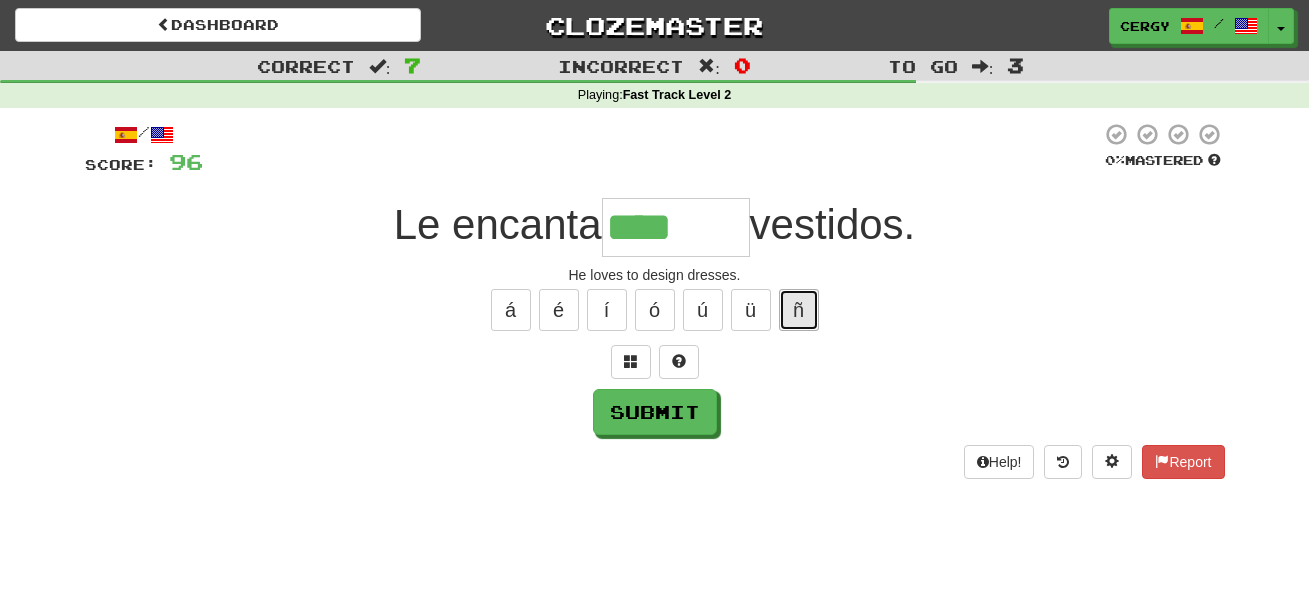 click on "ñ" at bounding box center [799, 310] 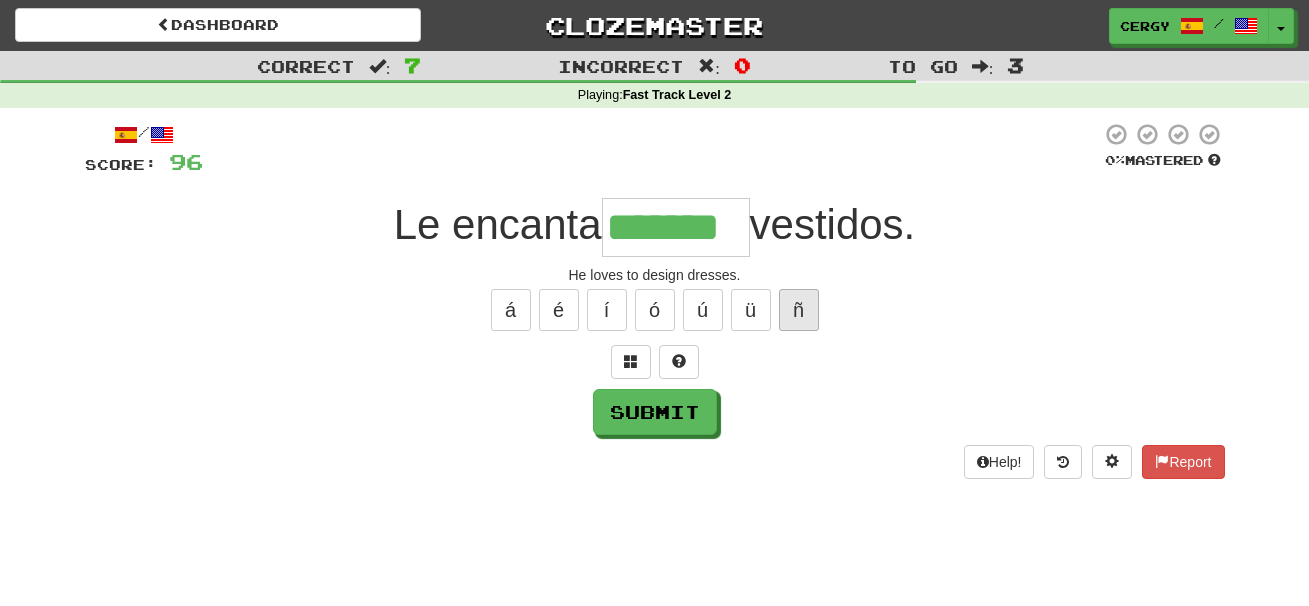 type on "*******" 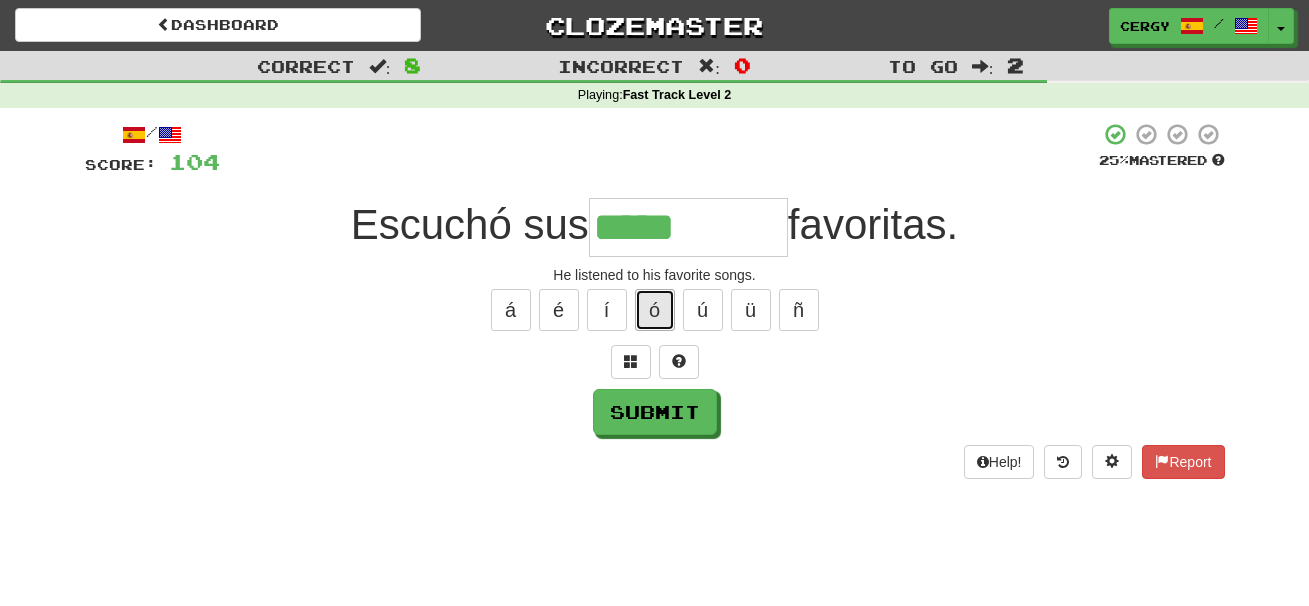 click on "ó" at bounding box center (655, 310) 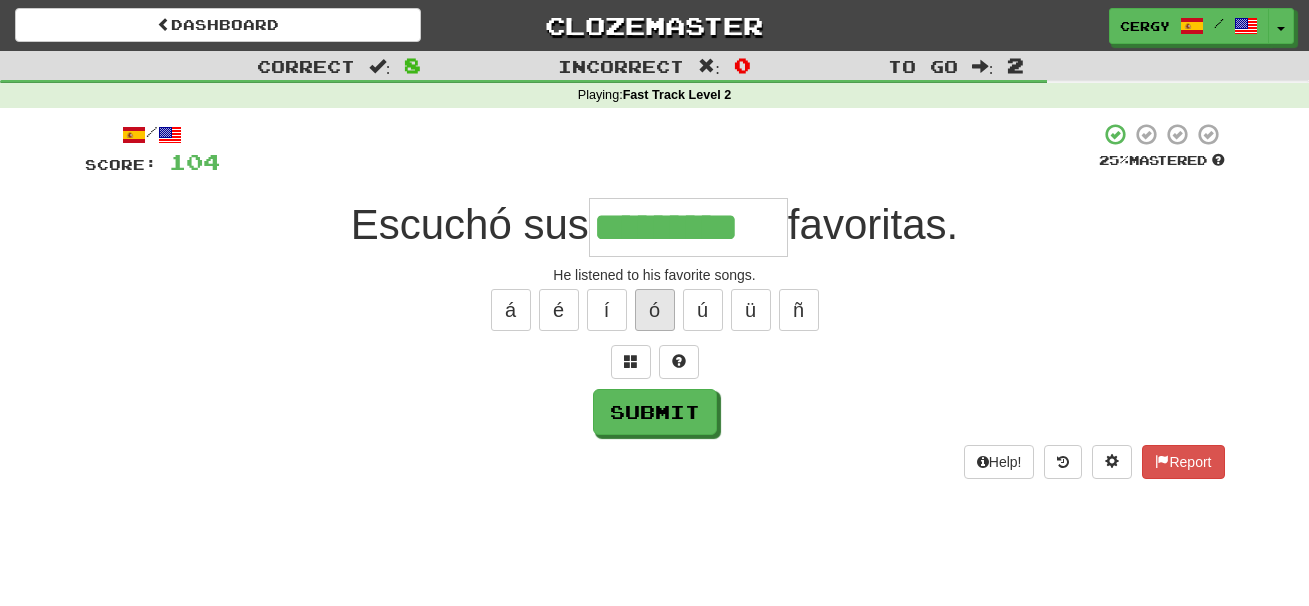 type on "*********" 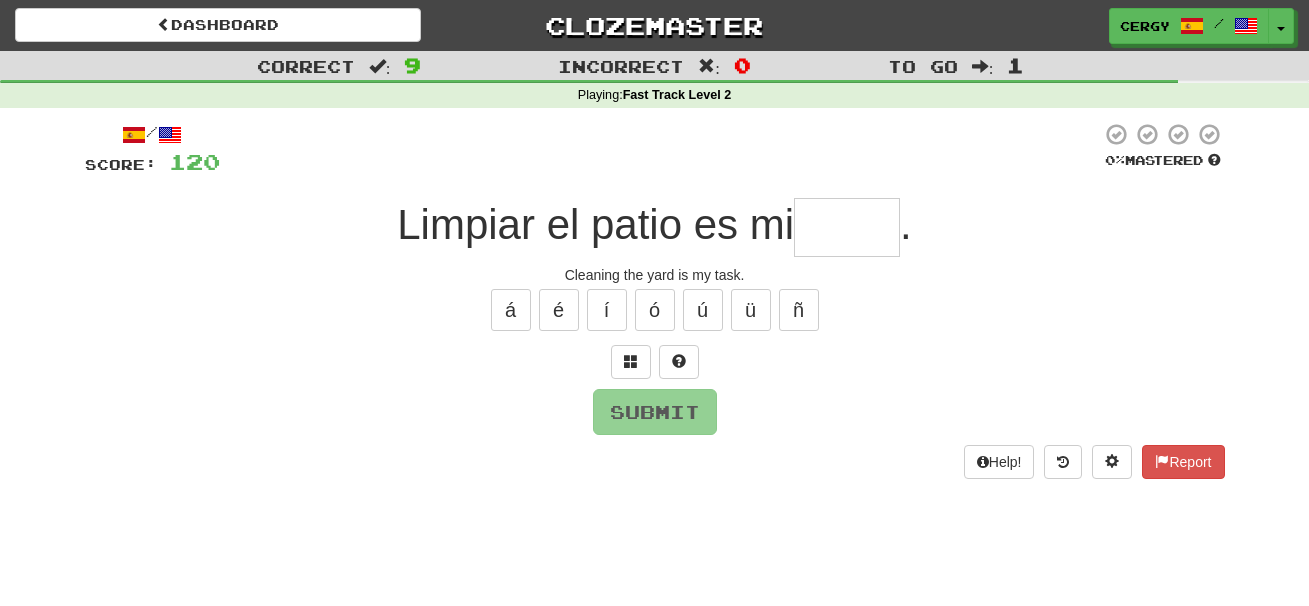 type on "*" 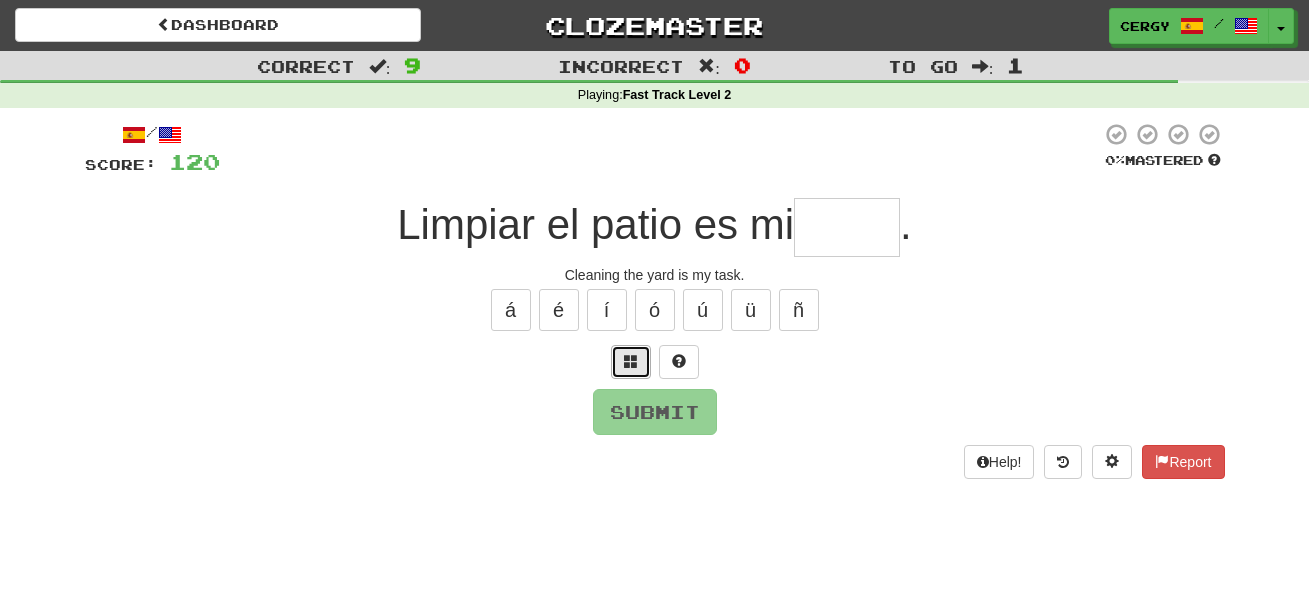 click at bounding box center [631, 362] 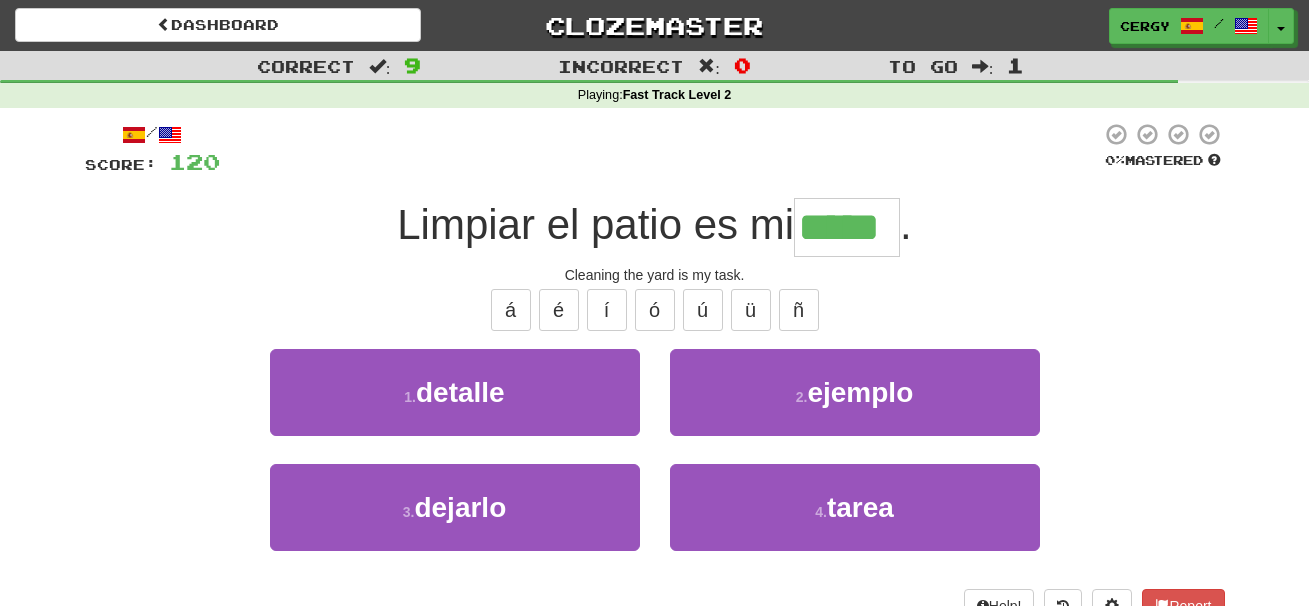 type on "*****" 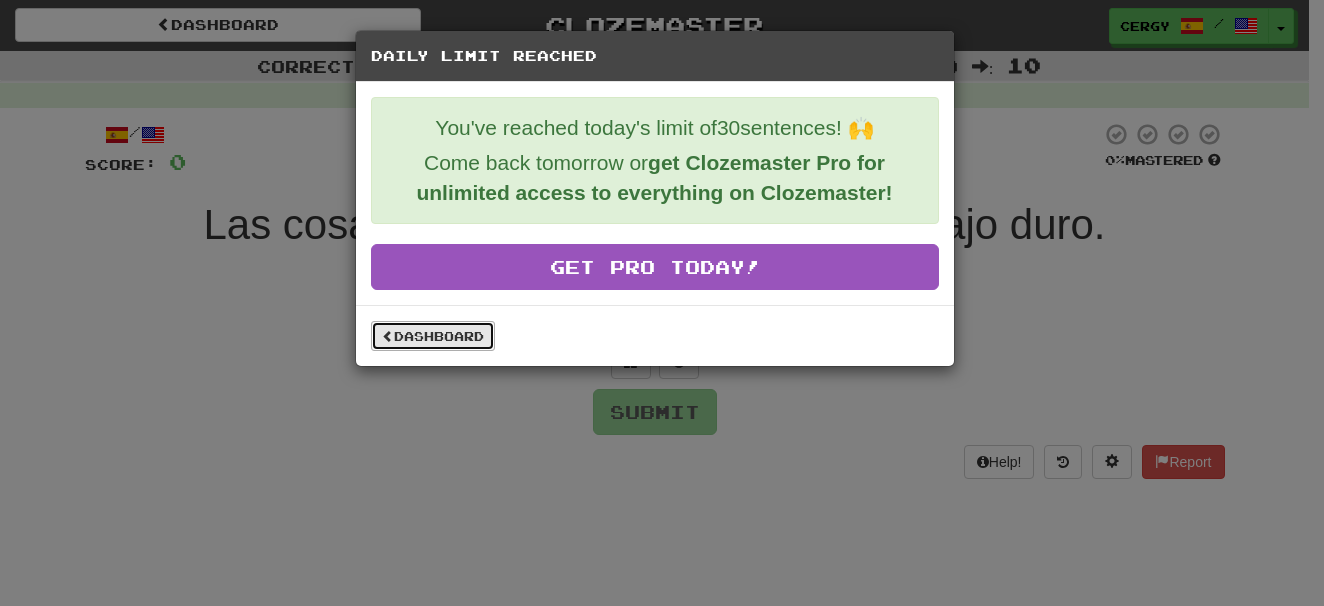 click on "Dashboard" at bounding box center [433, 336] 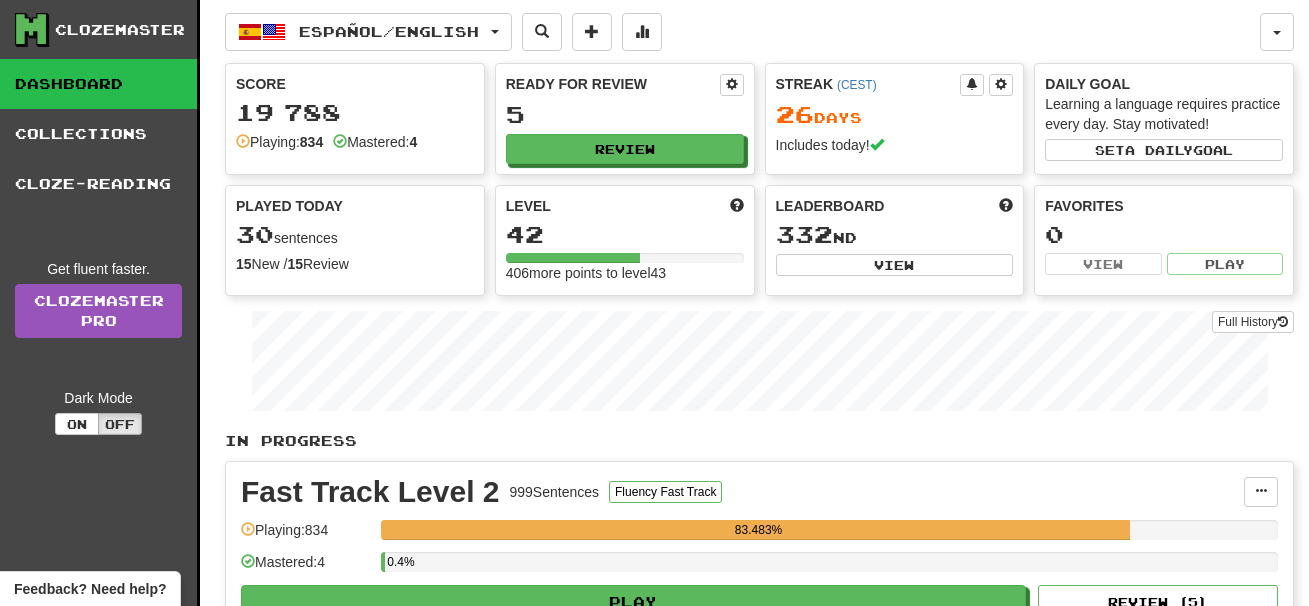 scroll, scrollTop: 0, scrollLeft: 0, axis: both 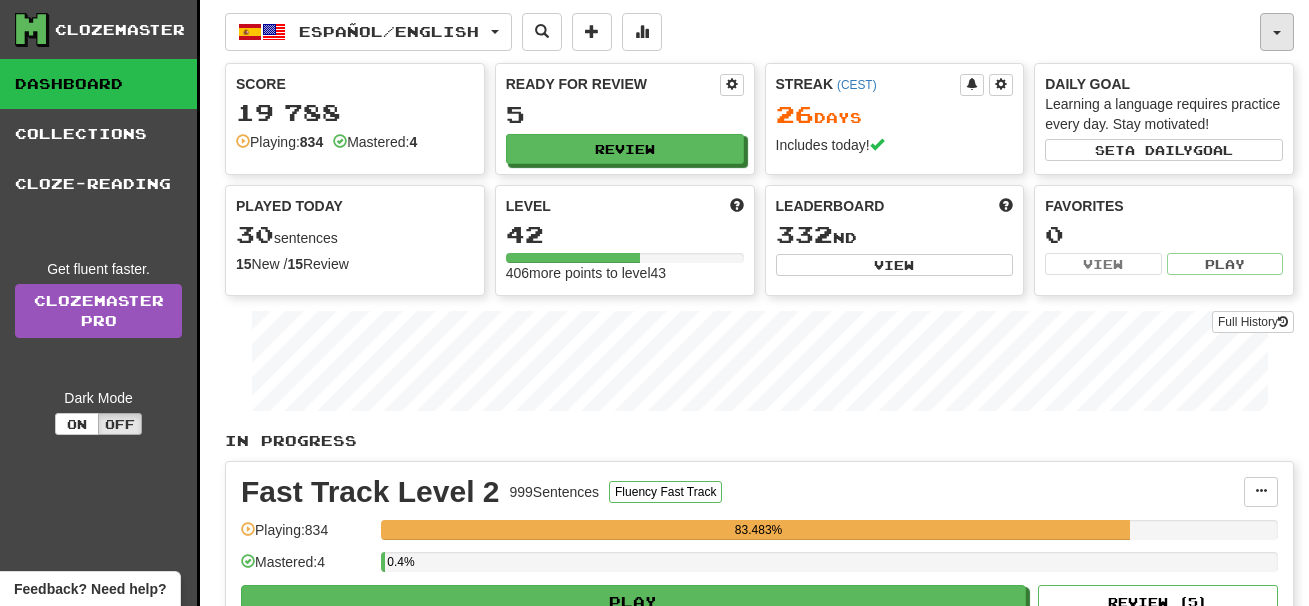 click at bounding box center [1277, 32] 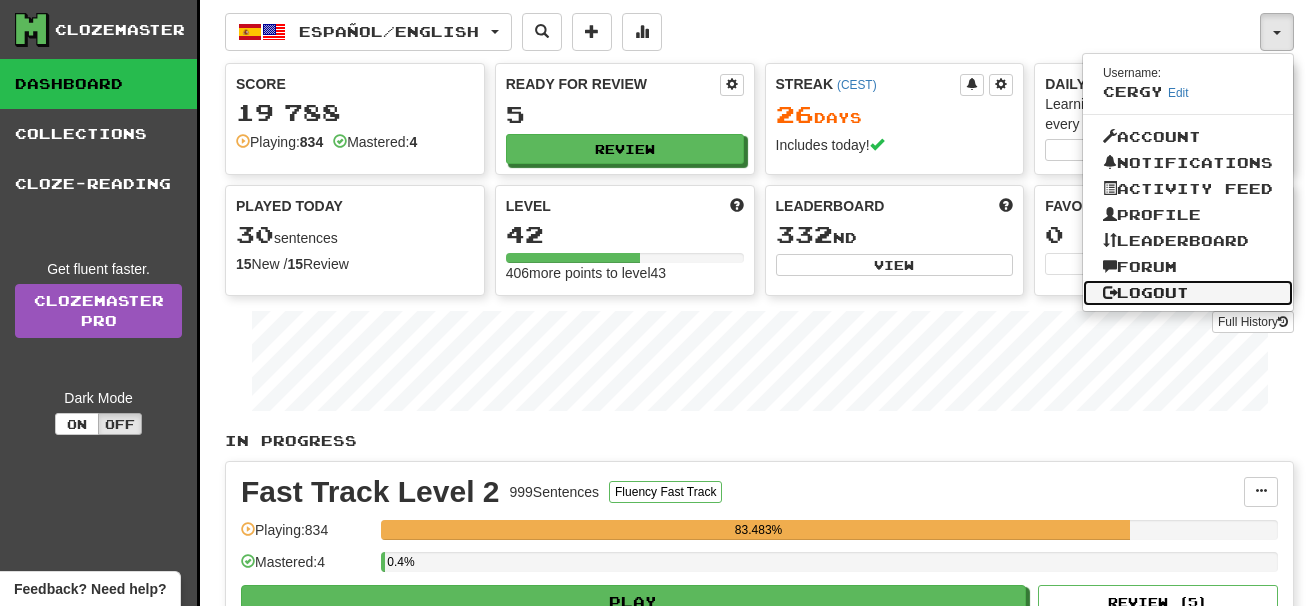 click on "Logout" at bounding box center [1188, 293] 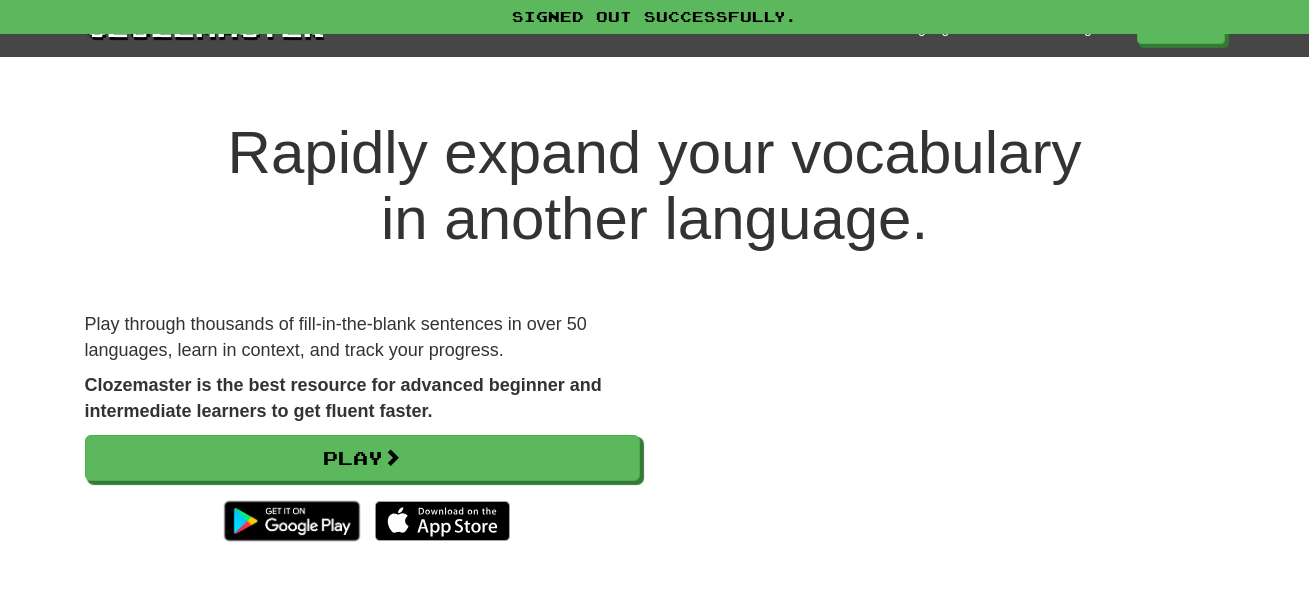 scroll, scrollTop: 0, scrollLeft: 0, axis: both 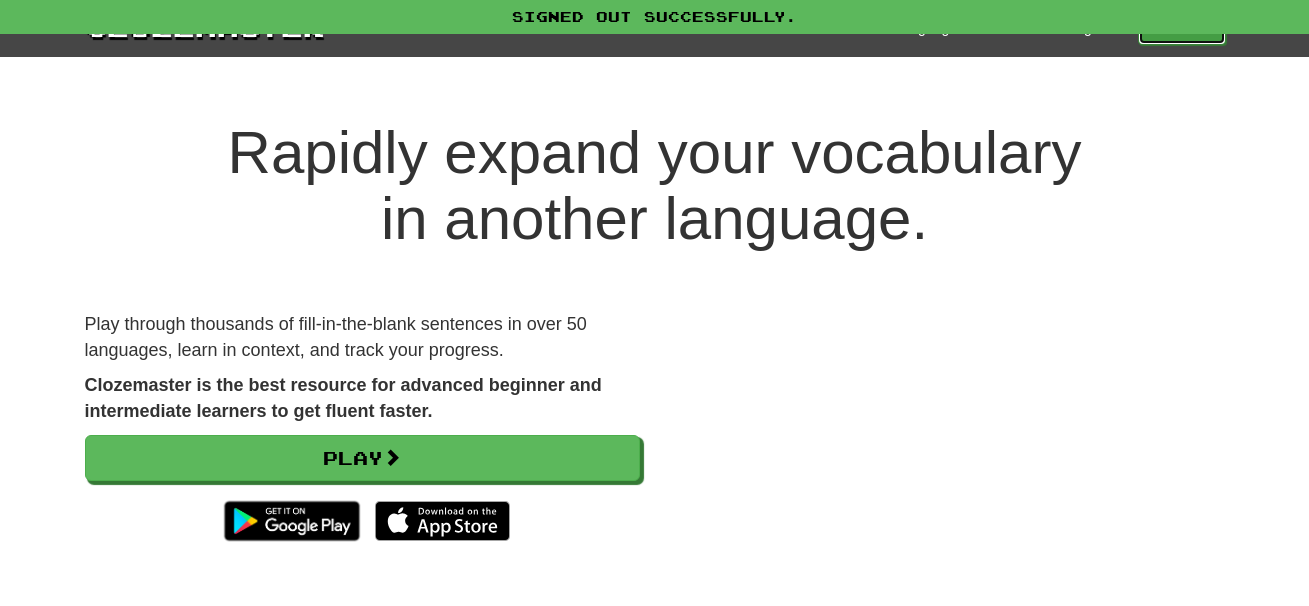 click on "Play" at bounding box center [1182, 28] 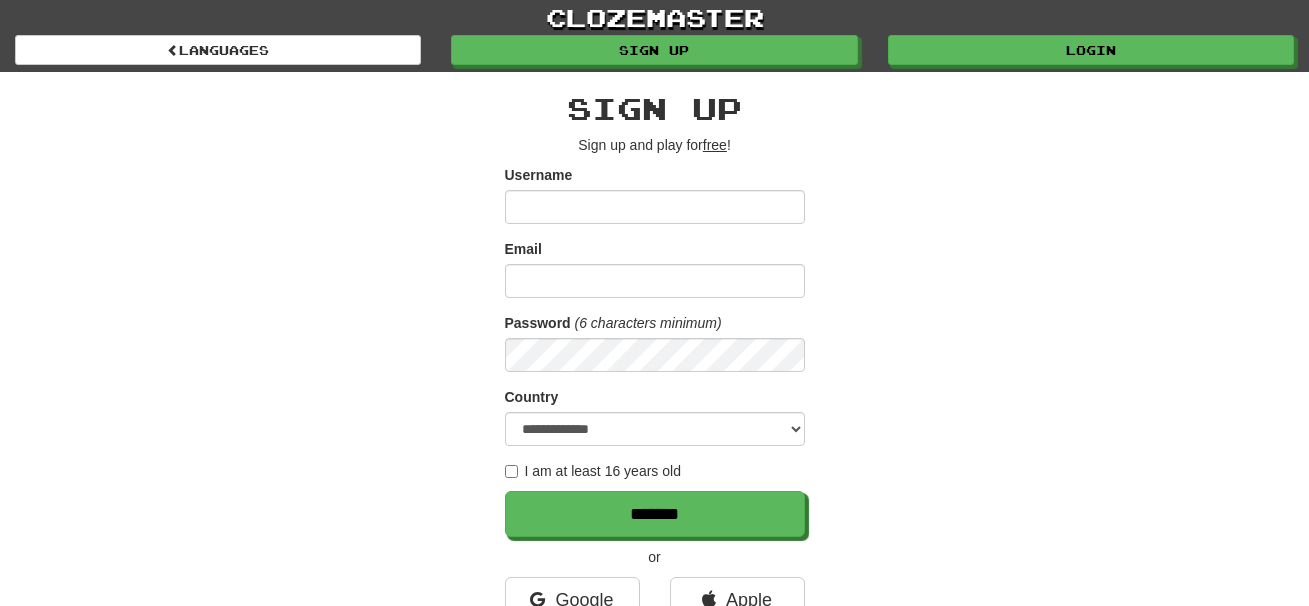 scroll, scrollTop: 0, scrollLeft: 0, axis: both 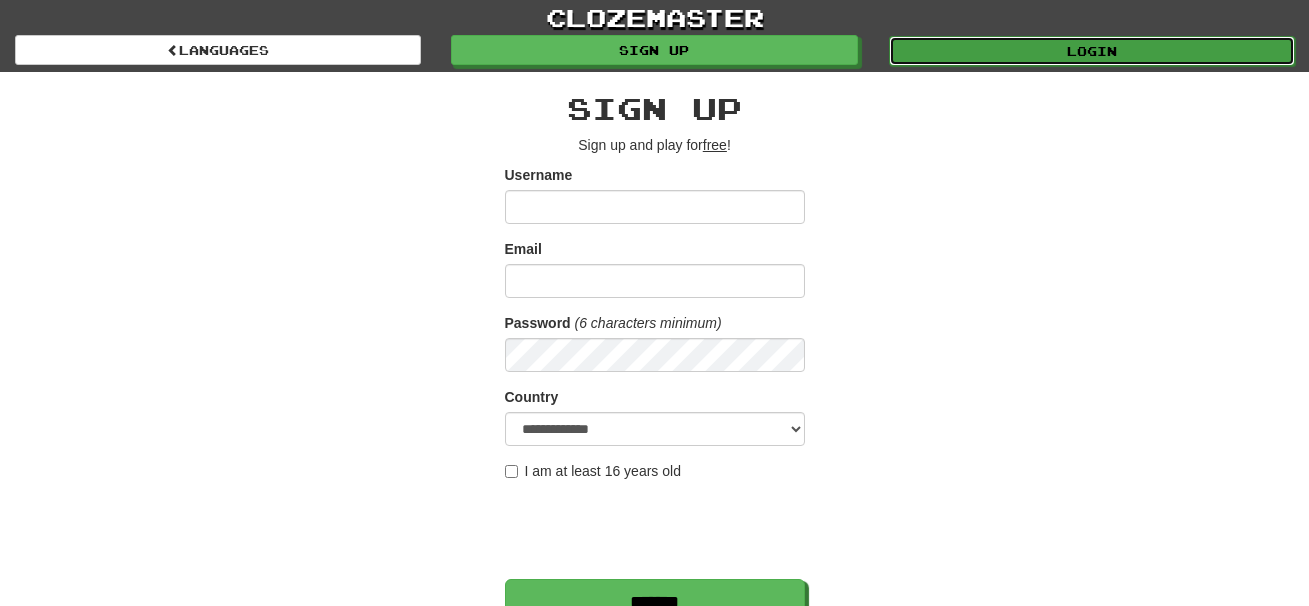 click on "Login" at bounding box center [1092, 51] 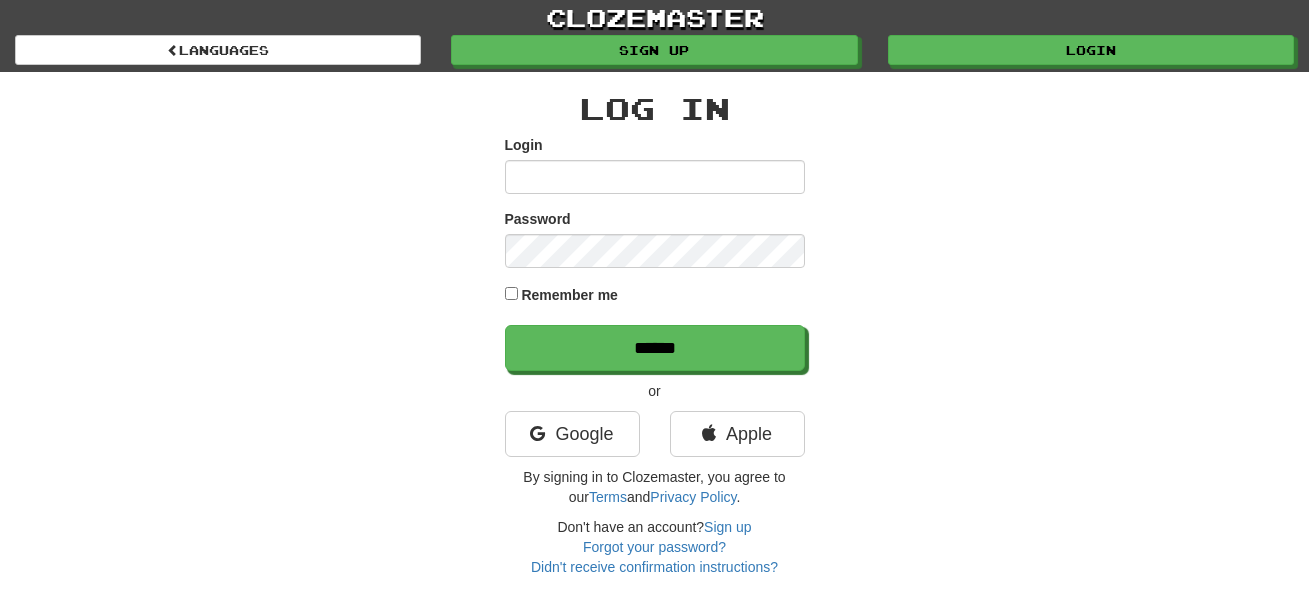 scroll, scrollTop: 0, scrollLeft: 0, axis: both 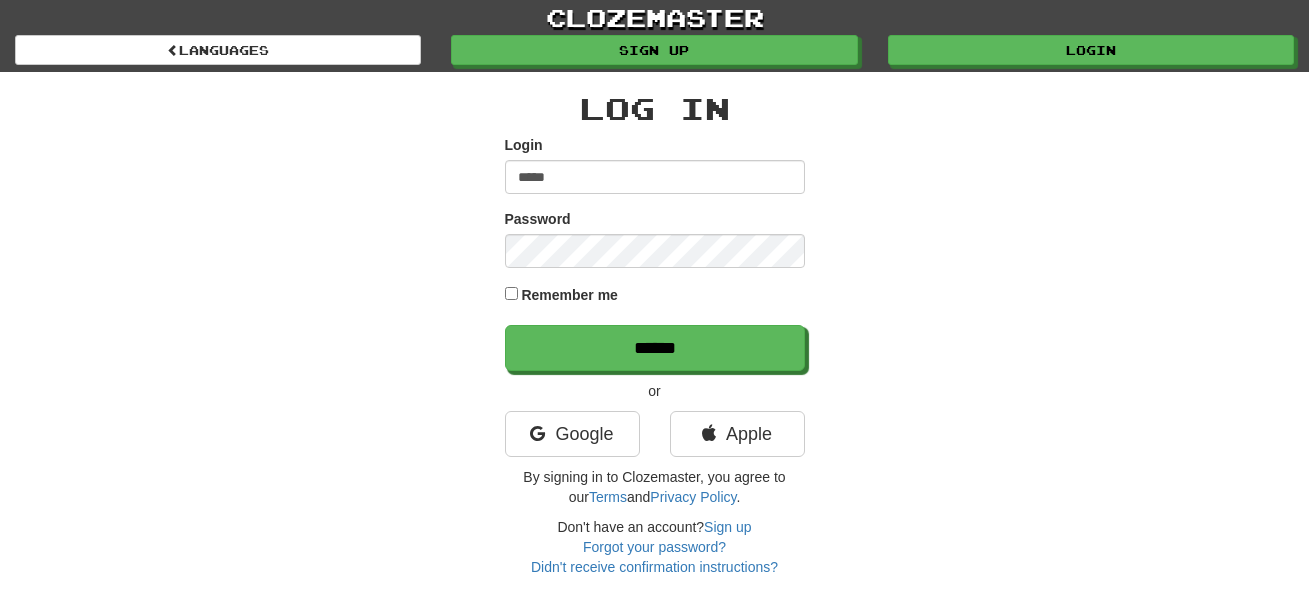click on "*****" at bounding box center [655, 177] 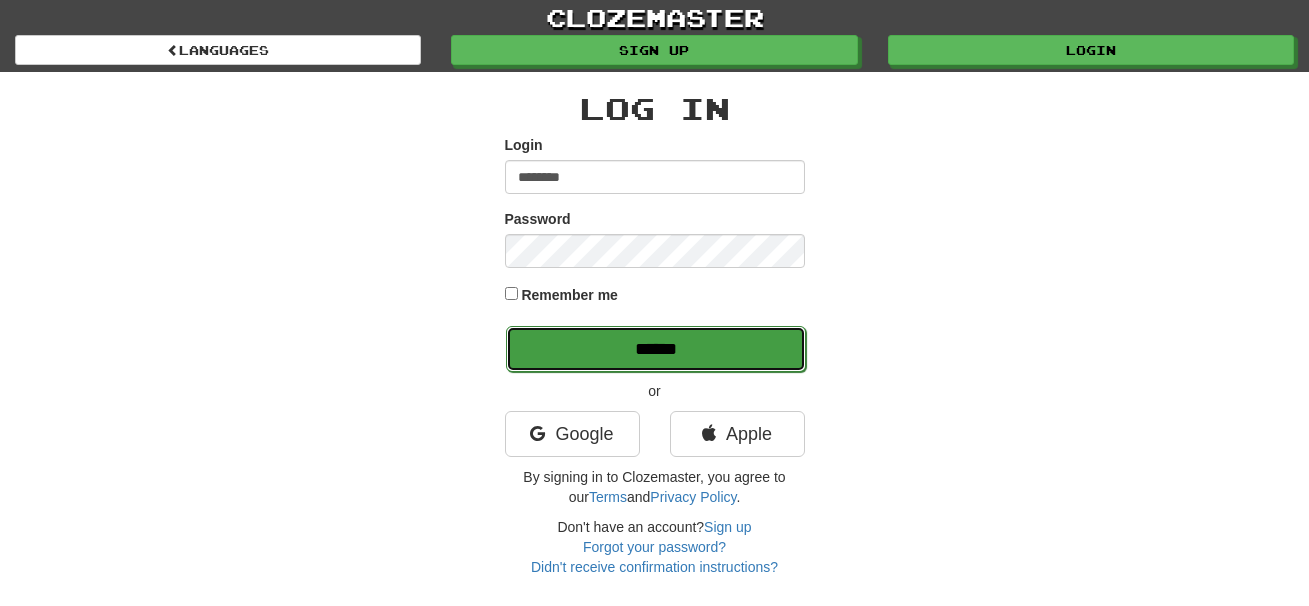 click on "******" at bounding box center (656, 349) 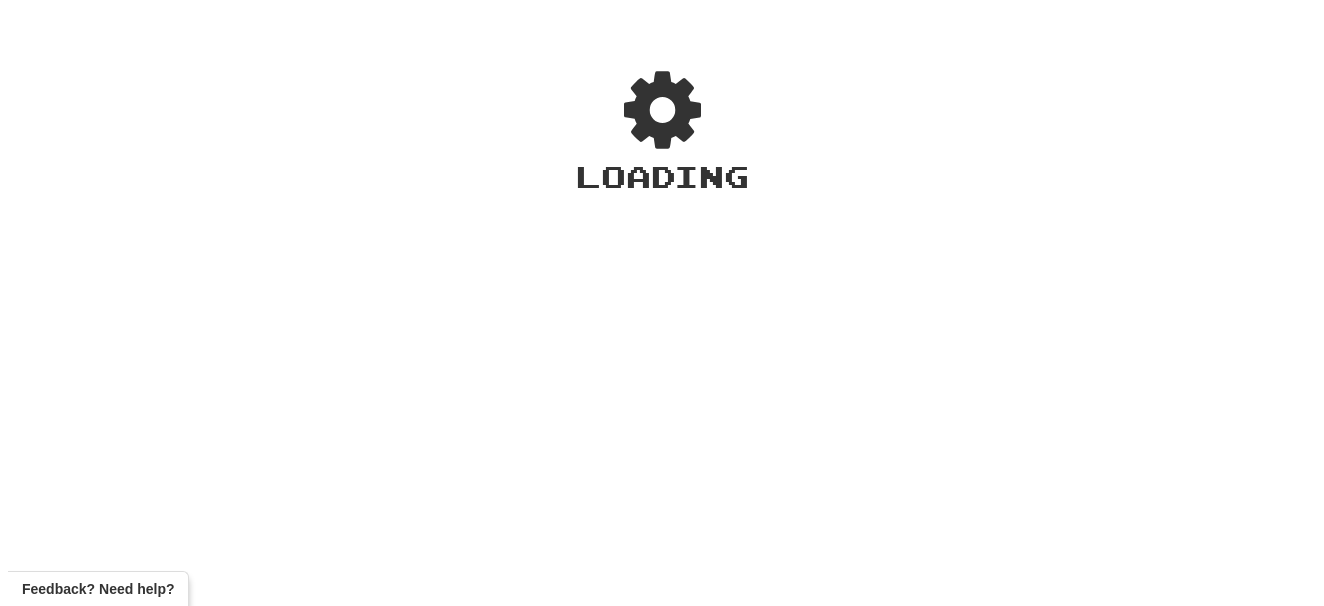 scroll, scrollTop: 0, scrollLeft: 0, axis: both 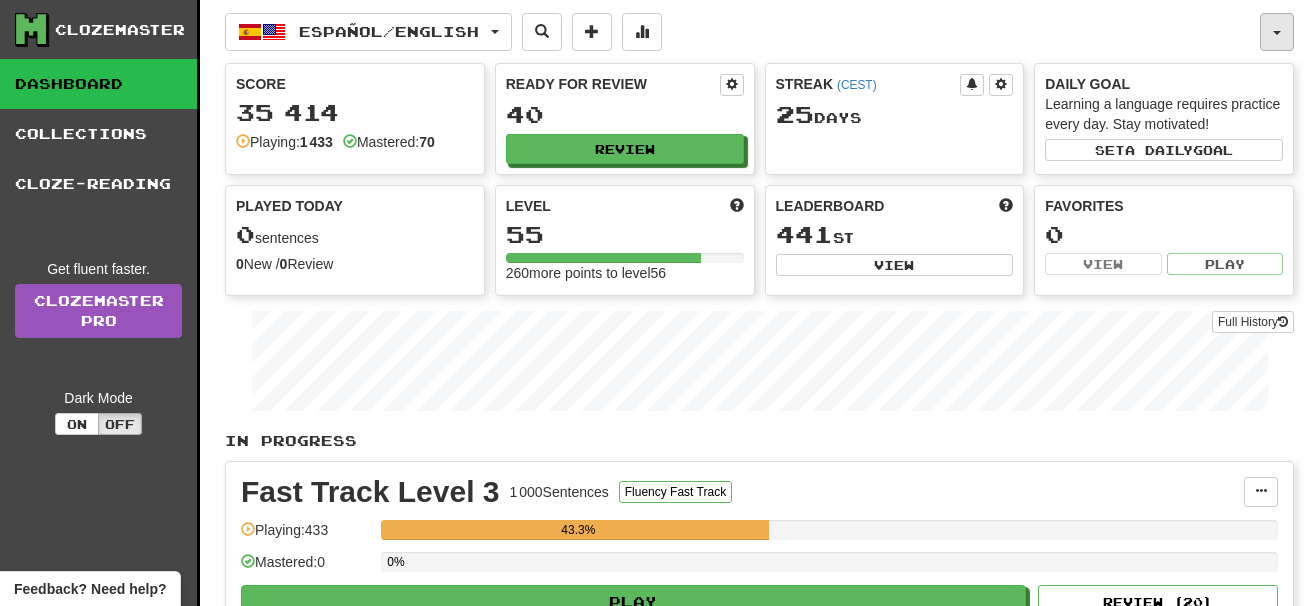 click at bounding box center (1277, 32) 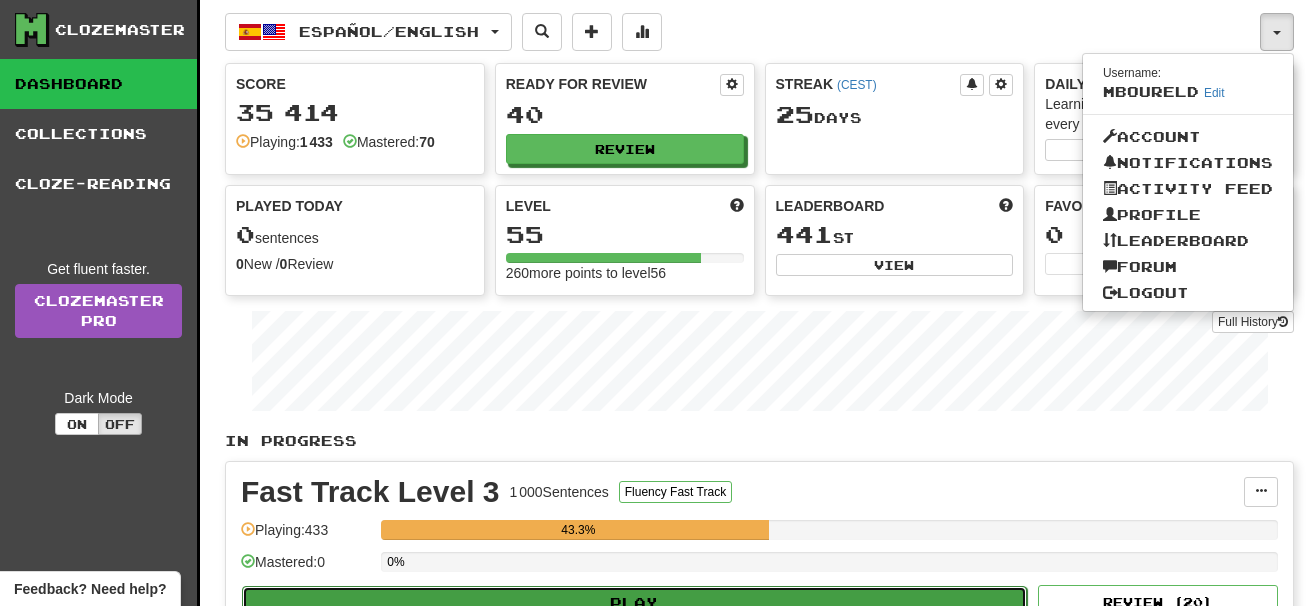 click on "Play" at bounding box center [634, 603] 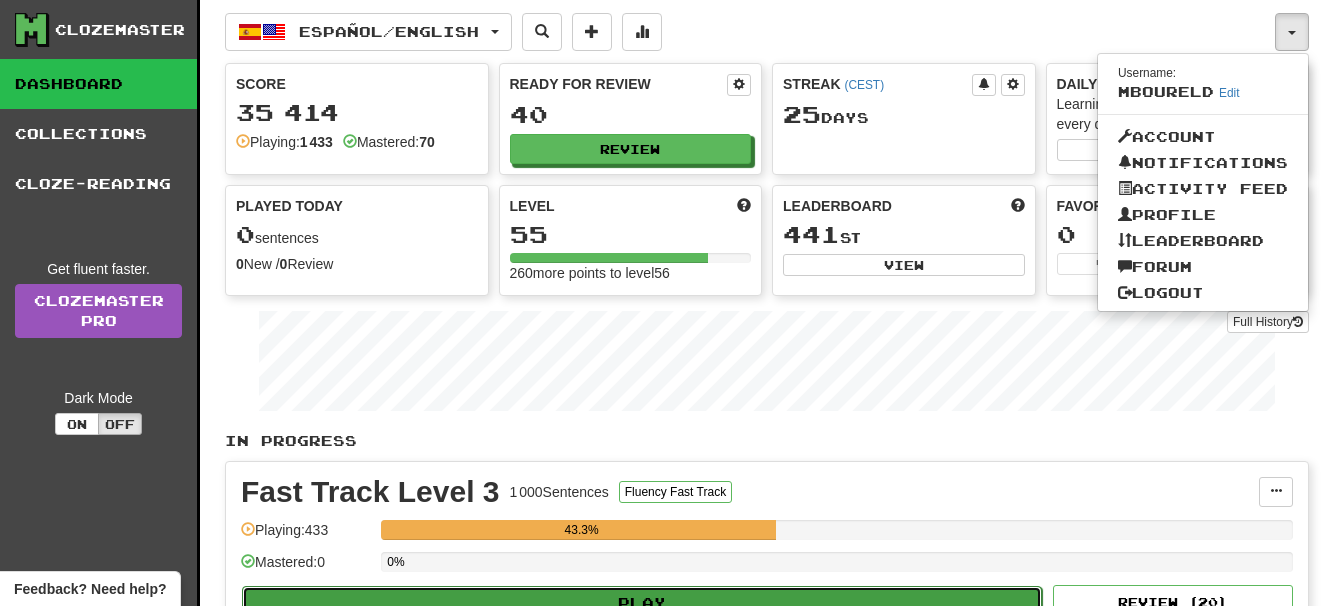 select on "**" 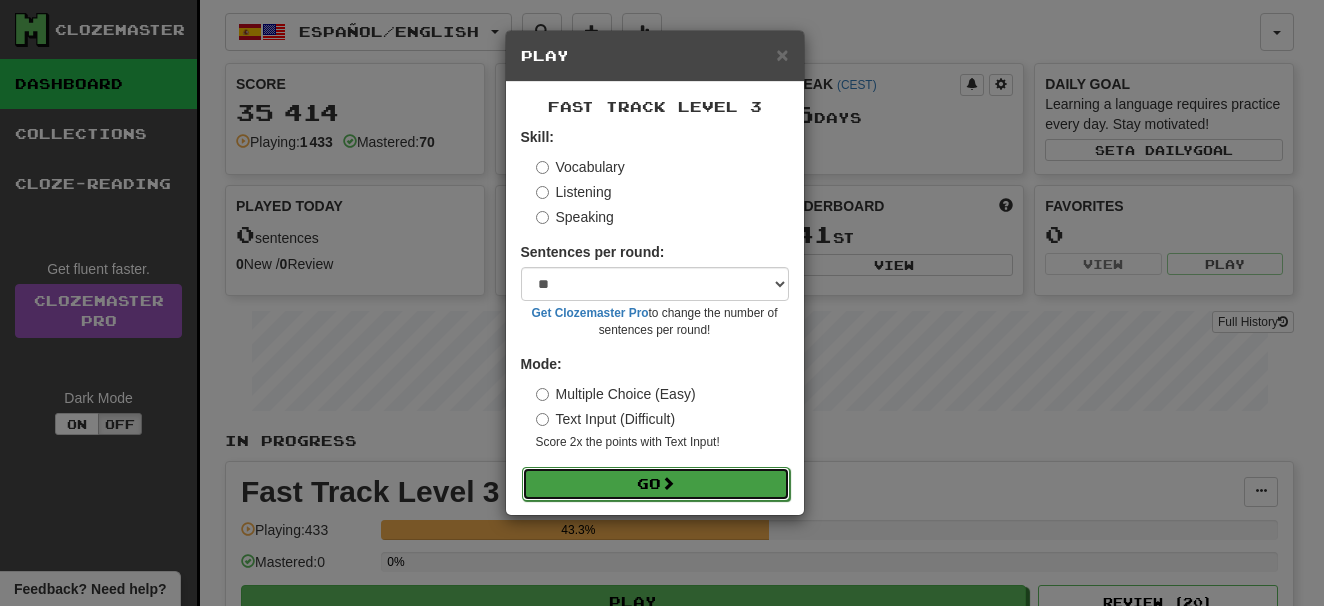 click on "Go" at bounding box center [656, 484] 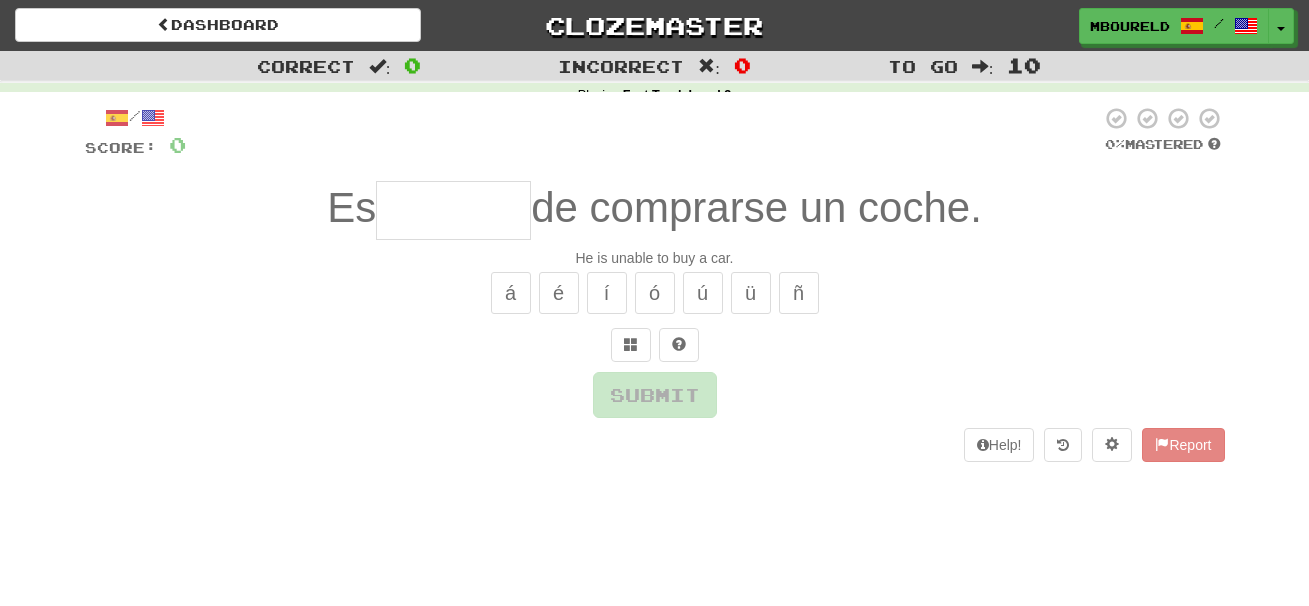 scroll, scrollTop: 0, scrollLeft: 0, axis: both 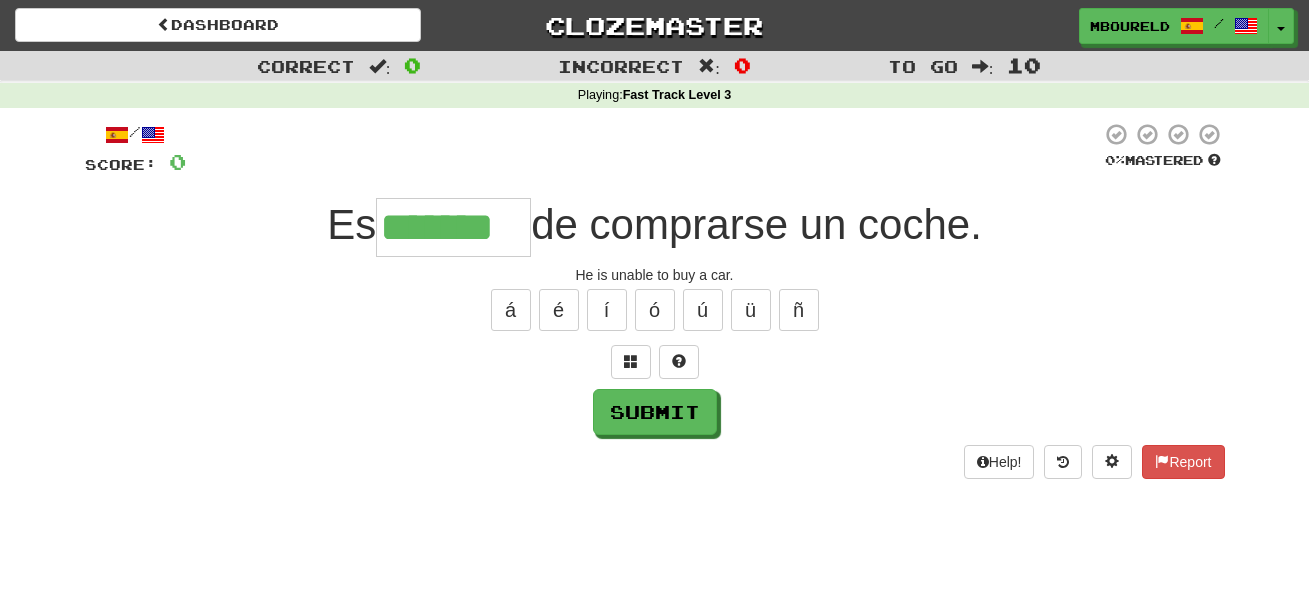 type on "*******" 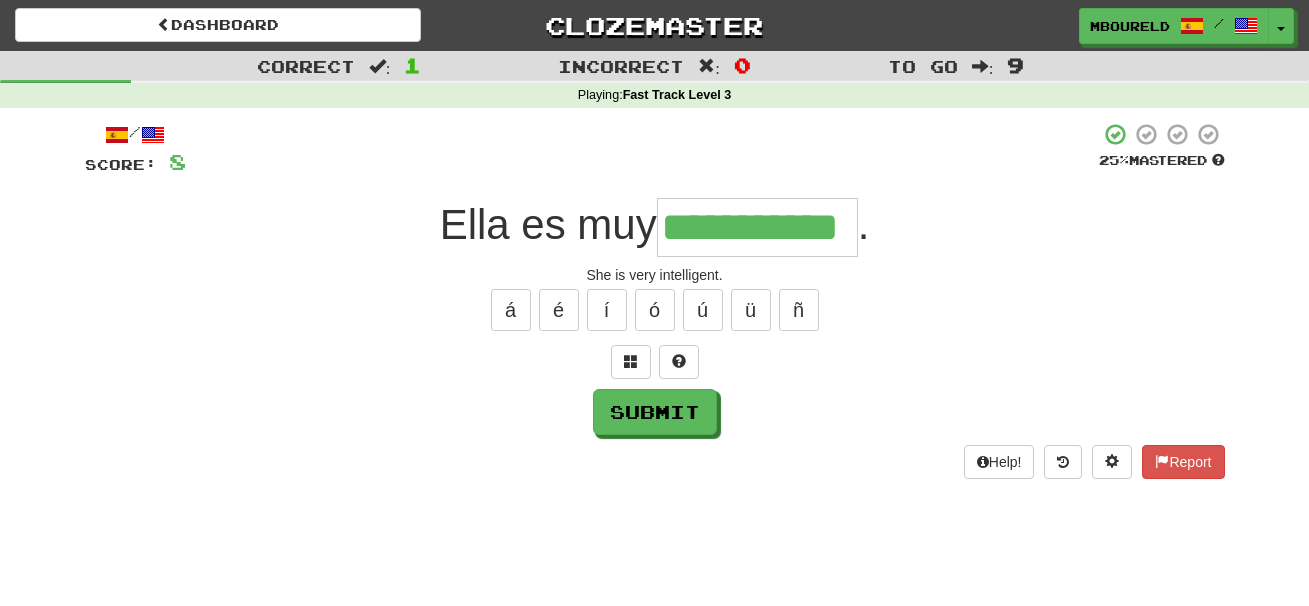 type on "**********" 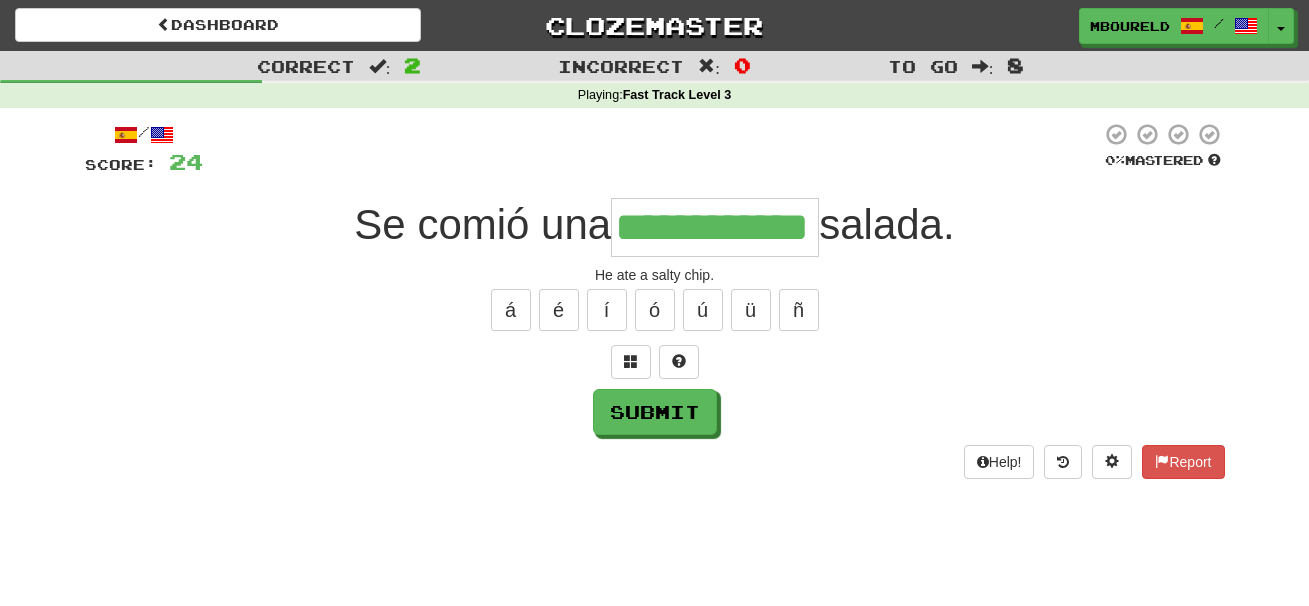 type on "**********" 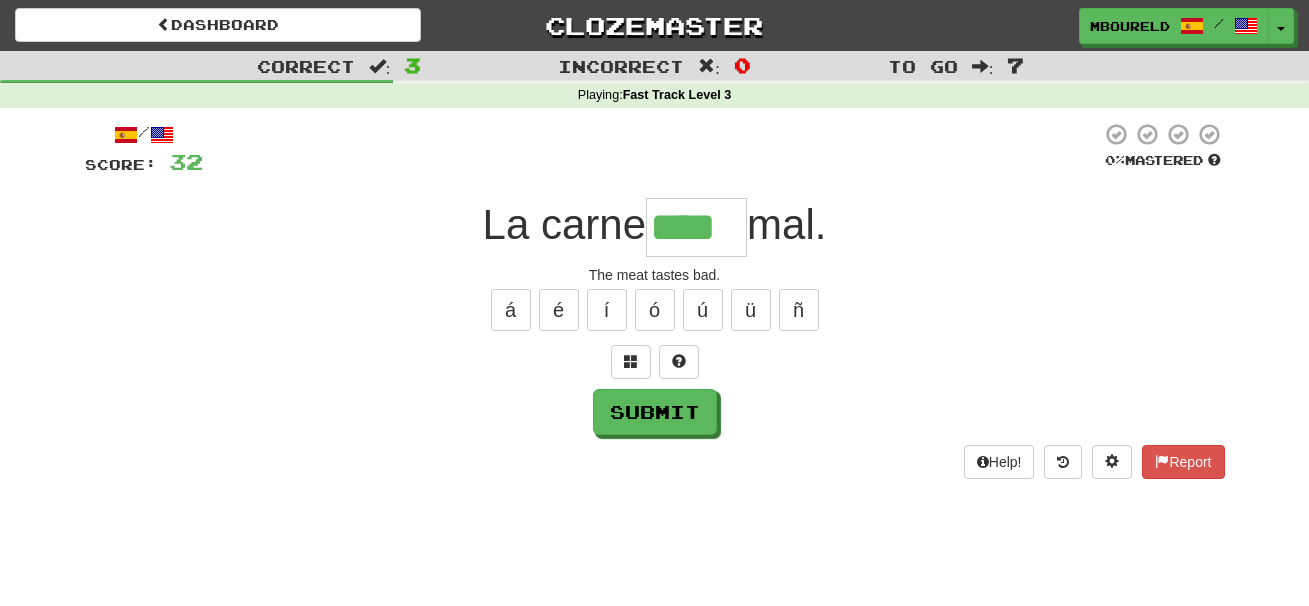 type on "****" 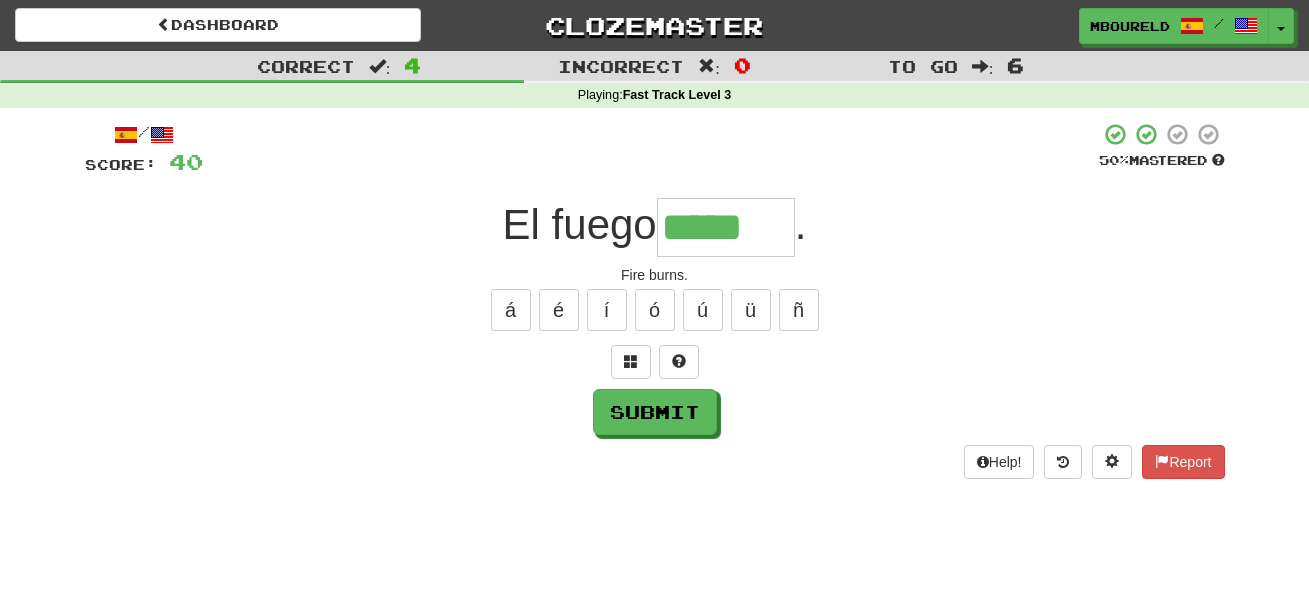 type on "*****" 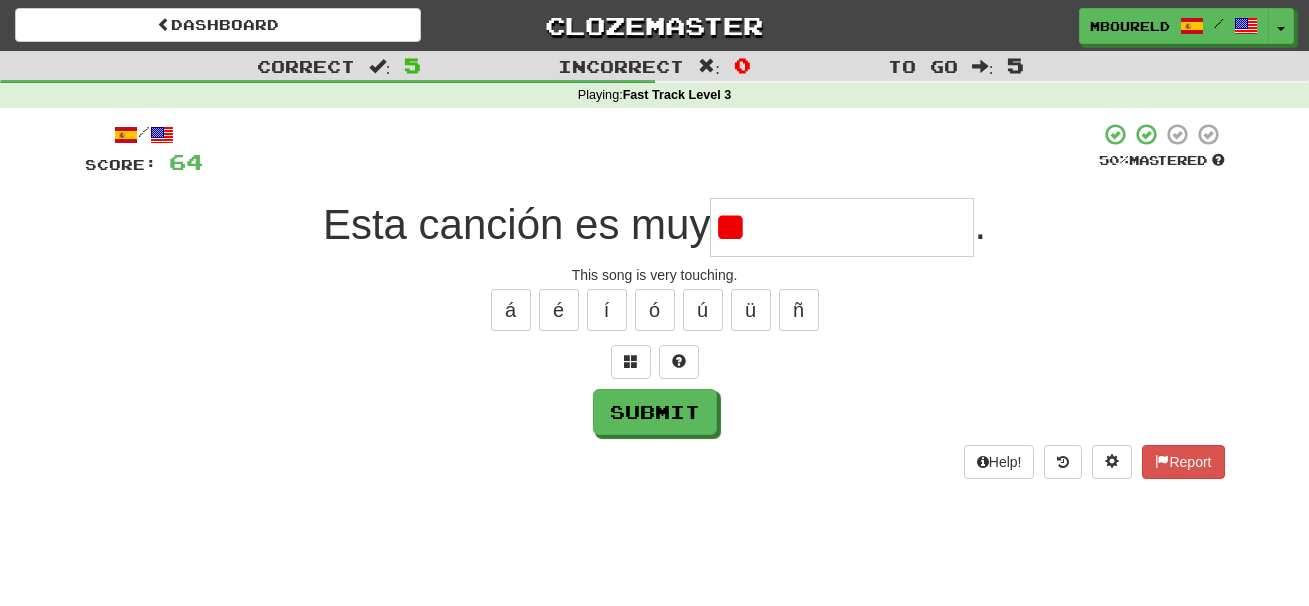type on "*" 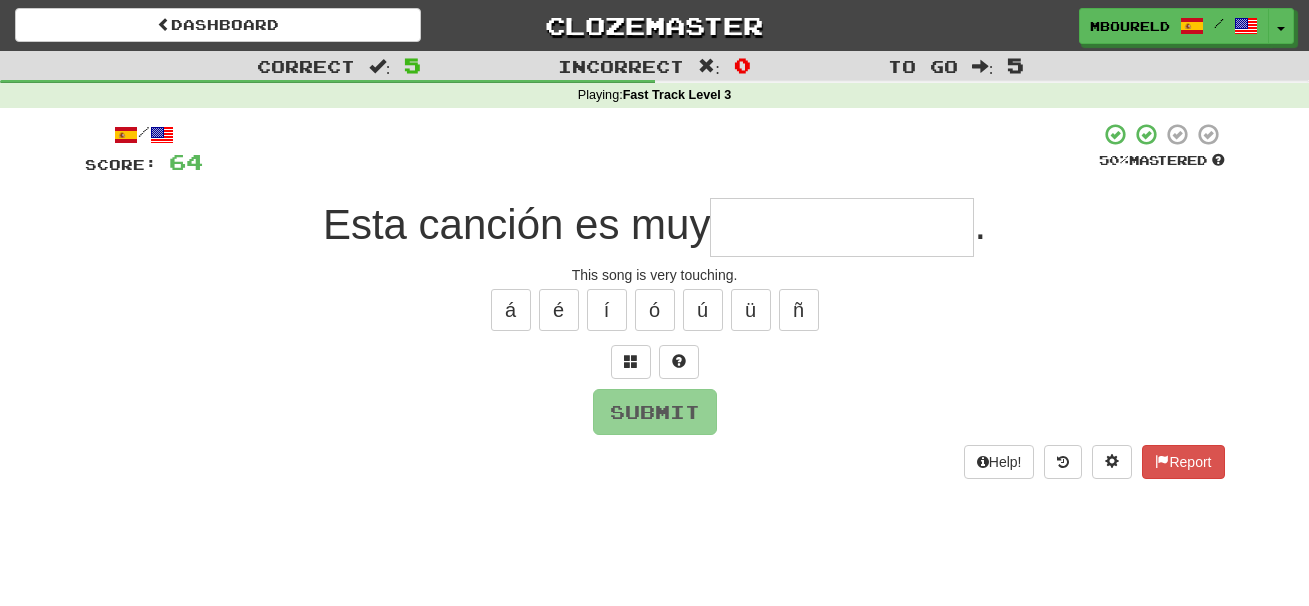 type on "*" 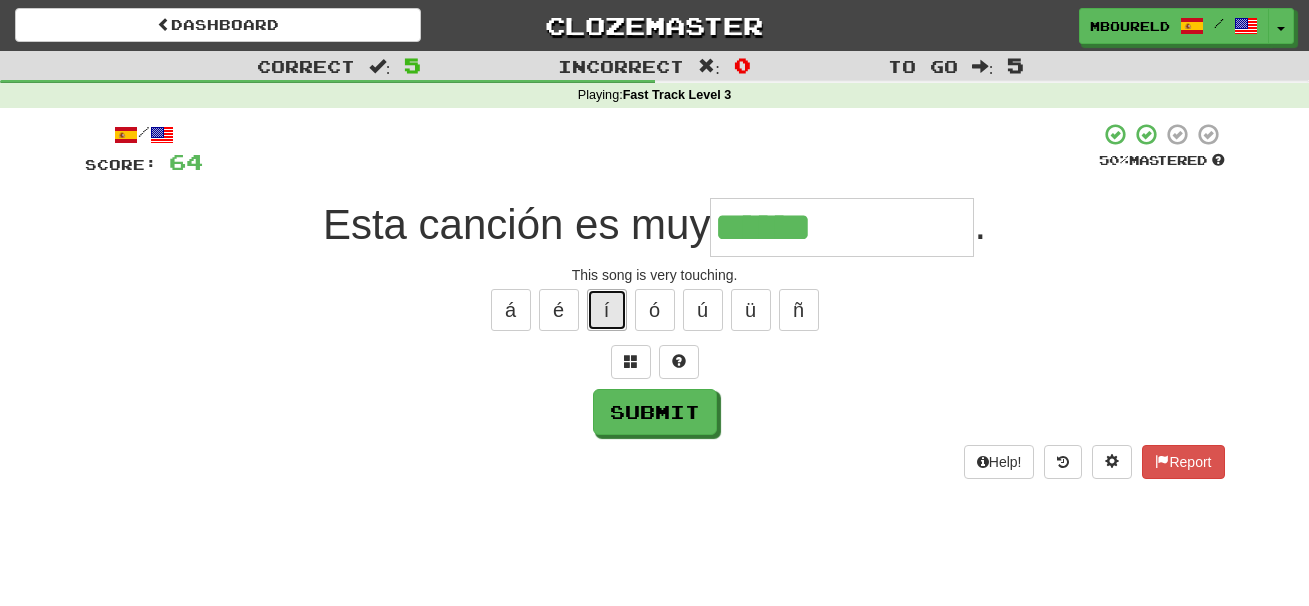 click on "í" at bounding box center [607, 310] 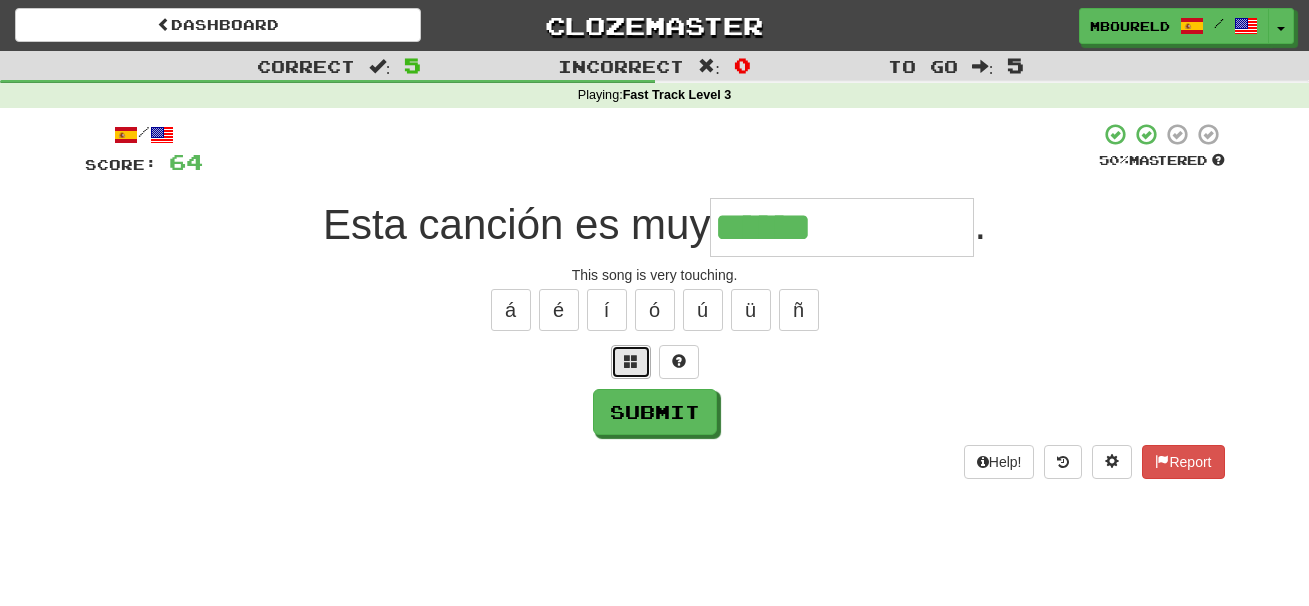 click at bounding box center [631, 361] 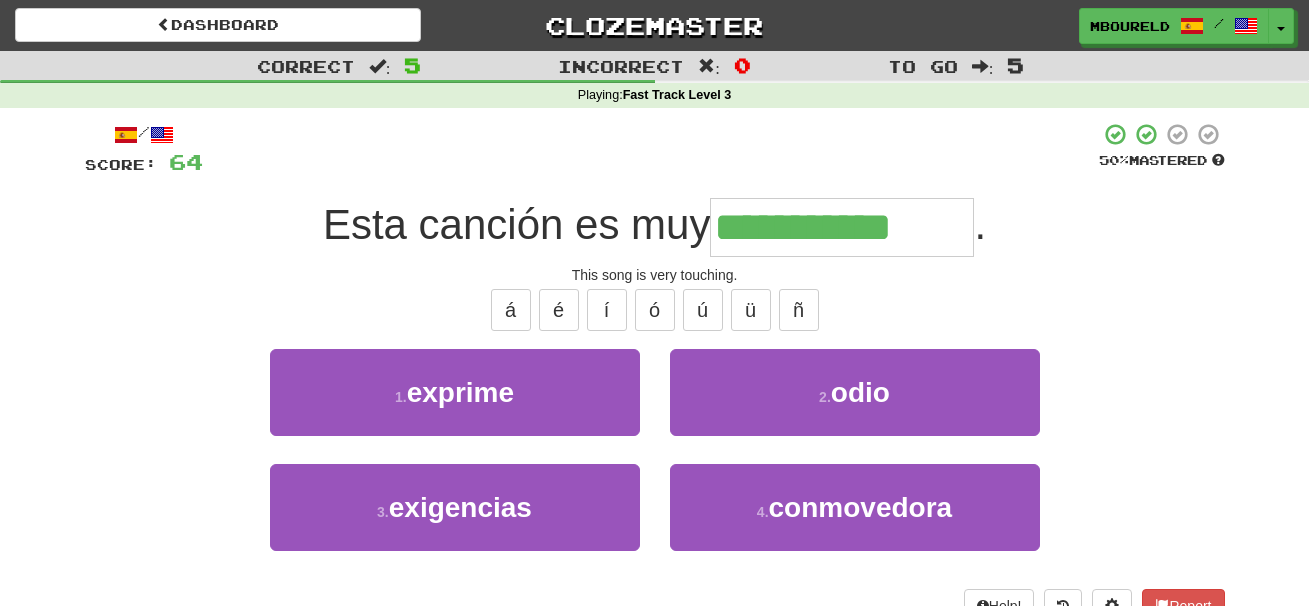 type on "**********" 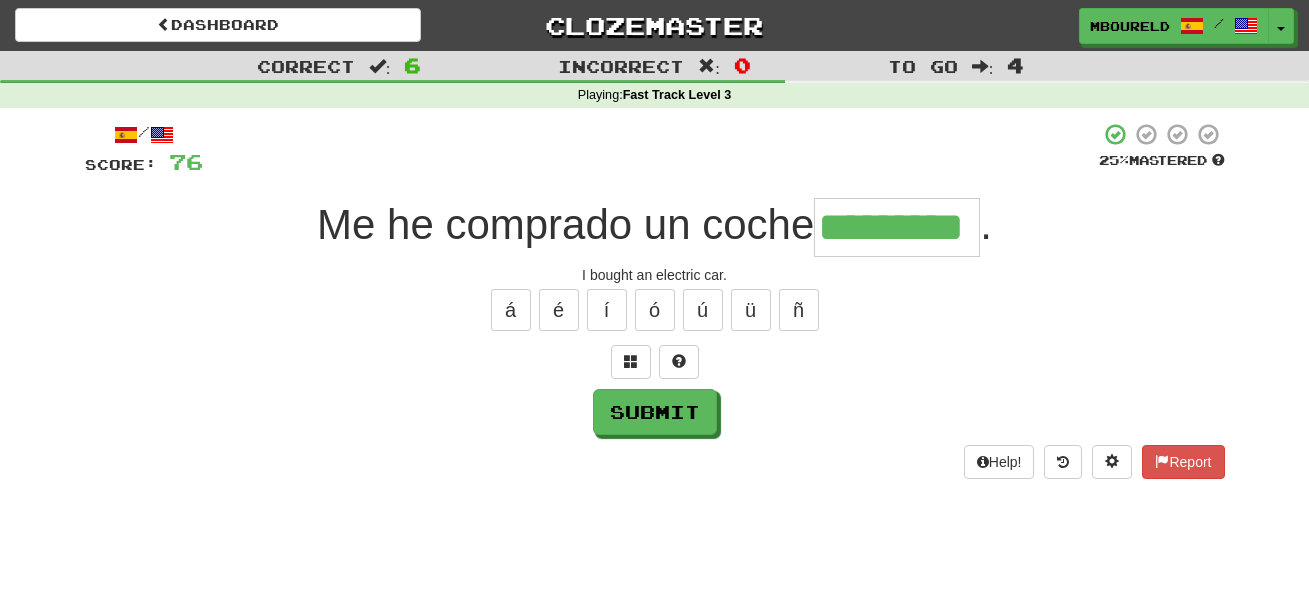type on "*********" 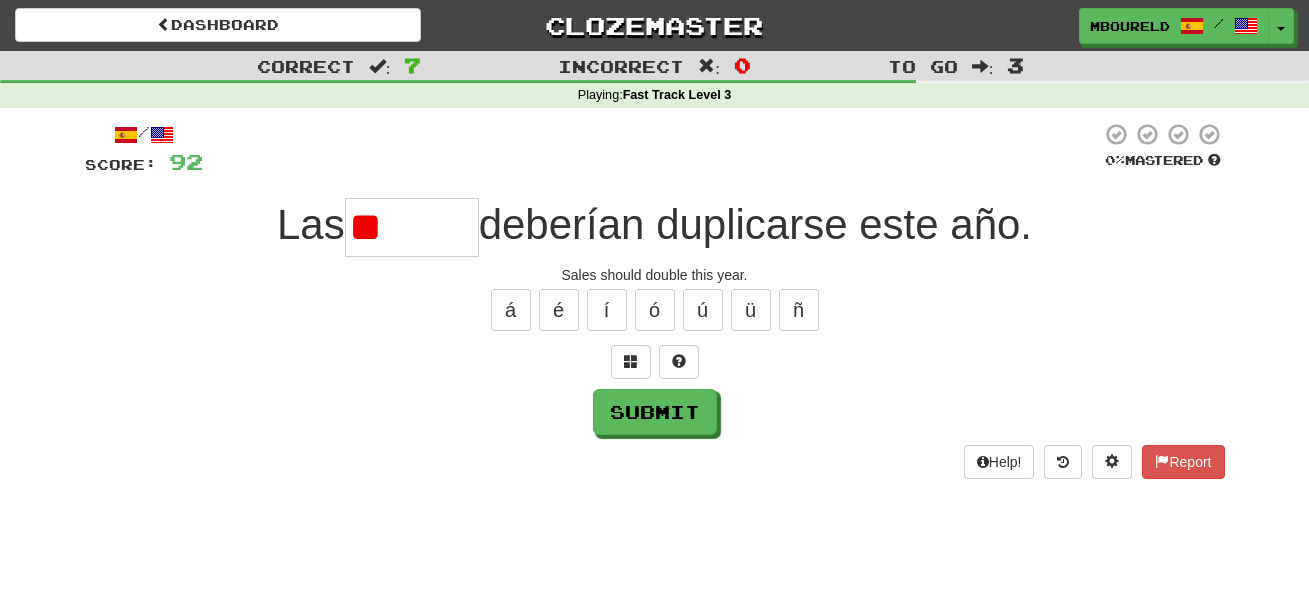 type on "*" 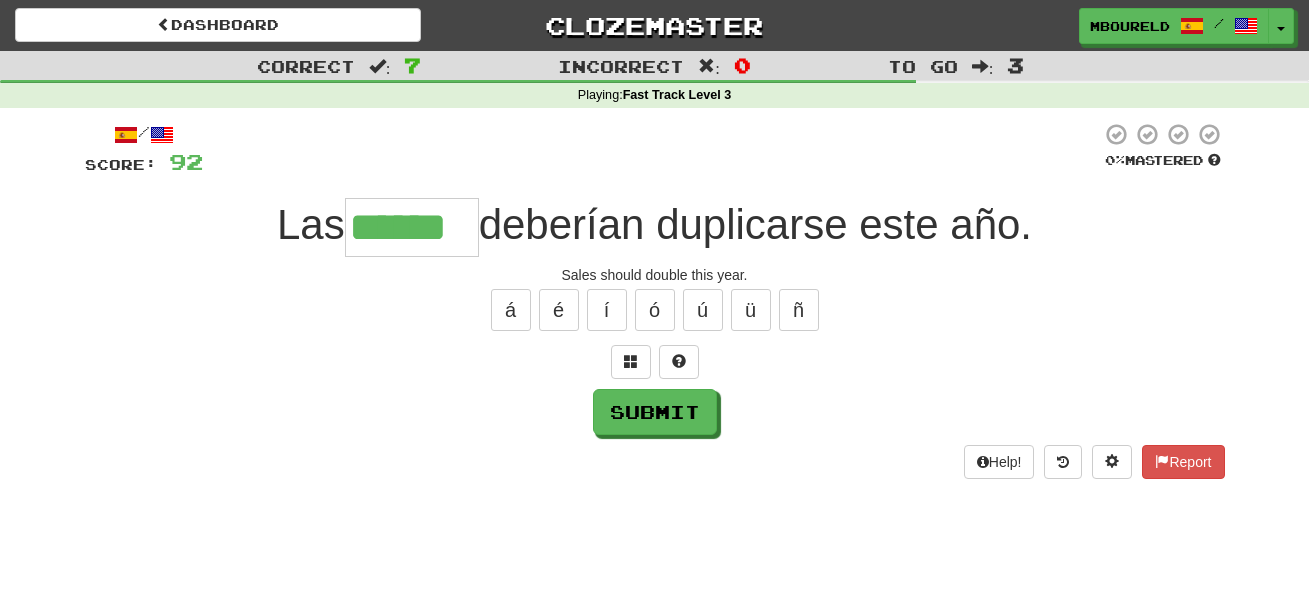 type on "******" 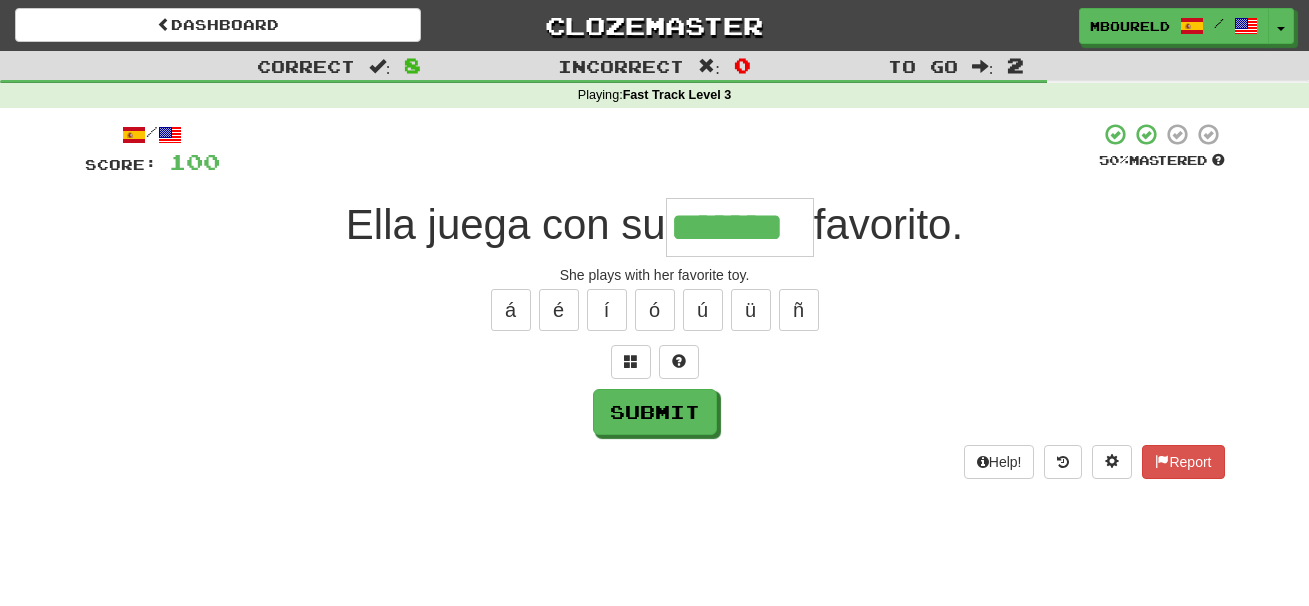 type on "*******" 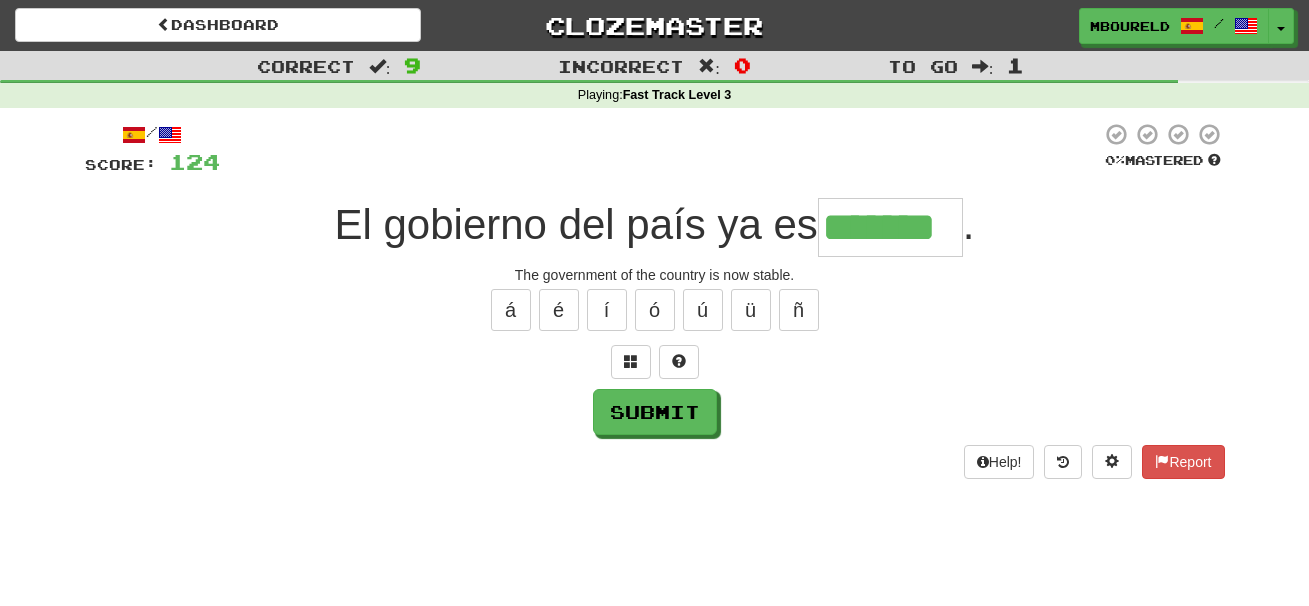 type on "*******" 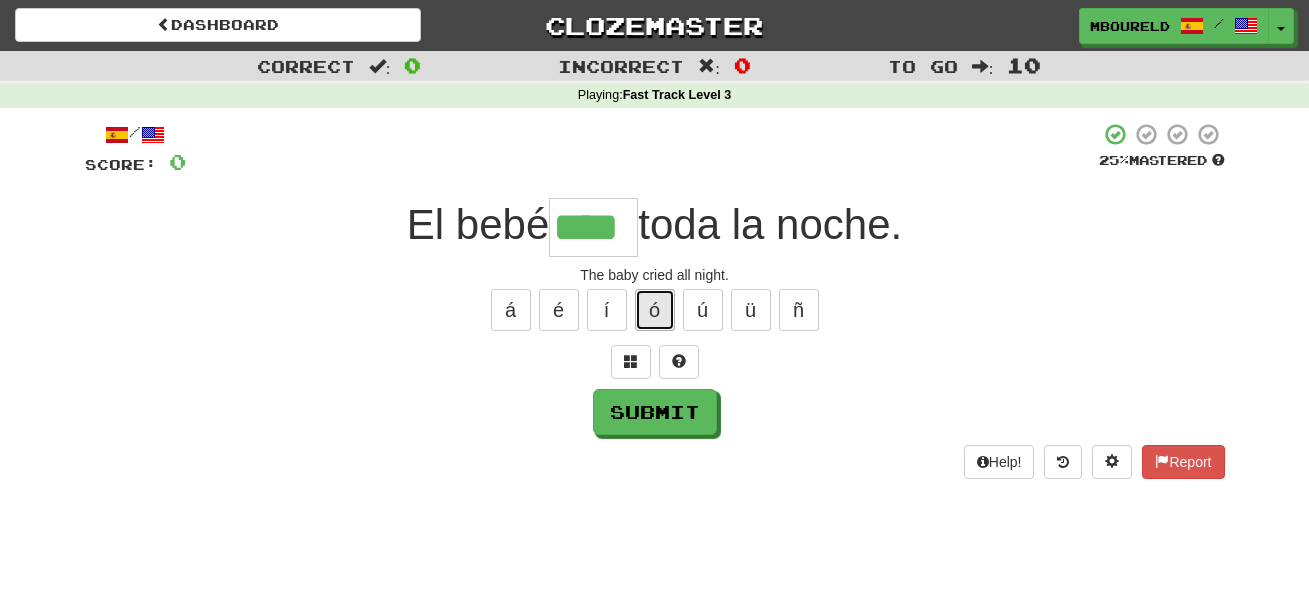 click on "ó" at bounding box center (655, 310) 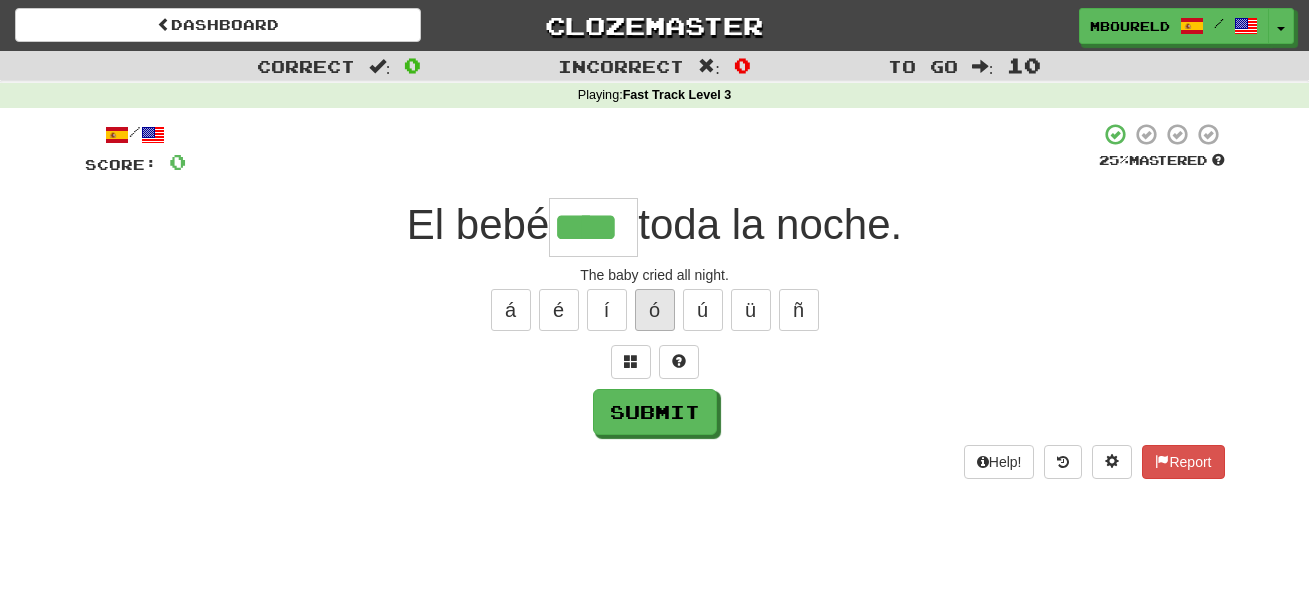 type on "*****" 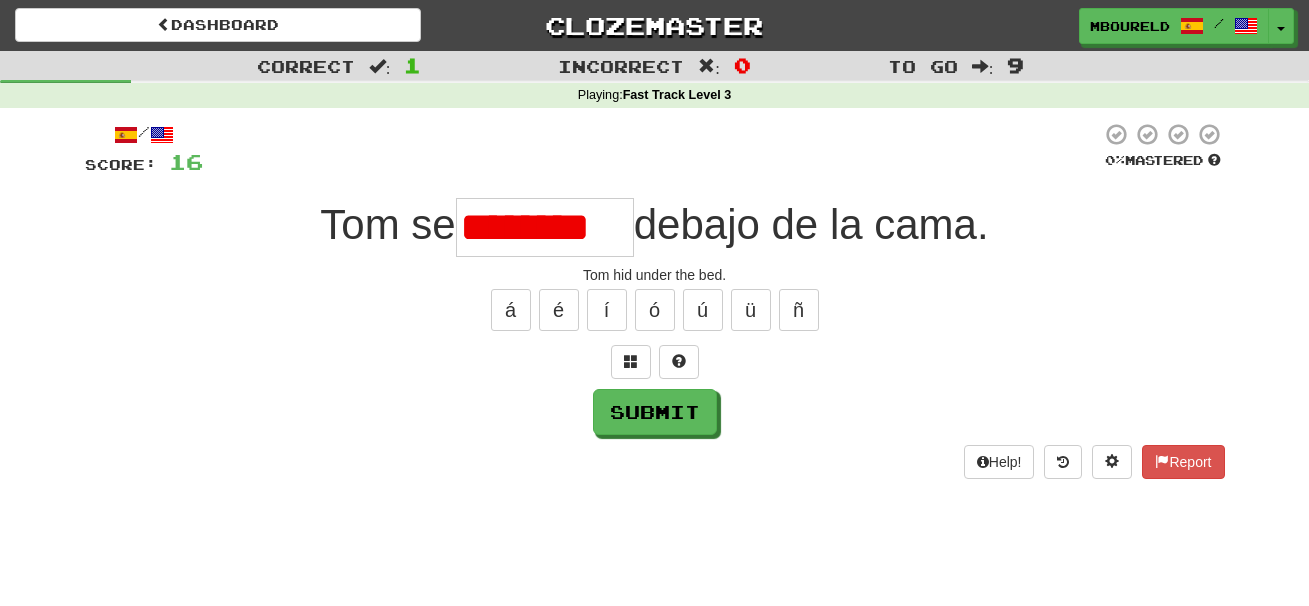 scroll, scrollTop: 0, scrollLeft: 0, axis: both 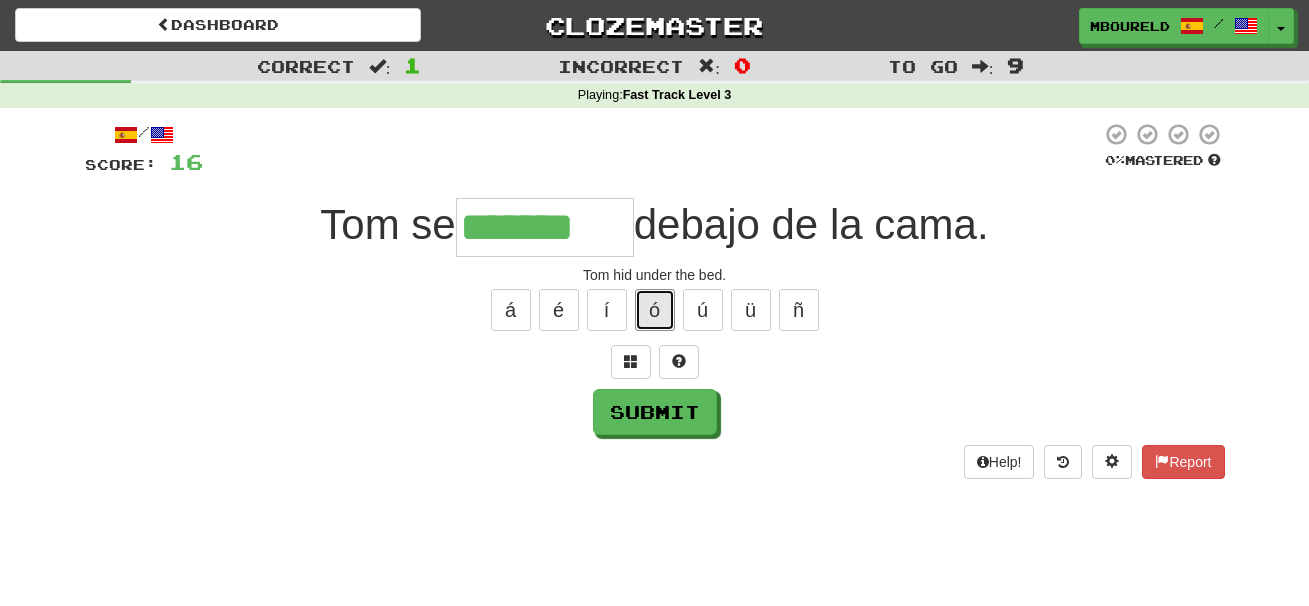 click on "ó" at bounding box center [655, 310] 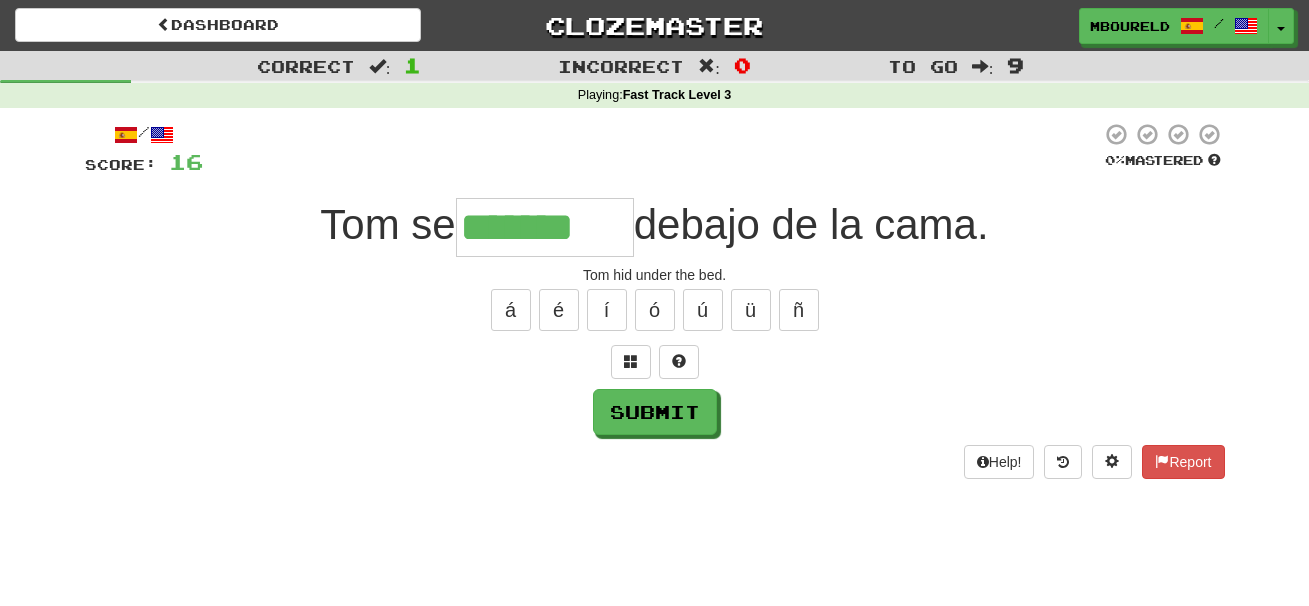 type on "********" 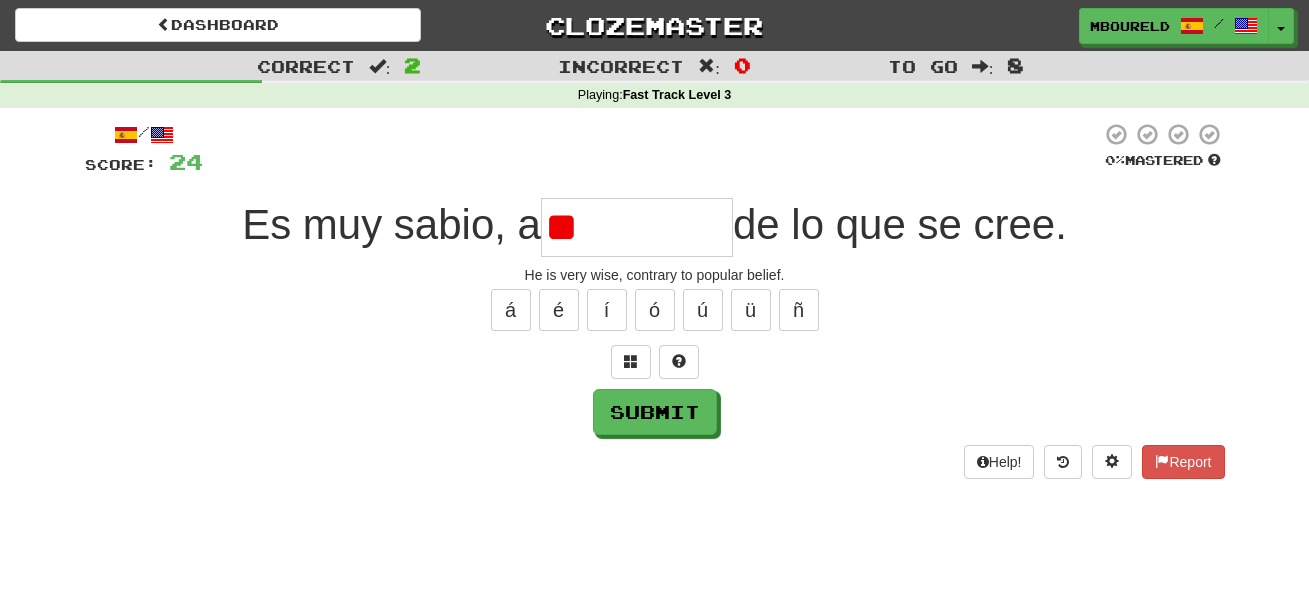 type on "*" 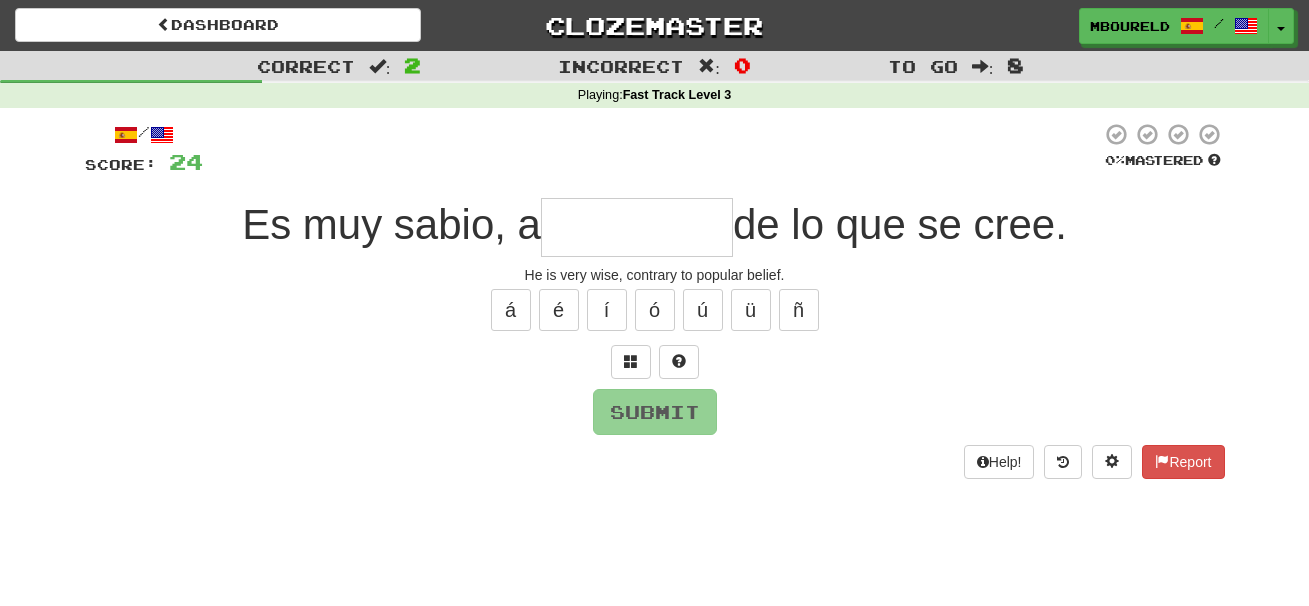 type on "*" 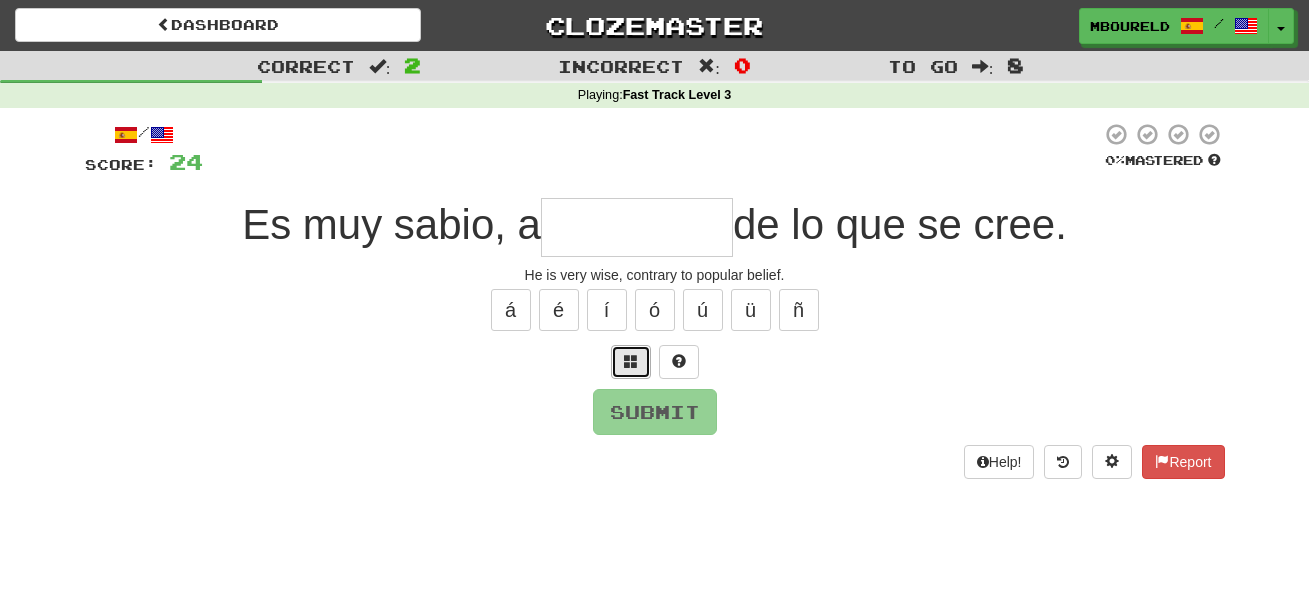 click at bounding box center (631, 362) 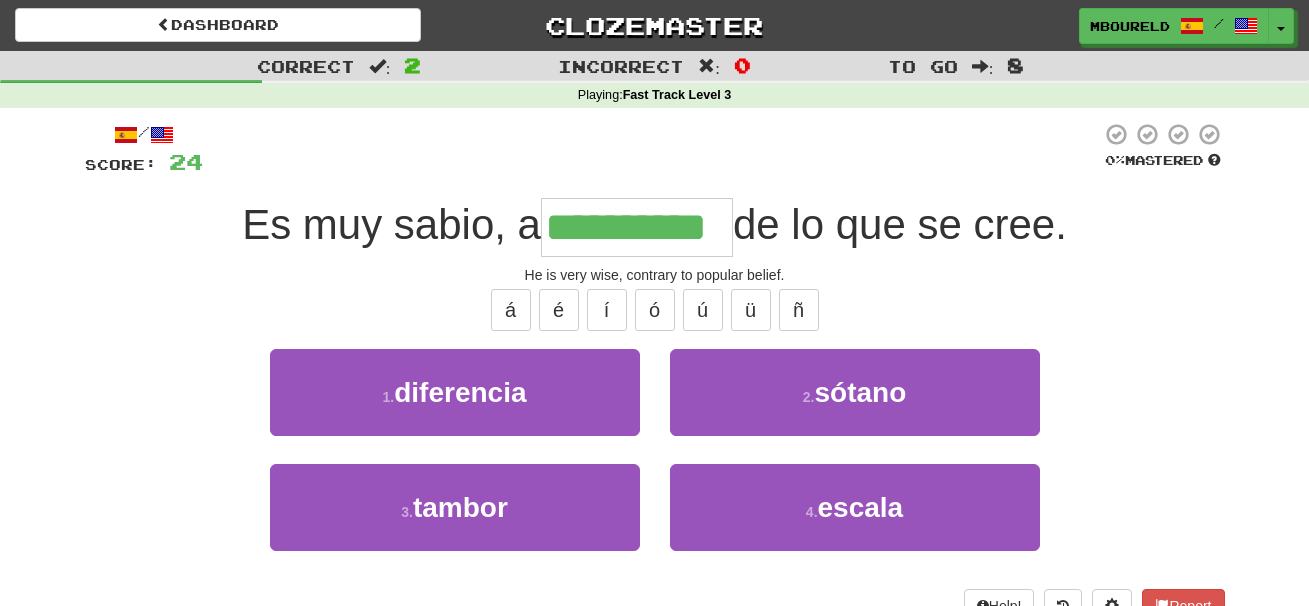 type on "**********" 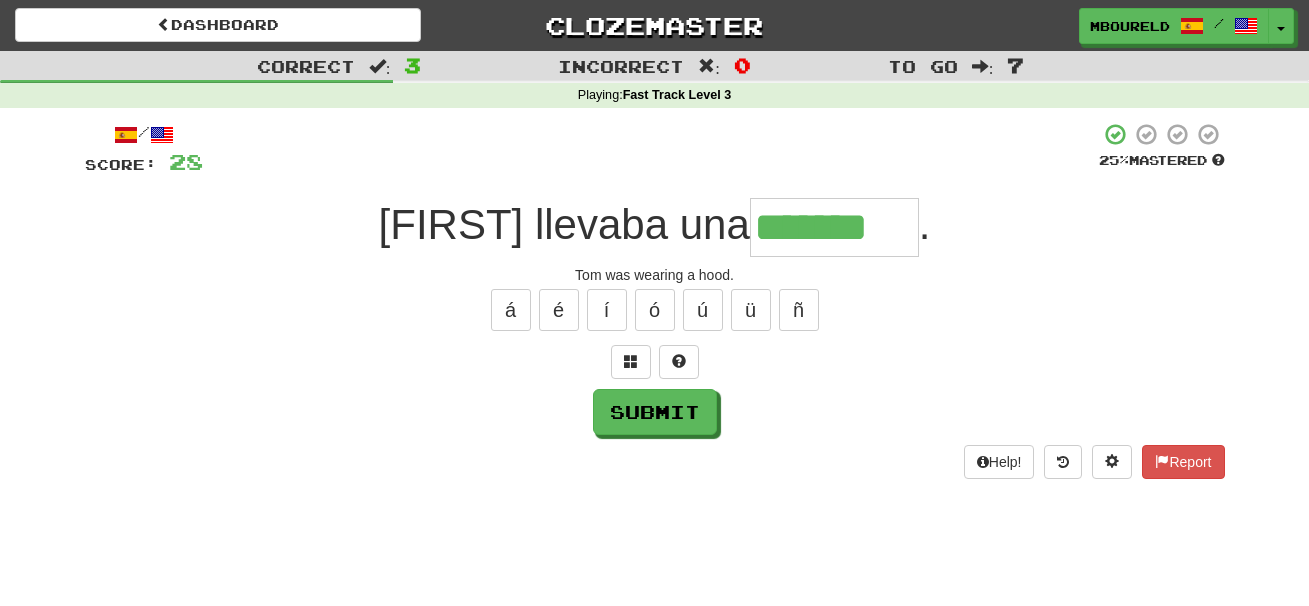 type on "*******" 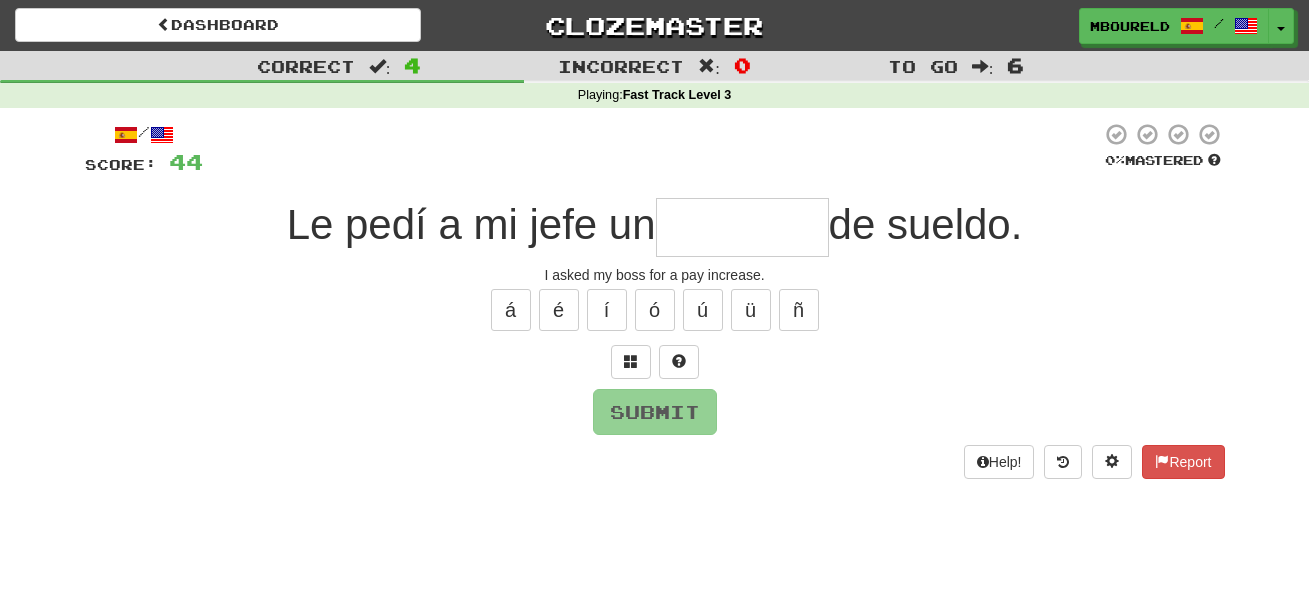 type on "*" 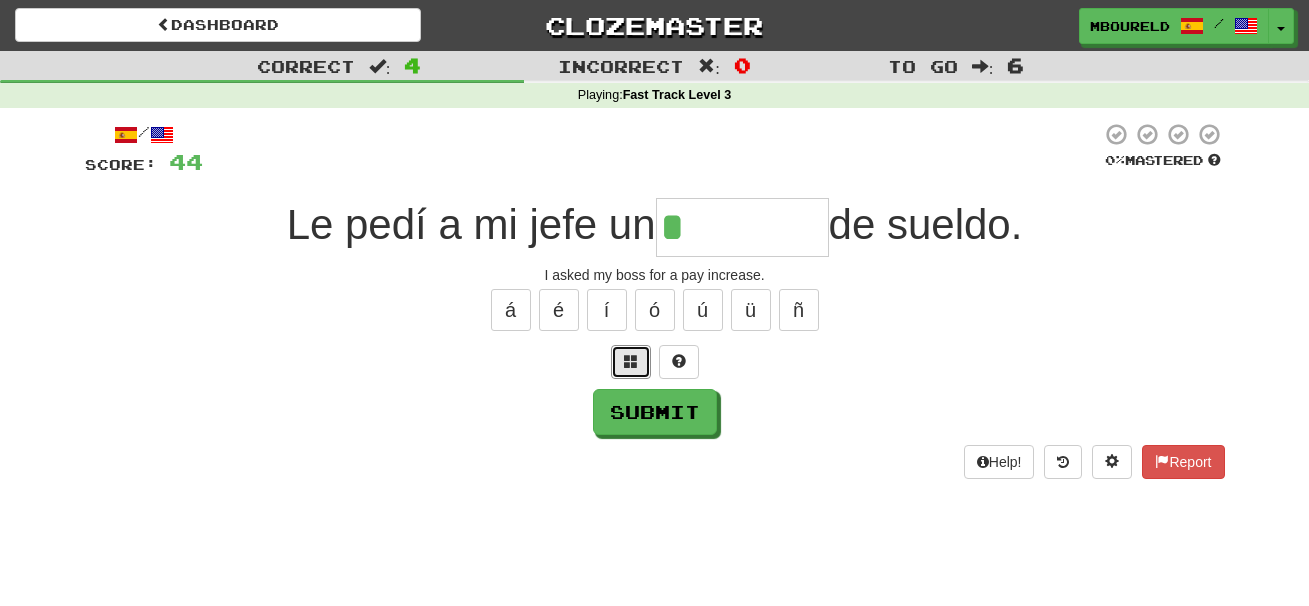 click at bounding box center [631, 362] 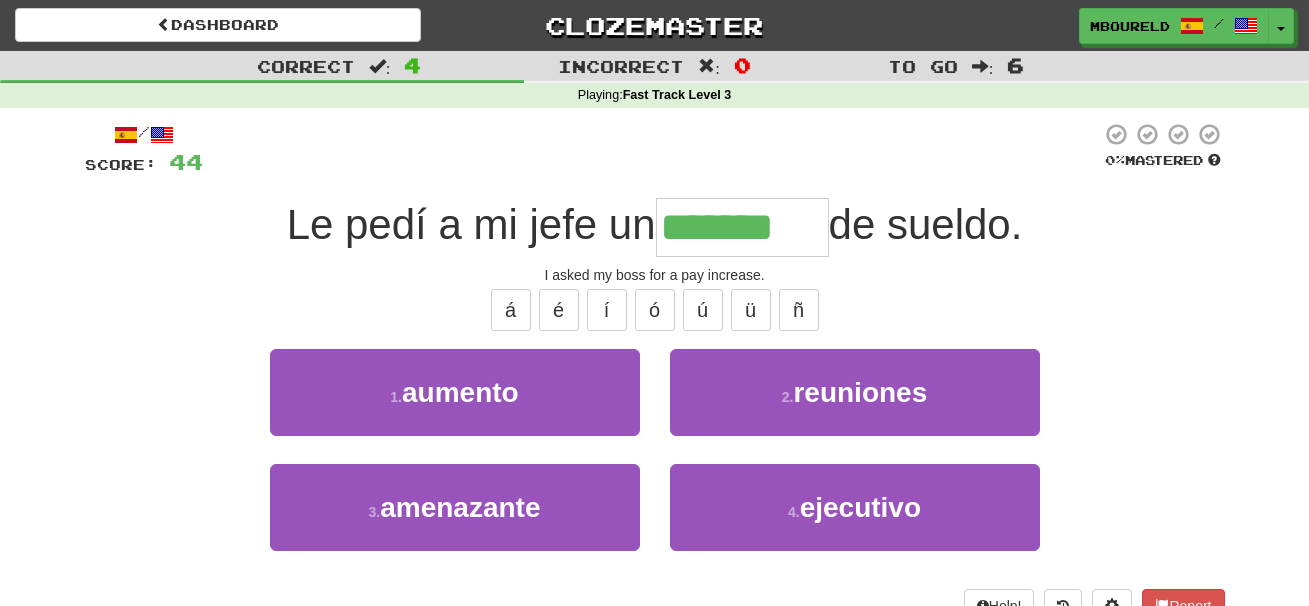 type on "*******" 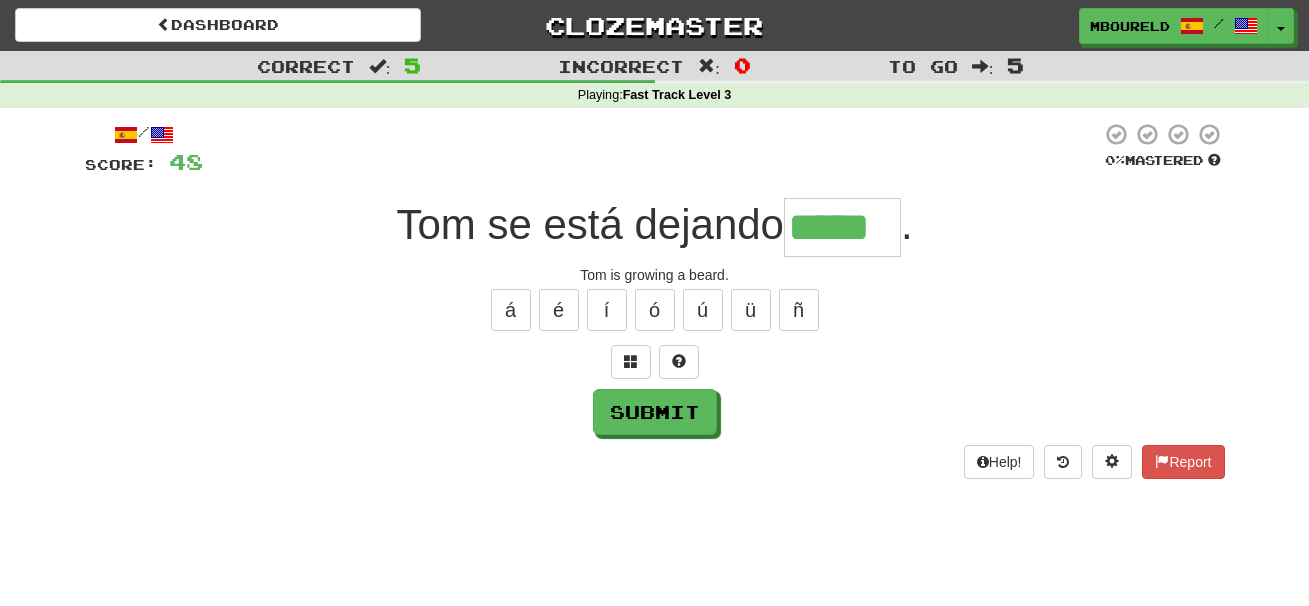 type on "*****" 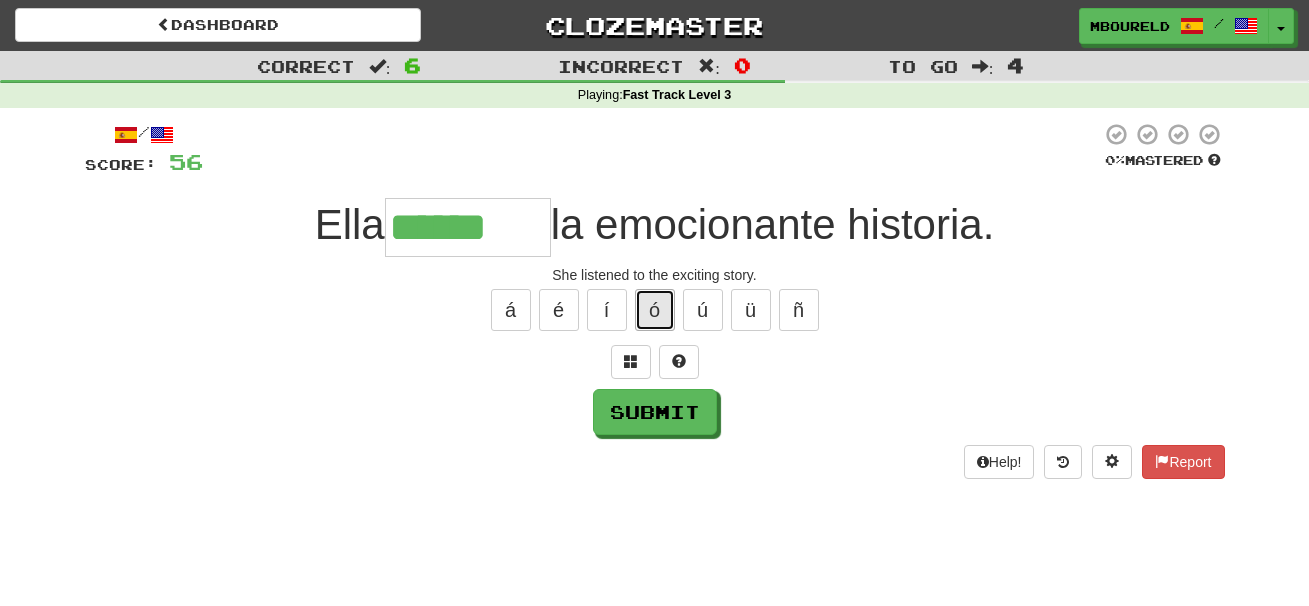 click on "ó" at bounding box center [655, 310] 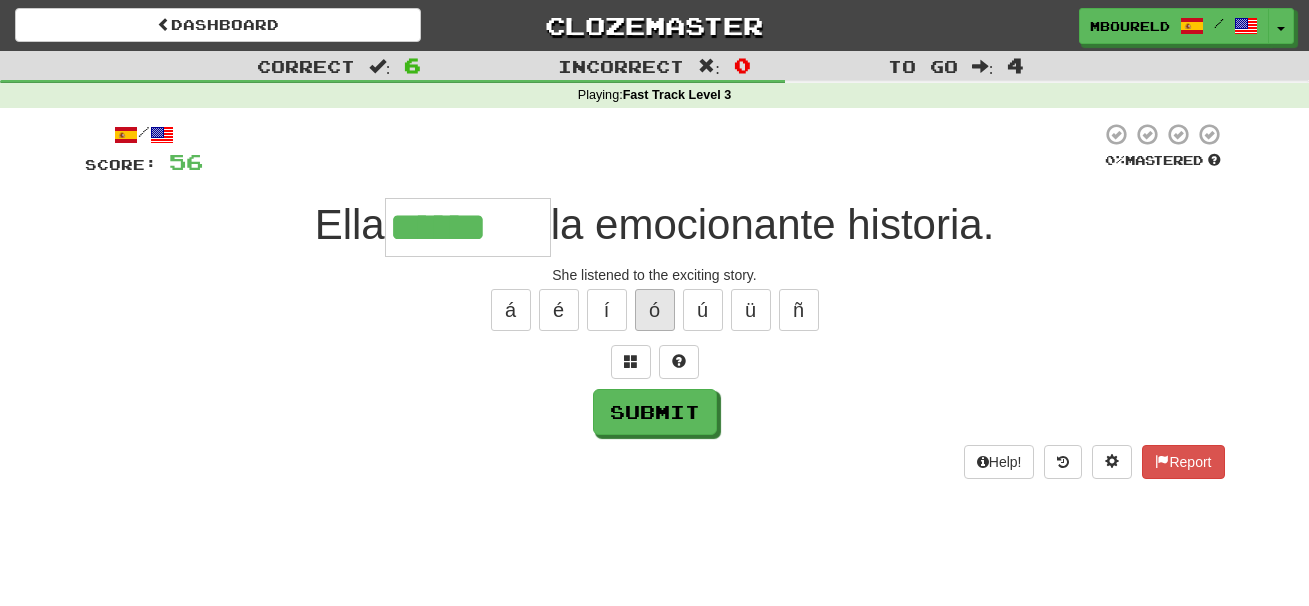 type on "*******" 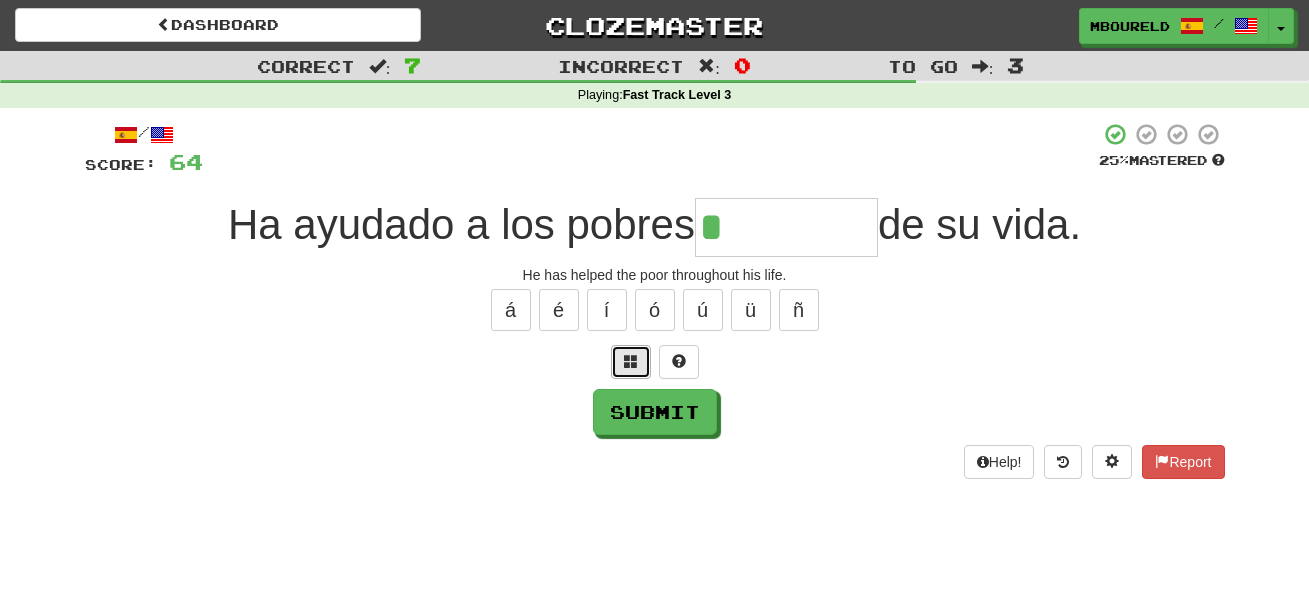 click at bounding box center [631, 361] 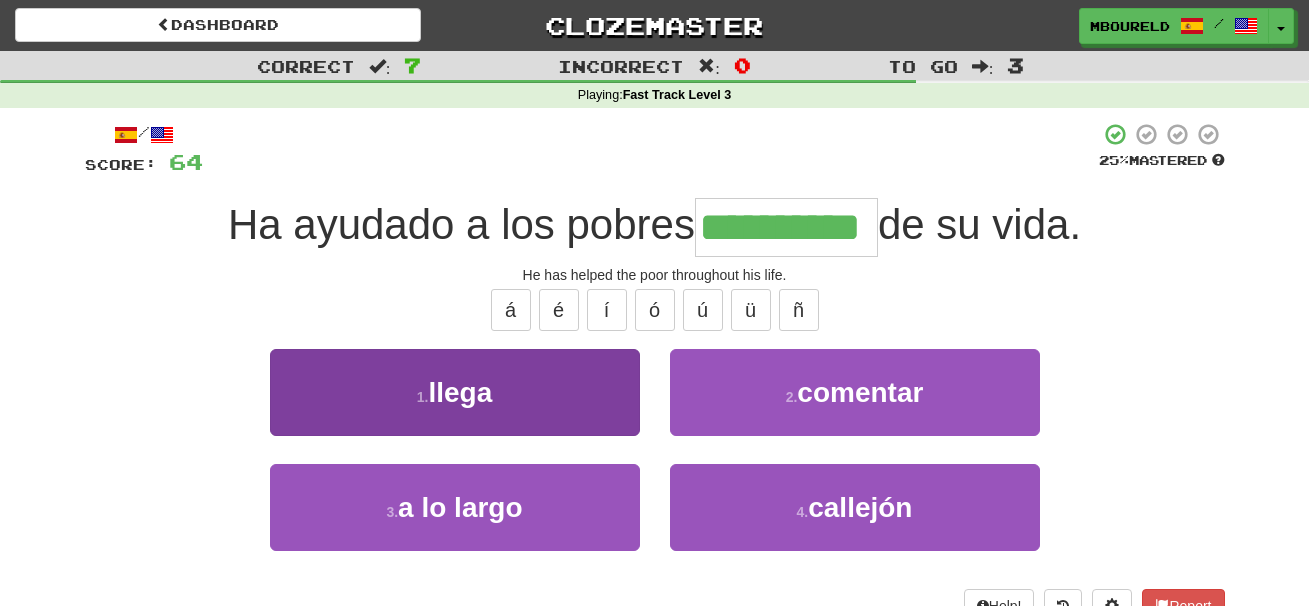 type on "**********" 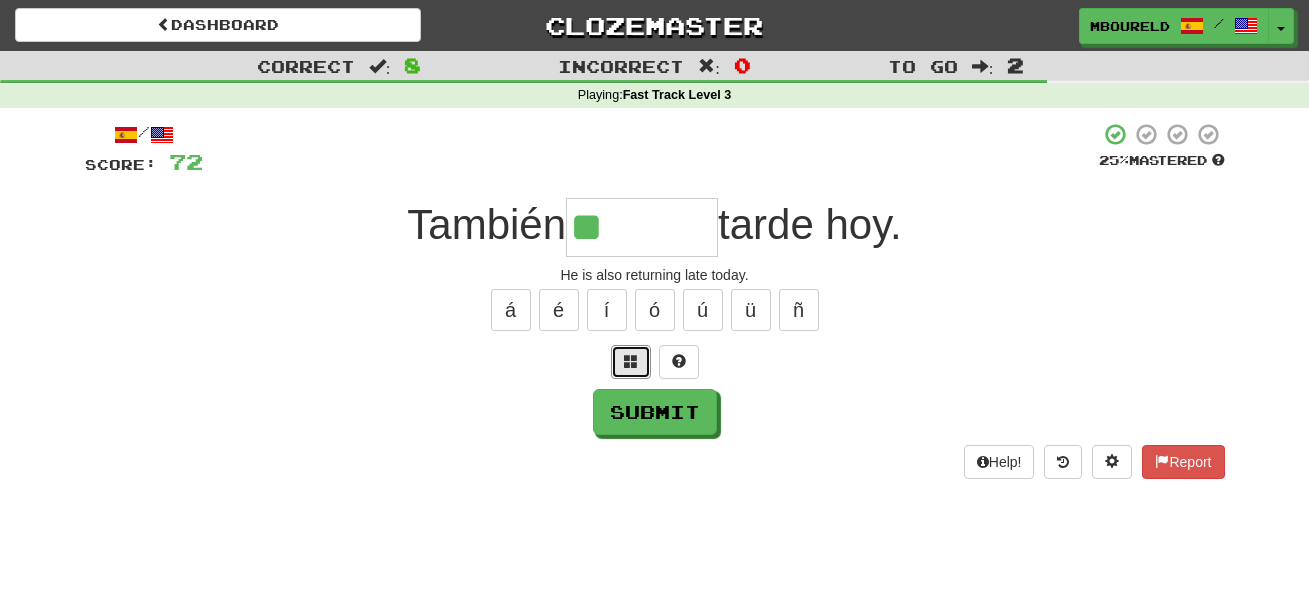 click at bounding box center (631, 362) 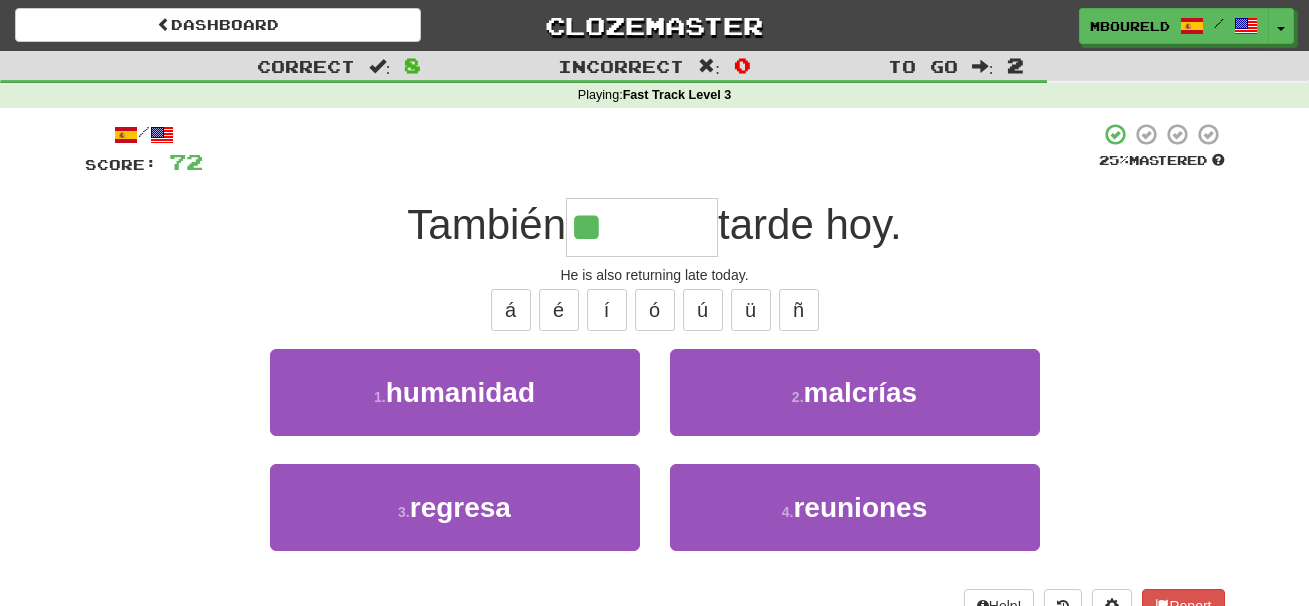 click on "1 .  humanidad" at bounding box center (455, 392) 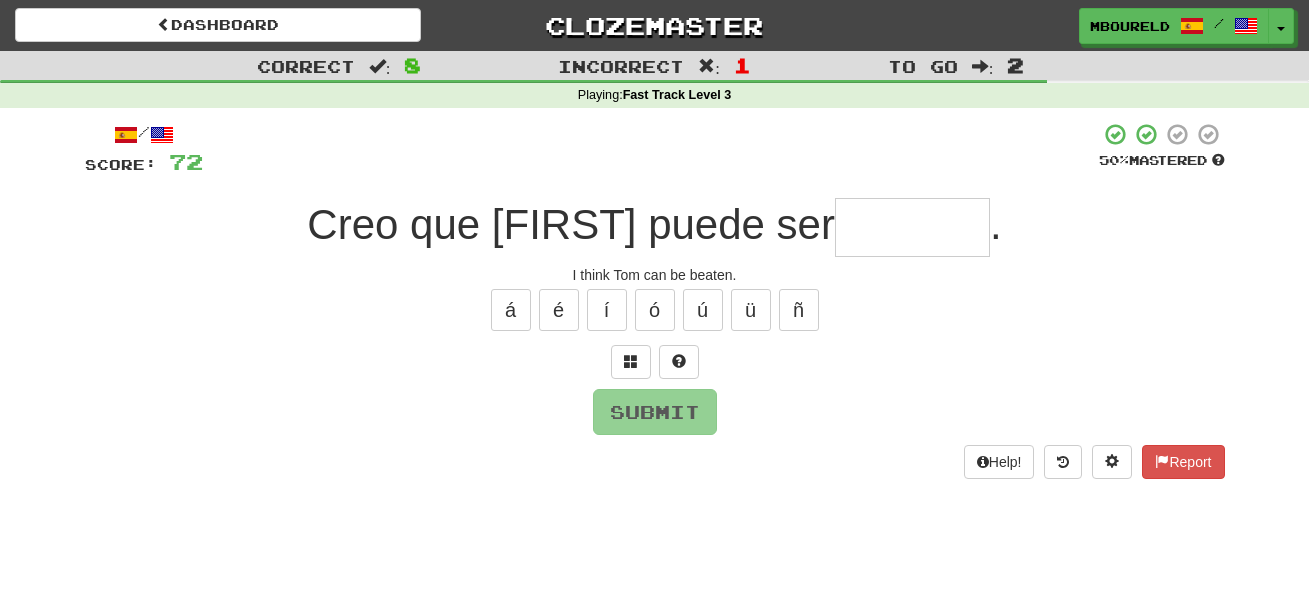 type on "*" 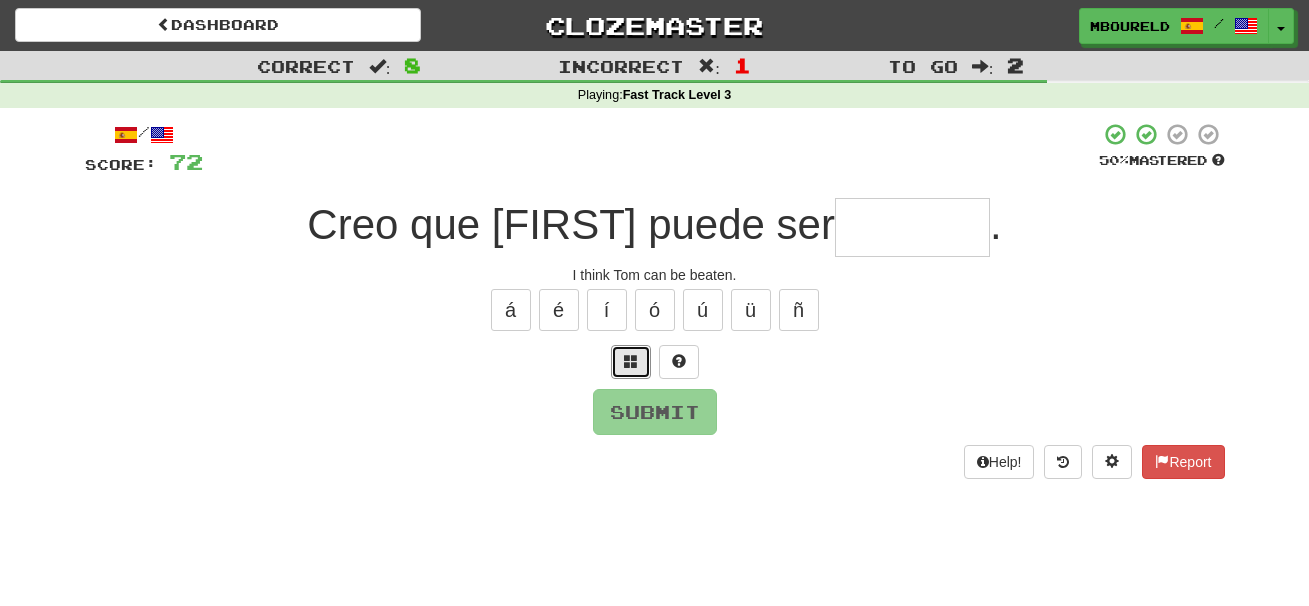 click at bounding box center (631, 362) 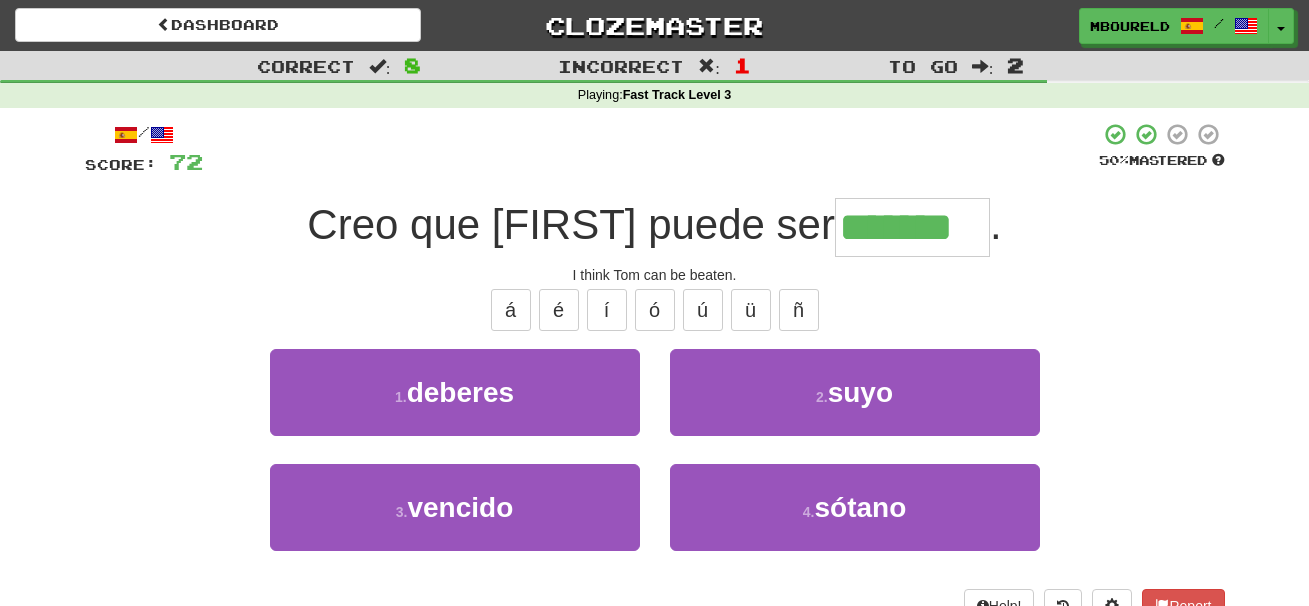 type on "*******" 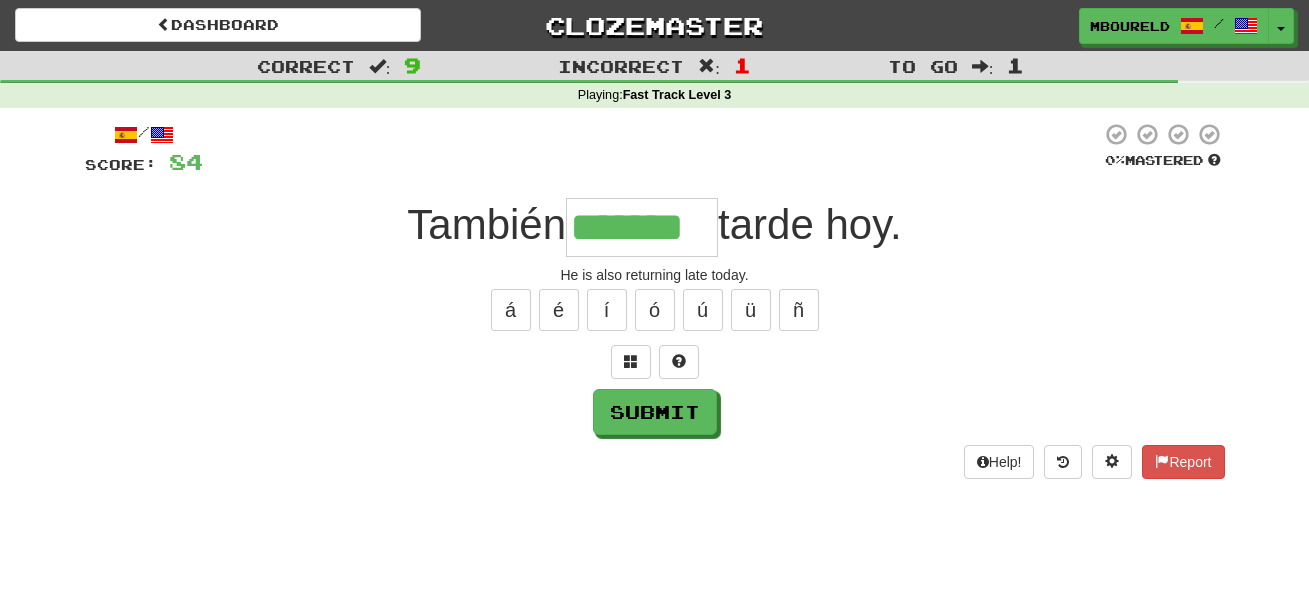 type on "*******" 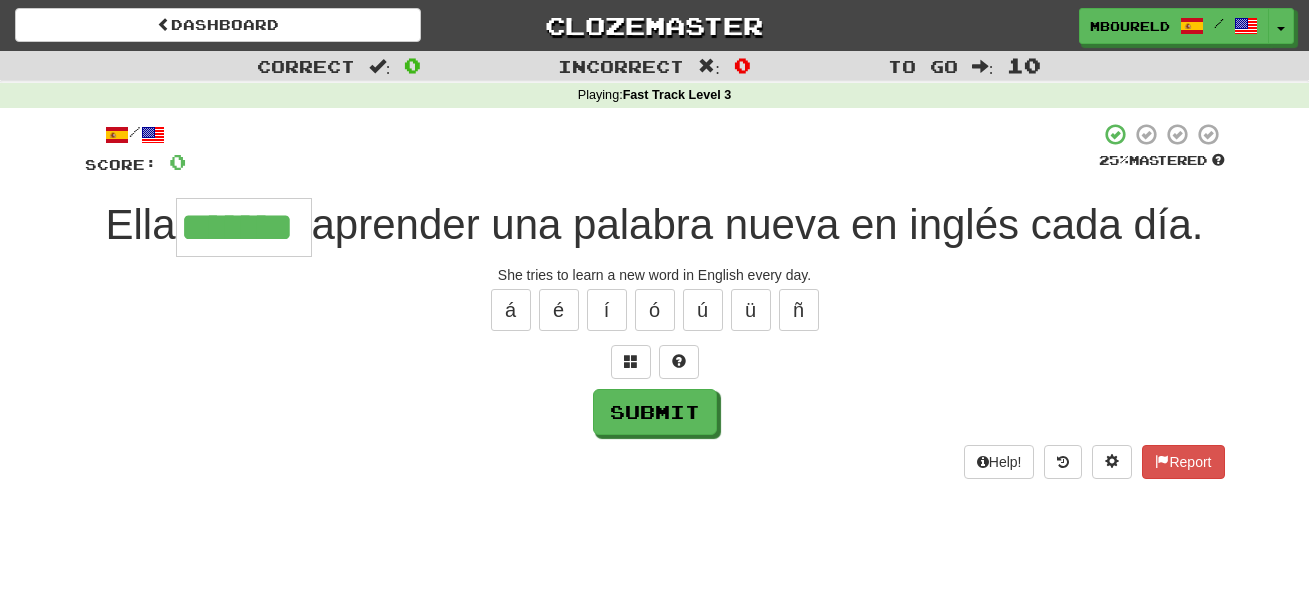 type on "*******" 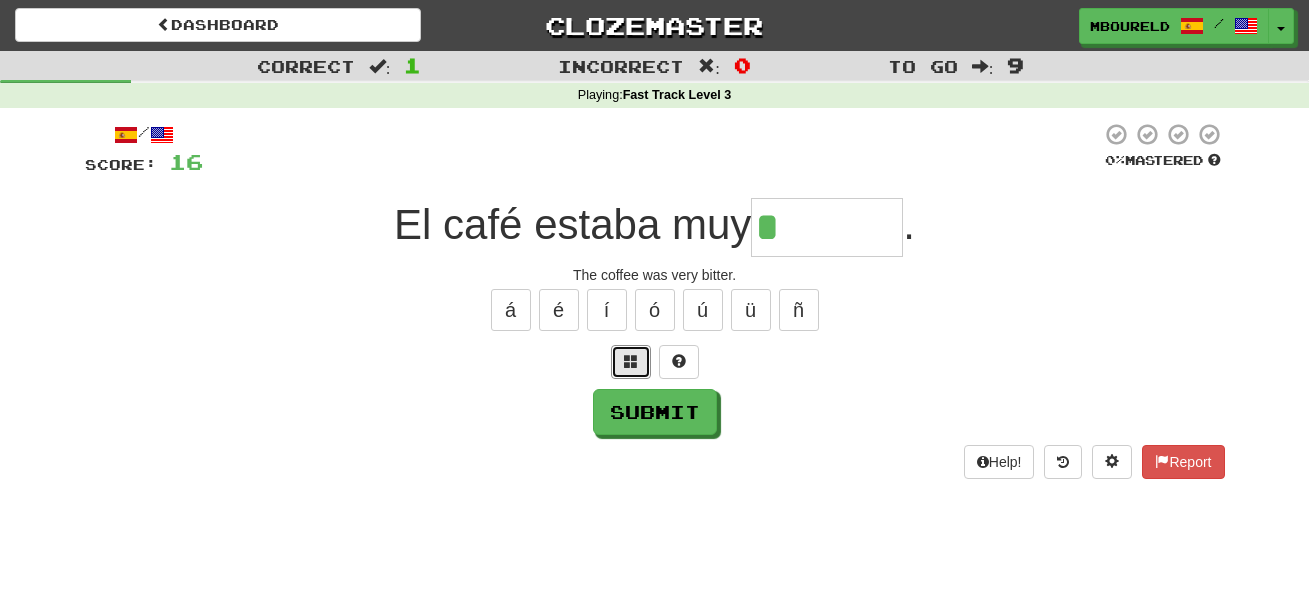 click at bounding box center (631, 362) 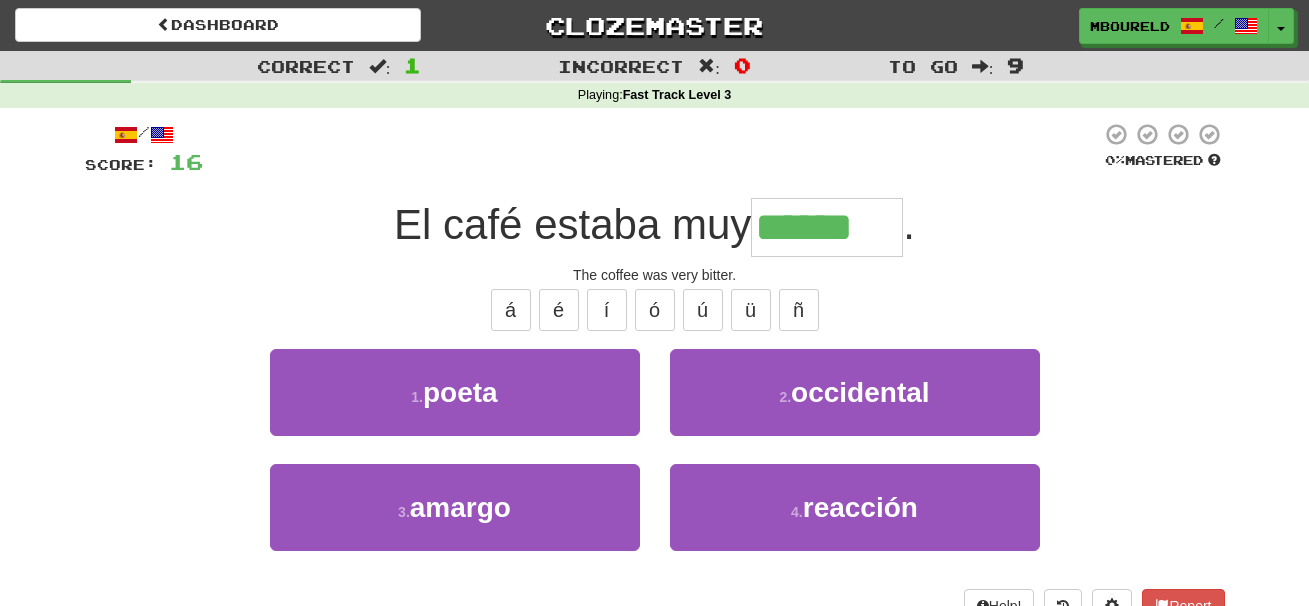 type on "******" 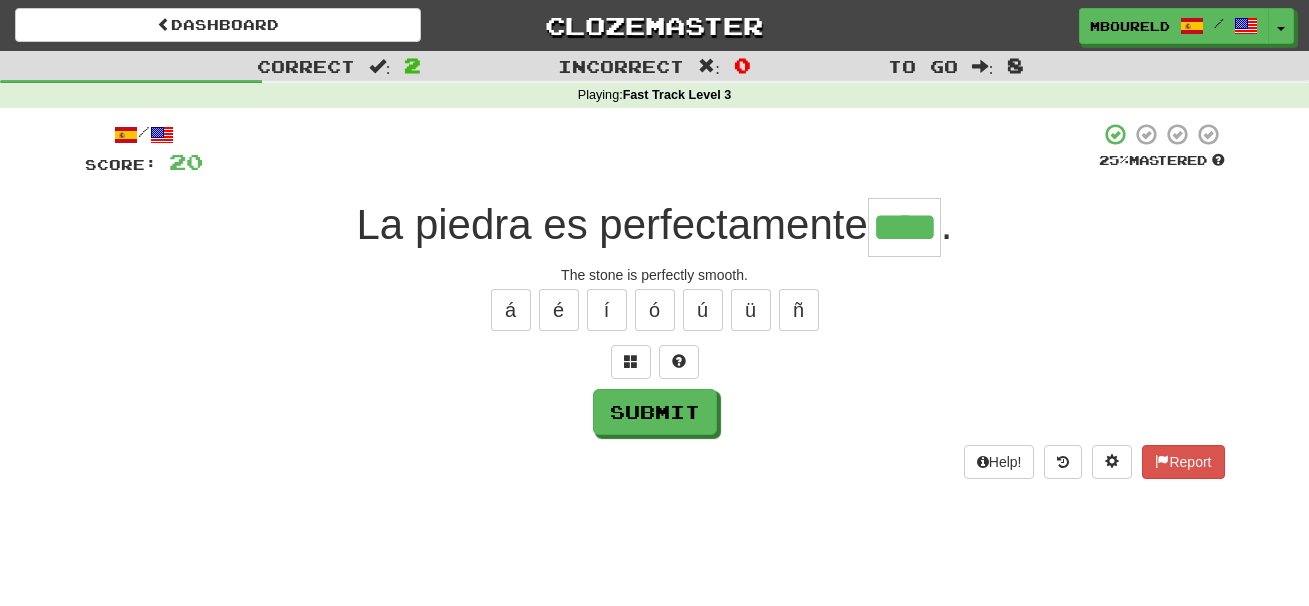 type on "****" 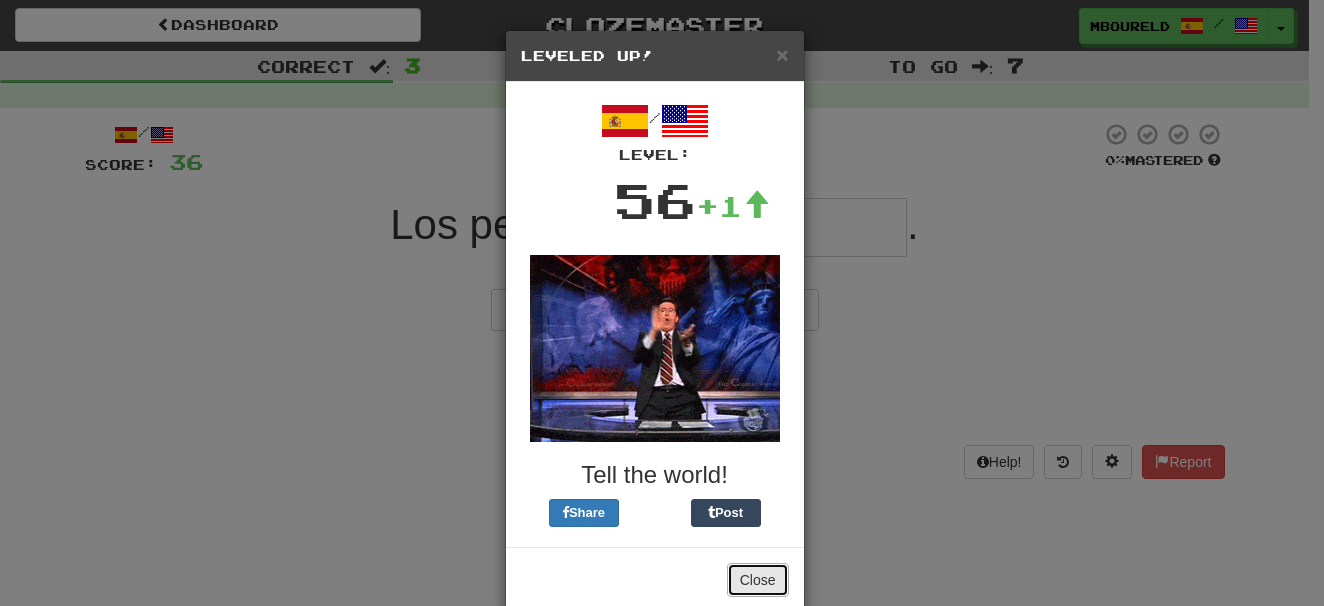 click on "Close" at bounding box center (758, 580) 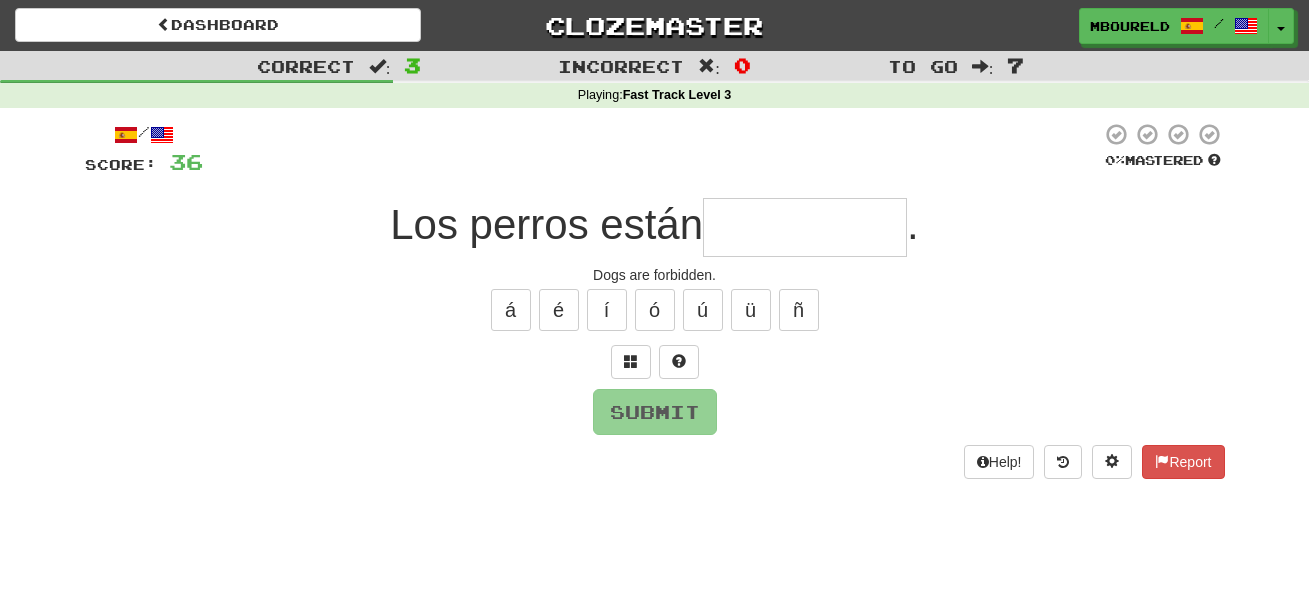 click at bounding box center (805, 227) 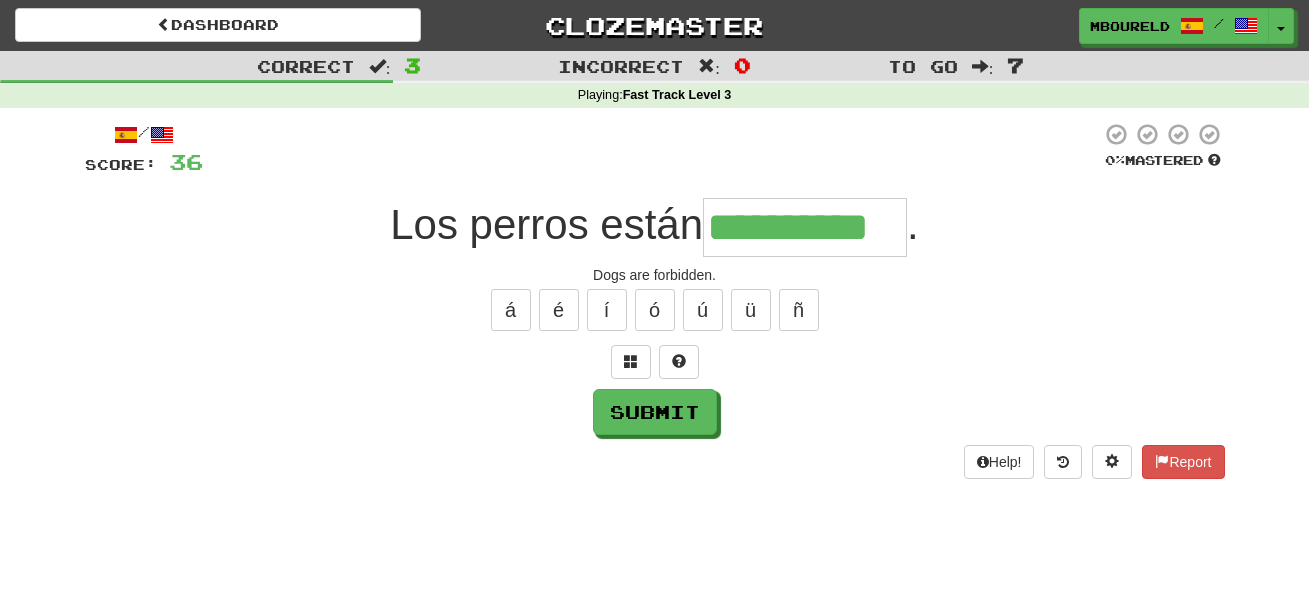 type on "**********" 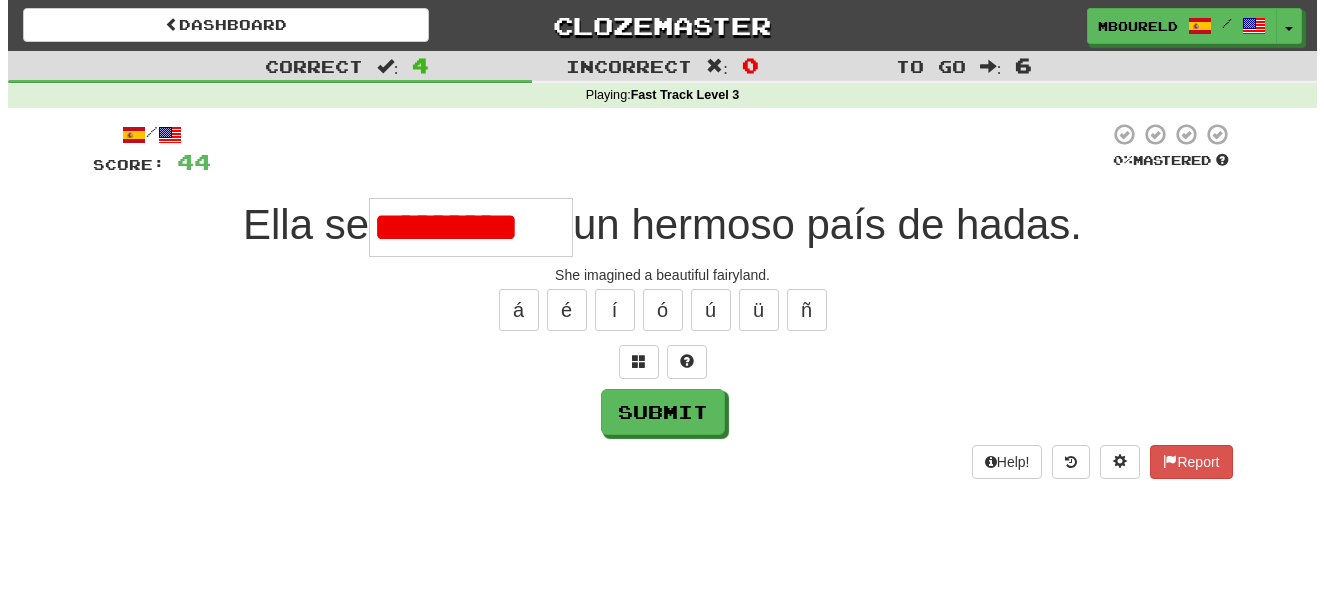 scroll, scrollTop: 0, scrollLeft: 0, axis: both 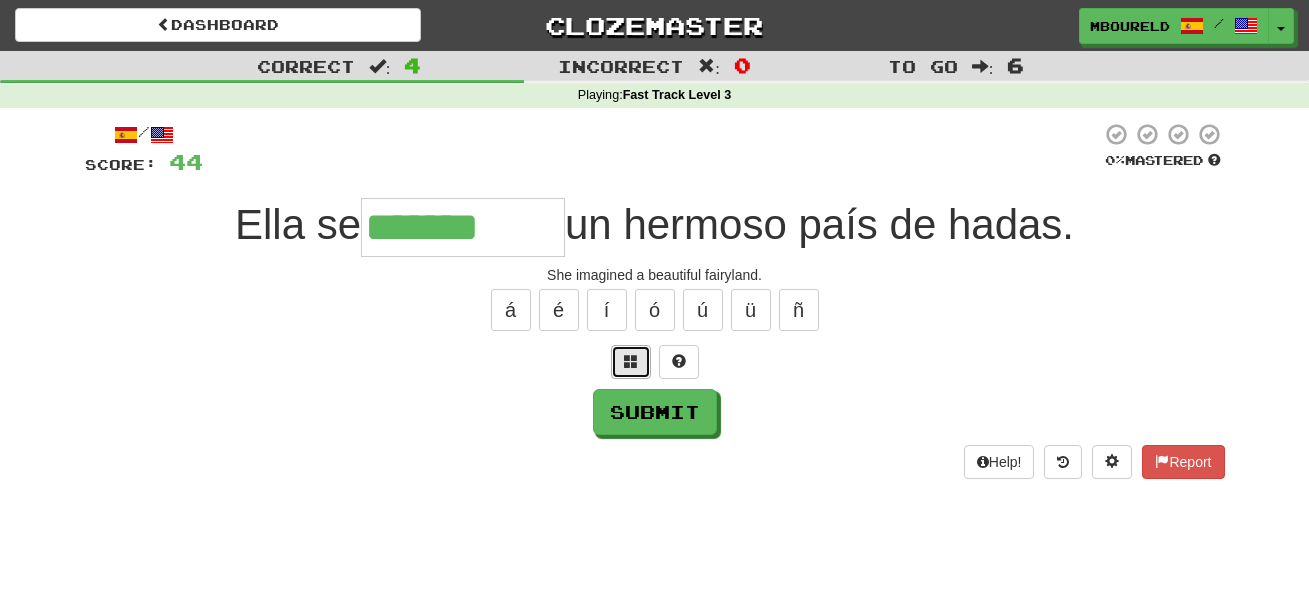 click at bounding box center (631, 361) 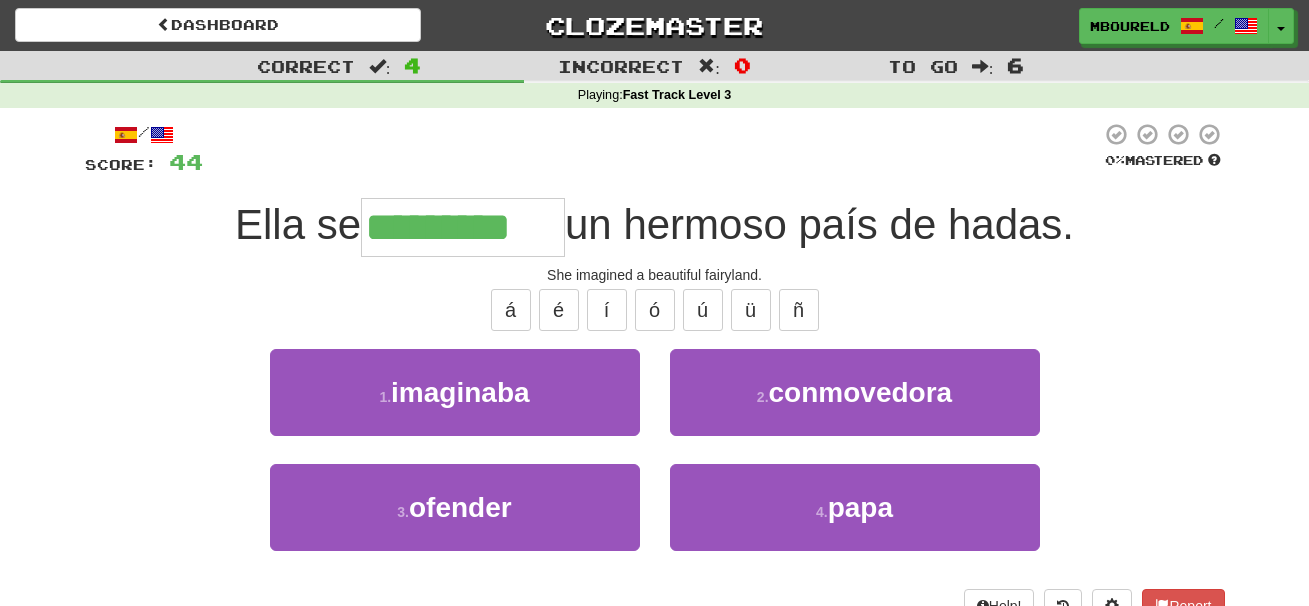 type on "*********" 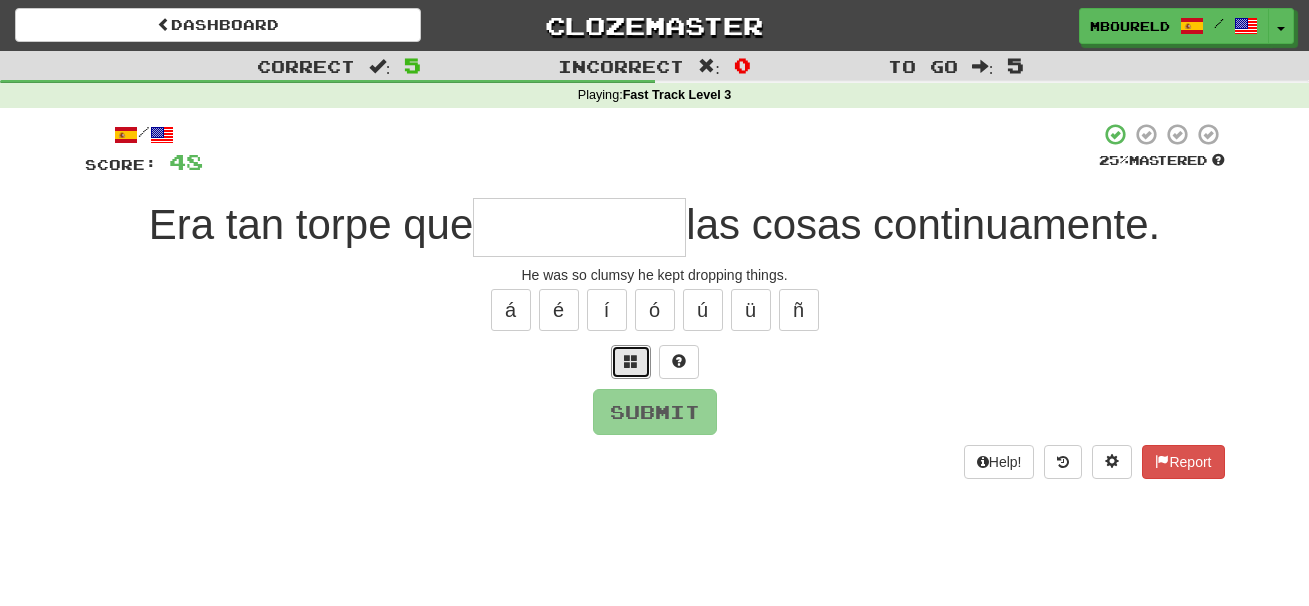 click at bounding box center [631, 361] 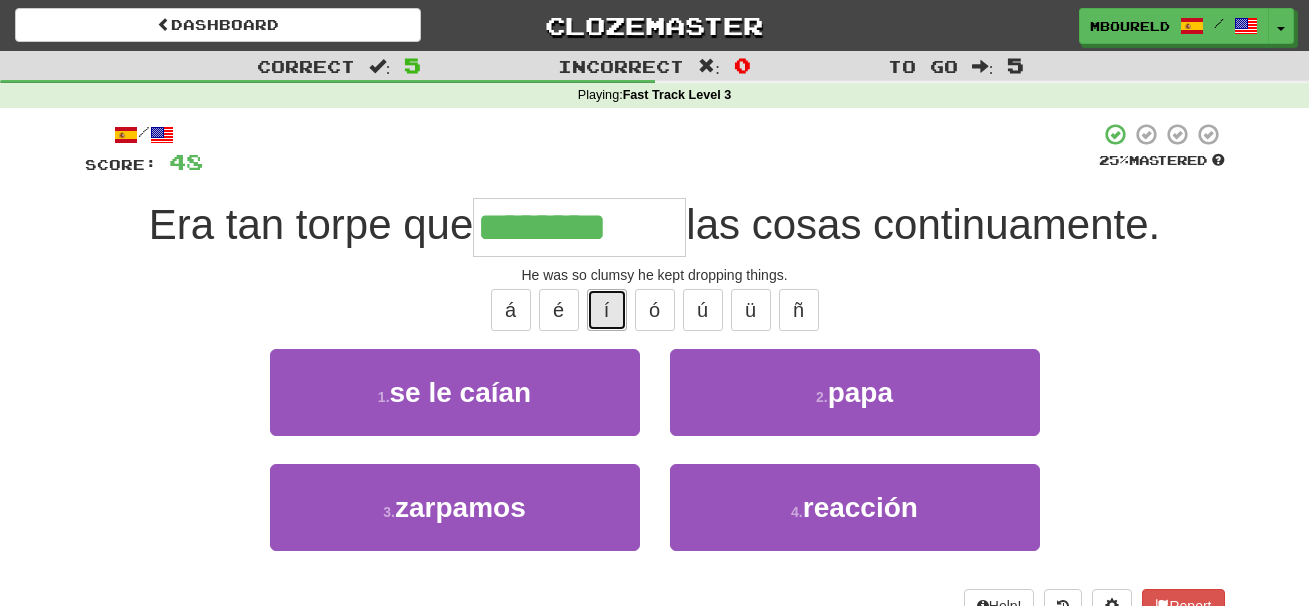 click on "í" at bounding box center (607, 310) 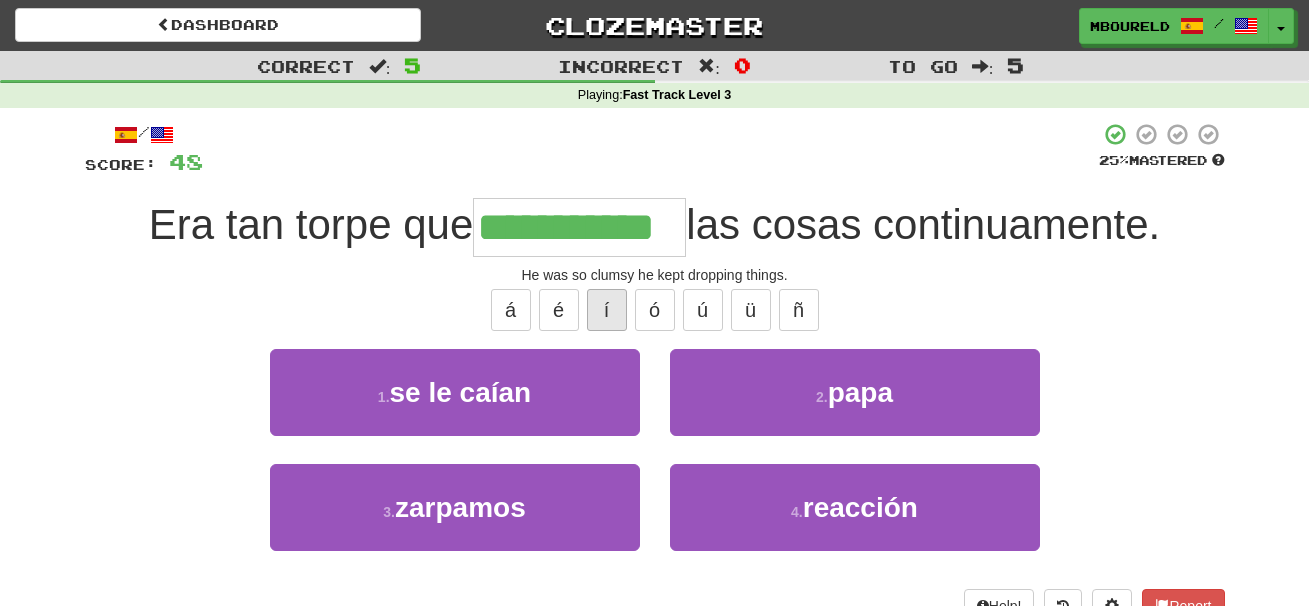 type on "**********" 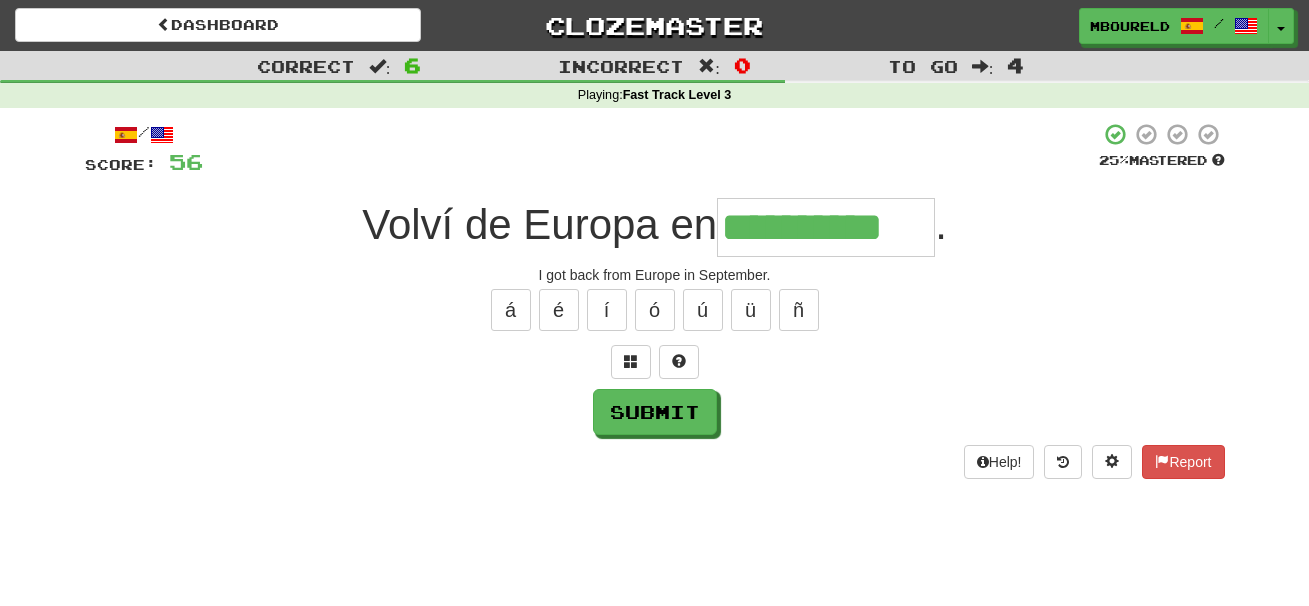 type on "**********" 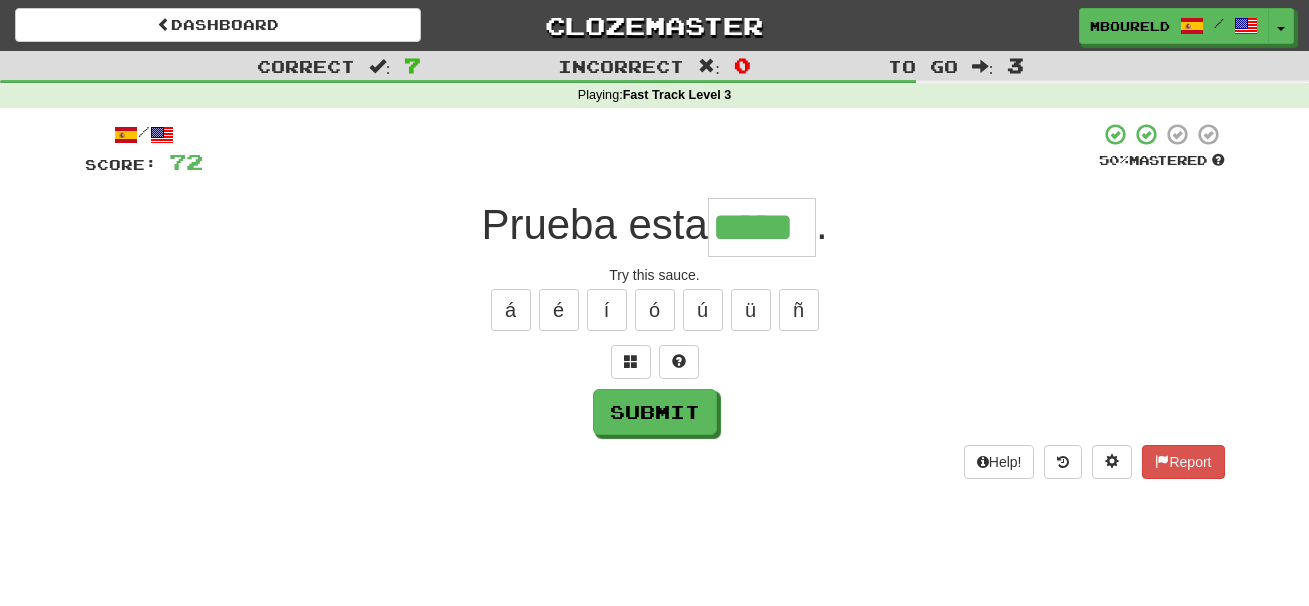 type on "*****" 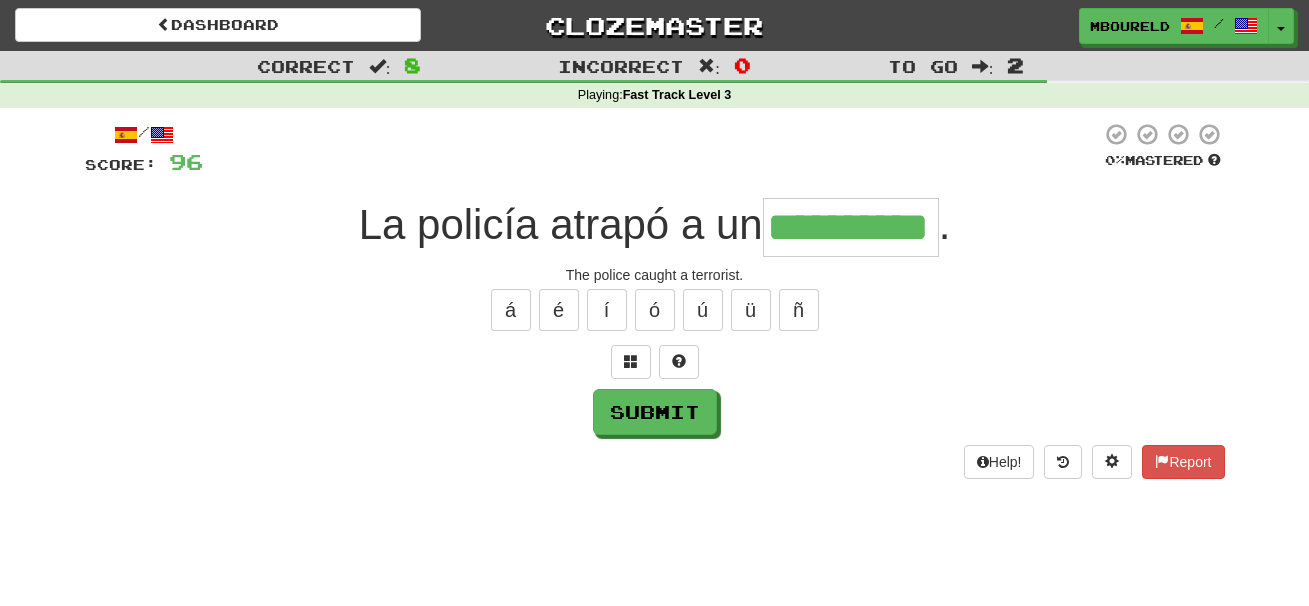 type on "**********" 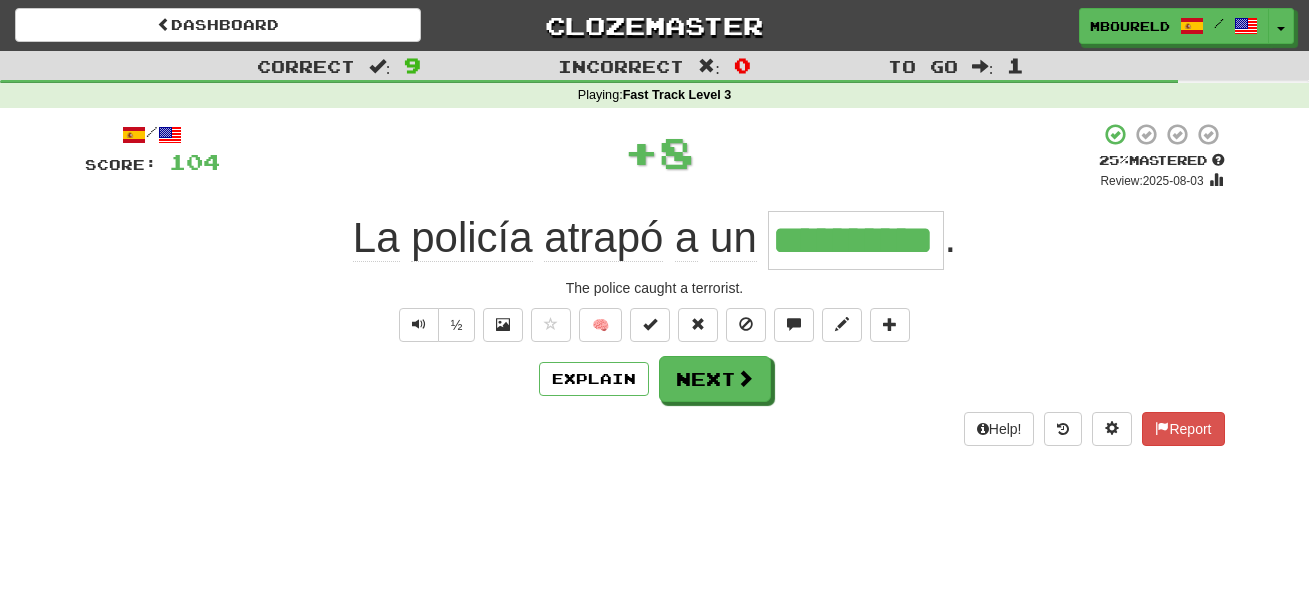 type 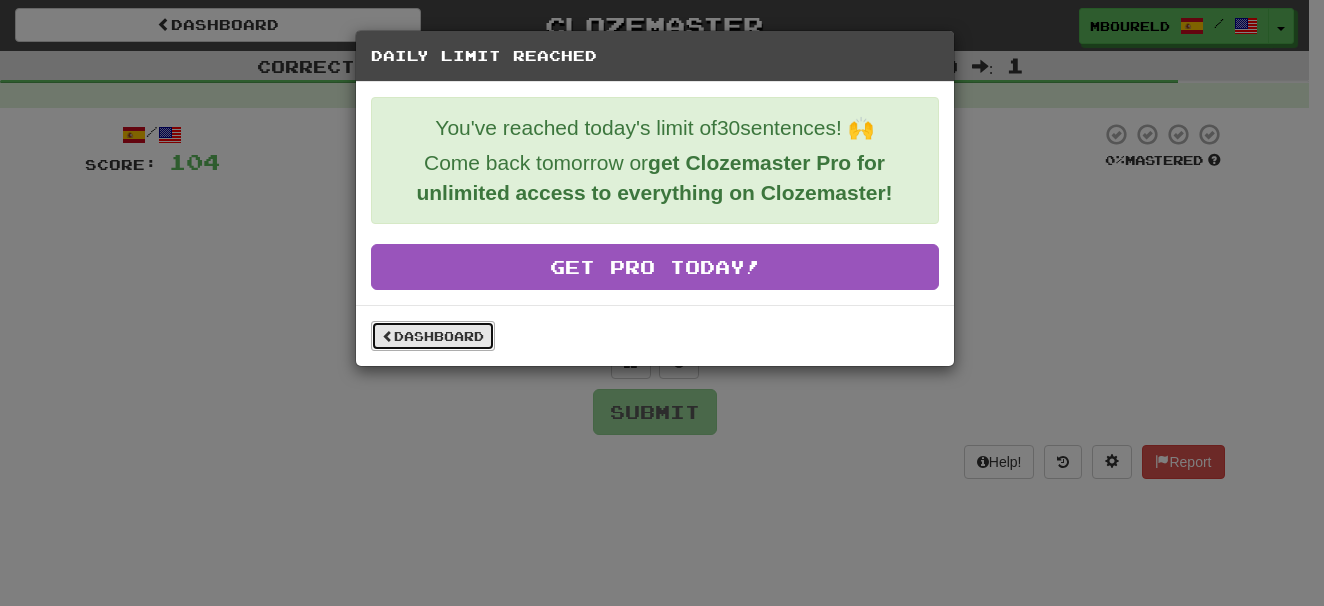 click on "Dashboard" at bounding box center (433, 336) 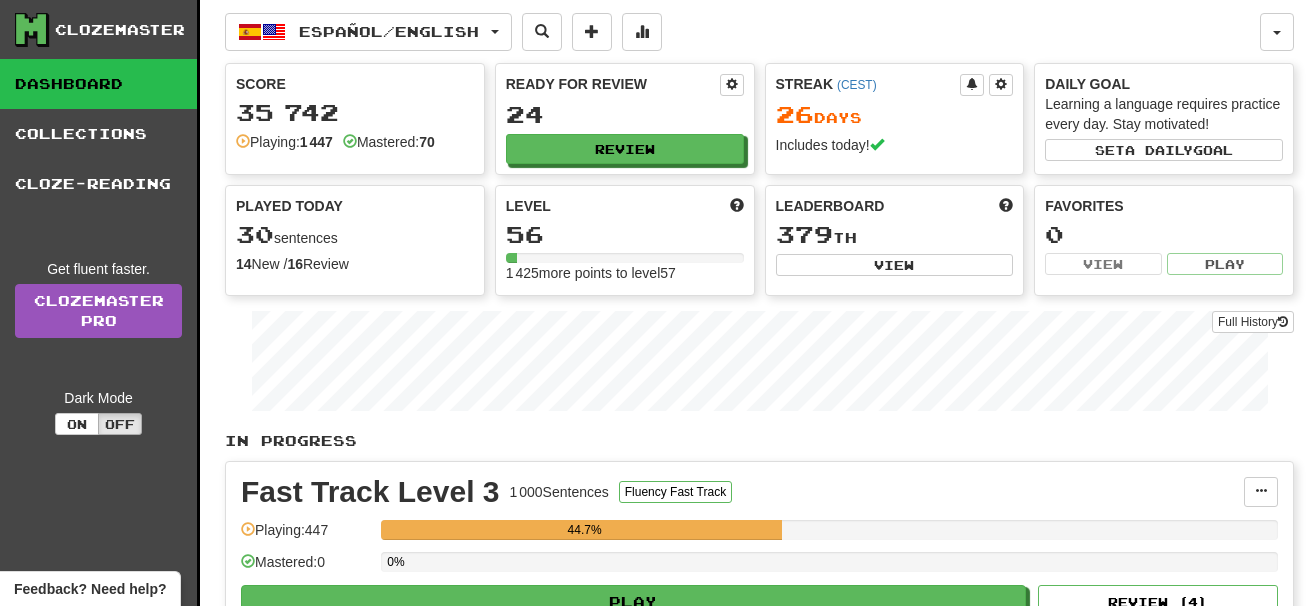 scroll, scrollTop: 0, scrollLeft: 0, axis: both 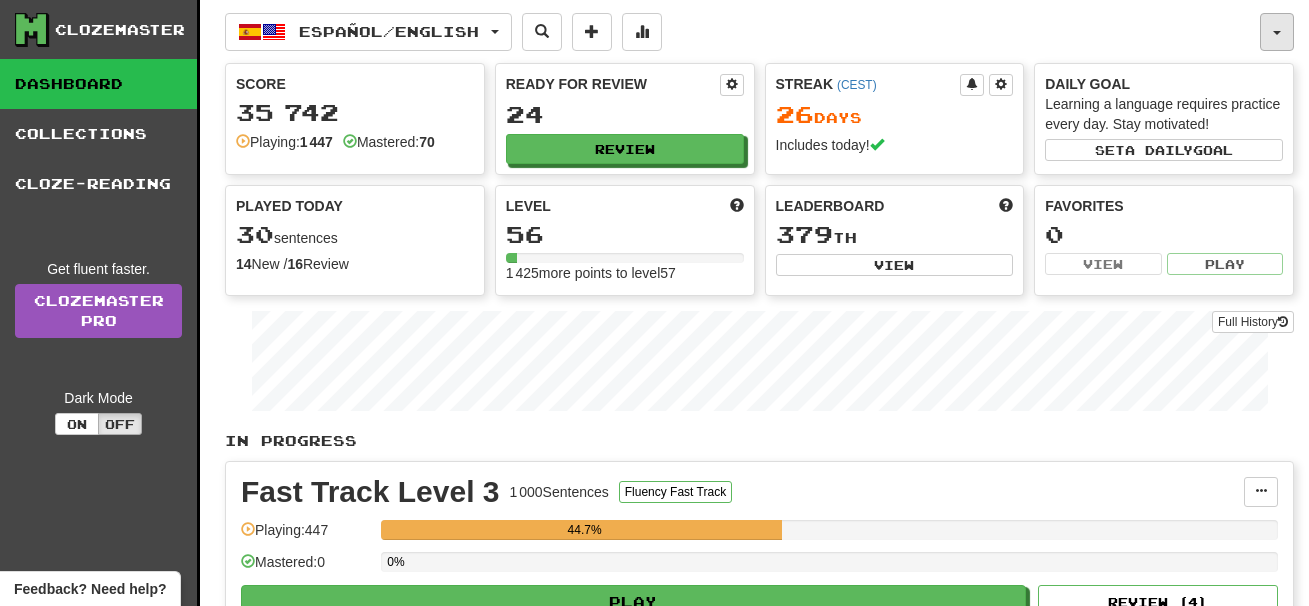 click at bounding box center [1277, 33] 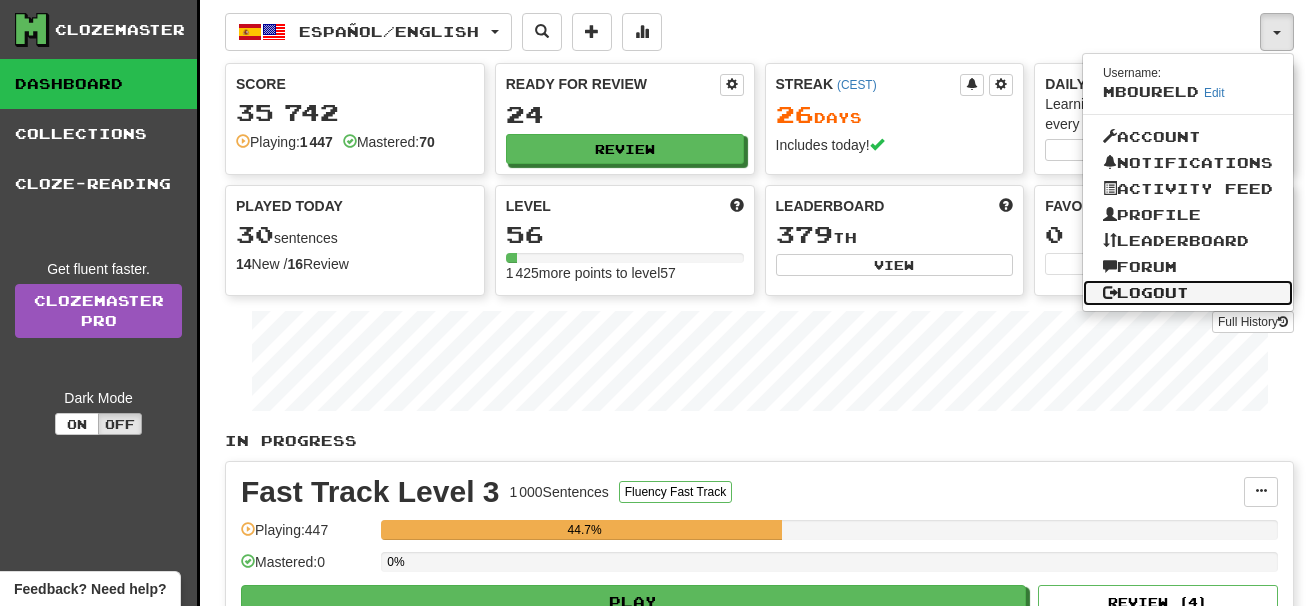 click on "Logout" at bounding box center (1188, 293) 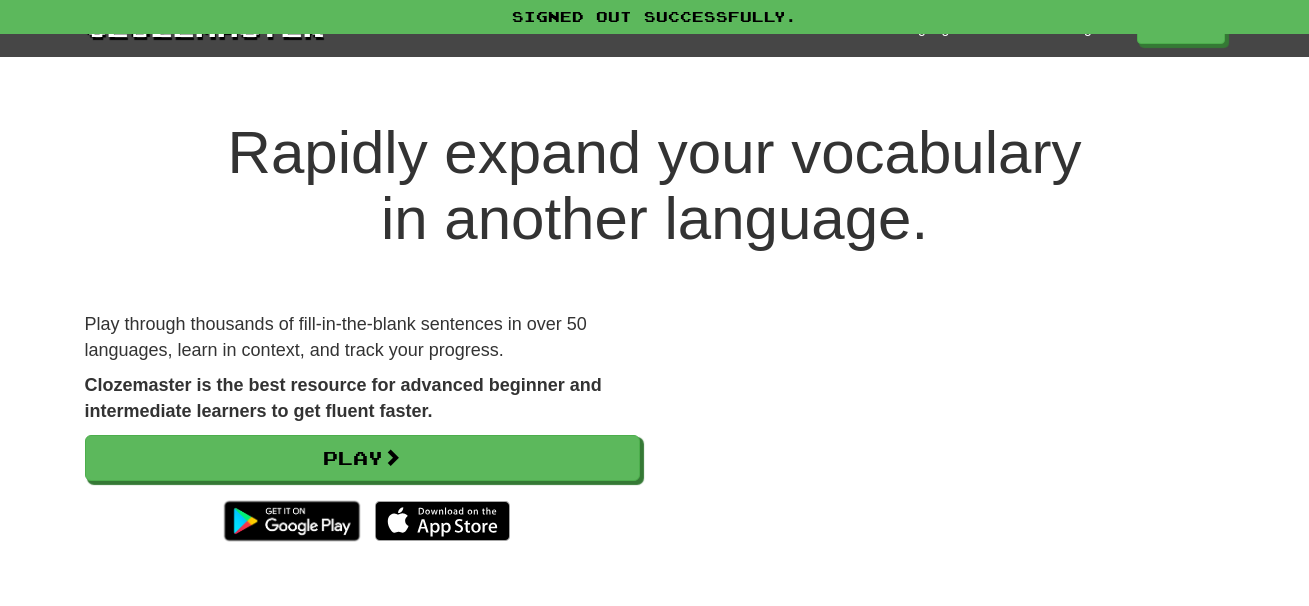 scroll, scrollTop: 0, scrollLeft: 0, axis: both 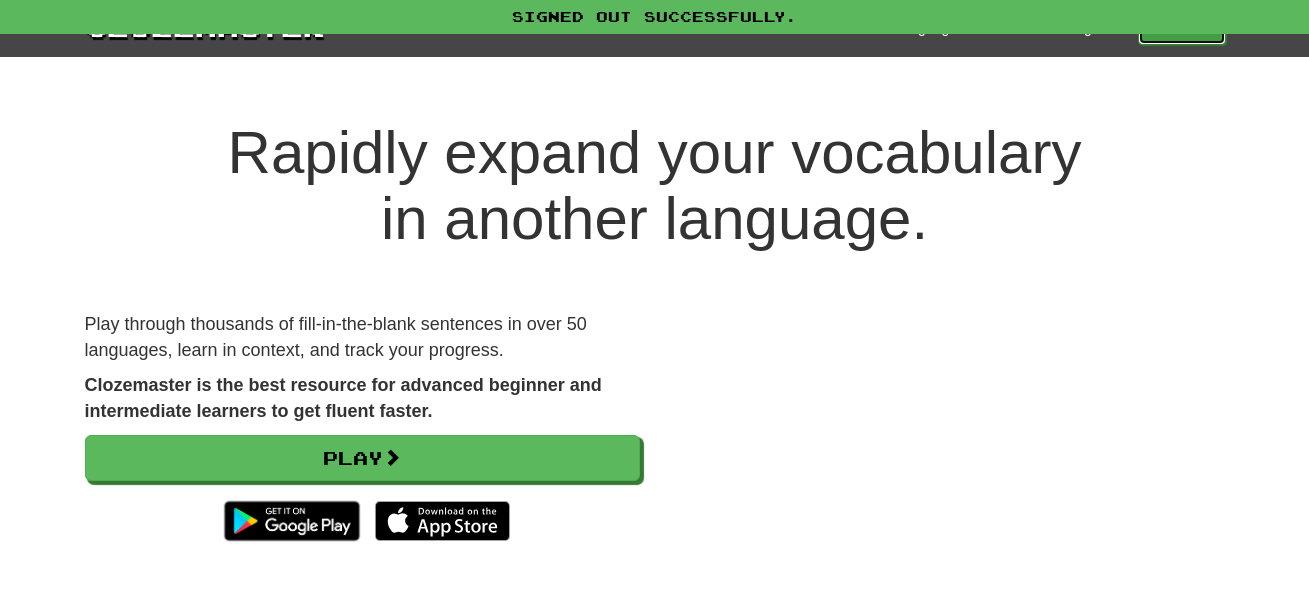 click on "Play" at bounding box center [1182, 28] 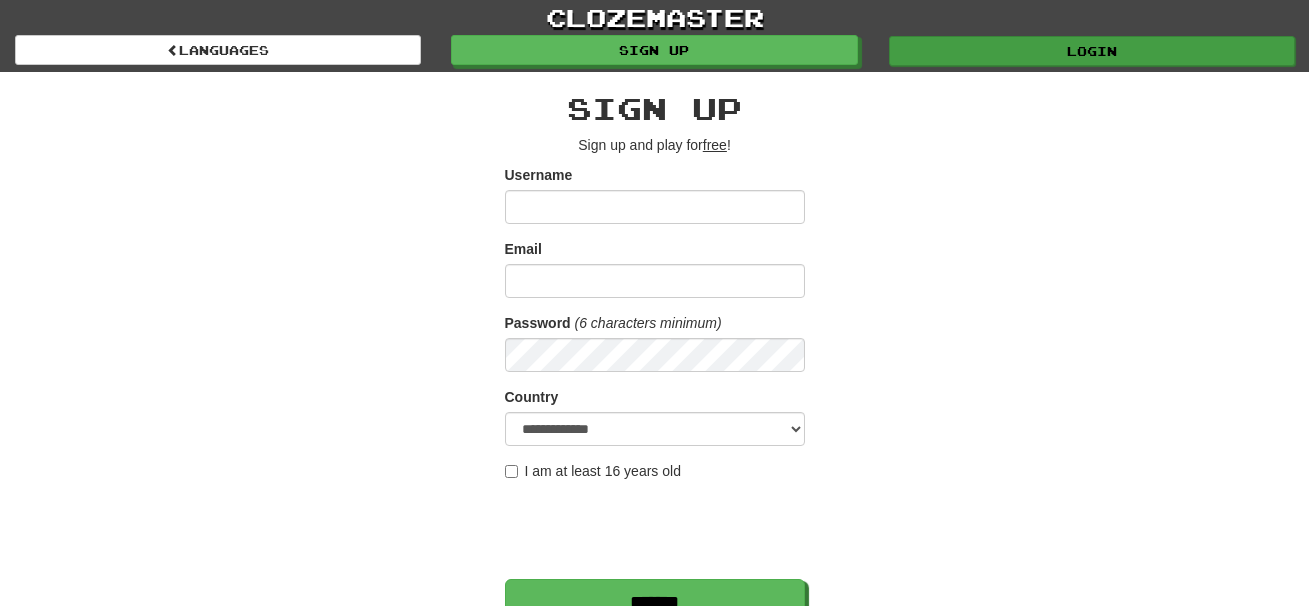 scroll, scrollTop: 0, scrollLeft: 0, axis: both 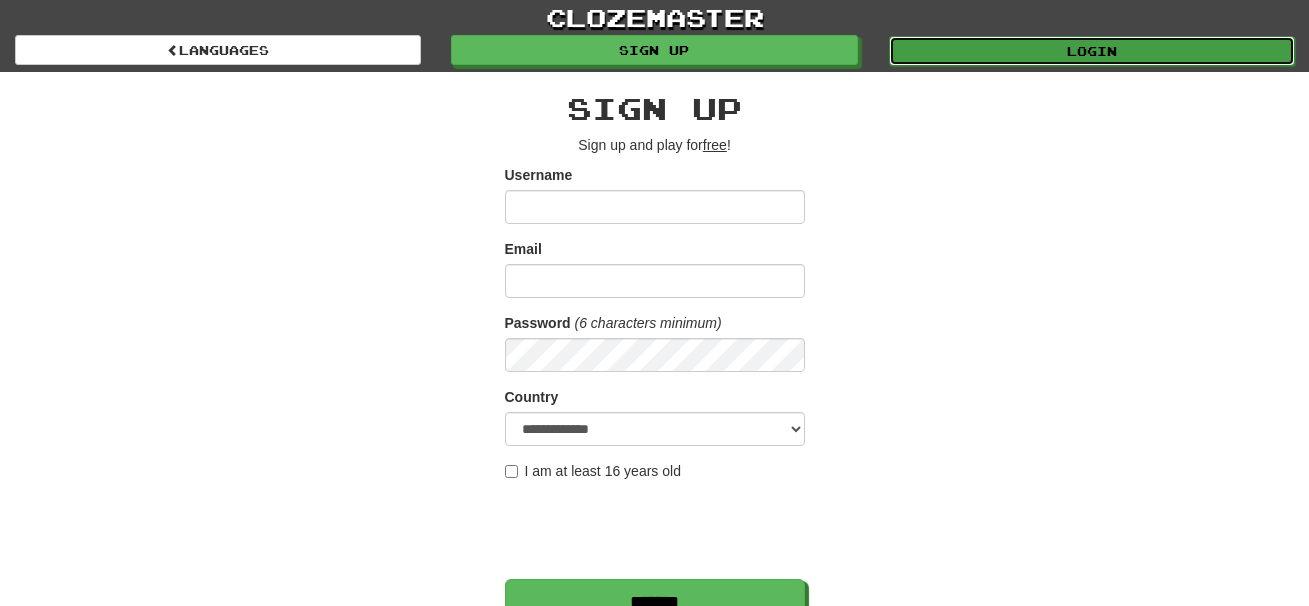 click on "Login" at bounding box center [1092, 51] 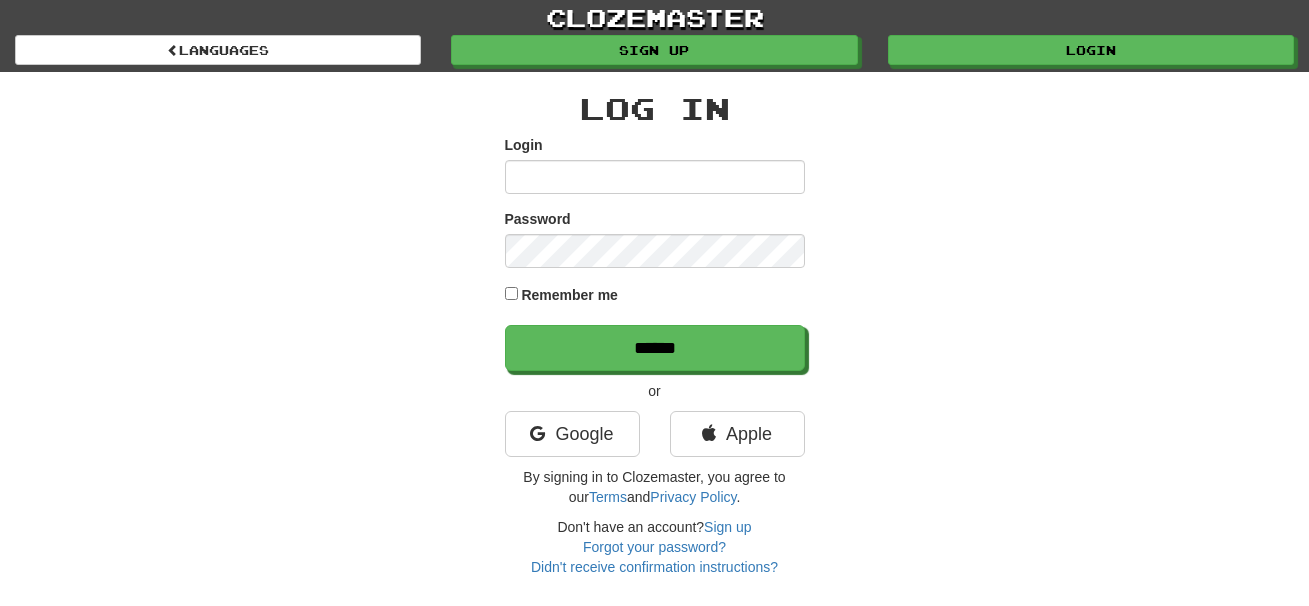 scroll, scrollTop: 0, scrollLeft: 0, axis: both 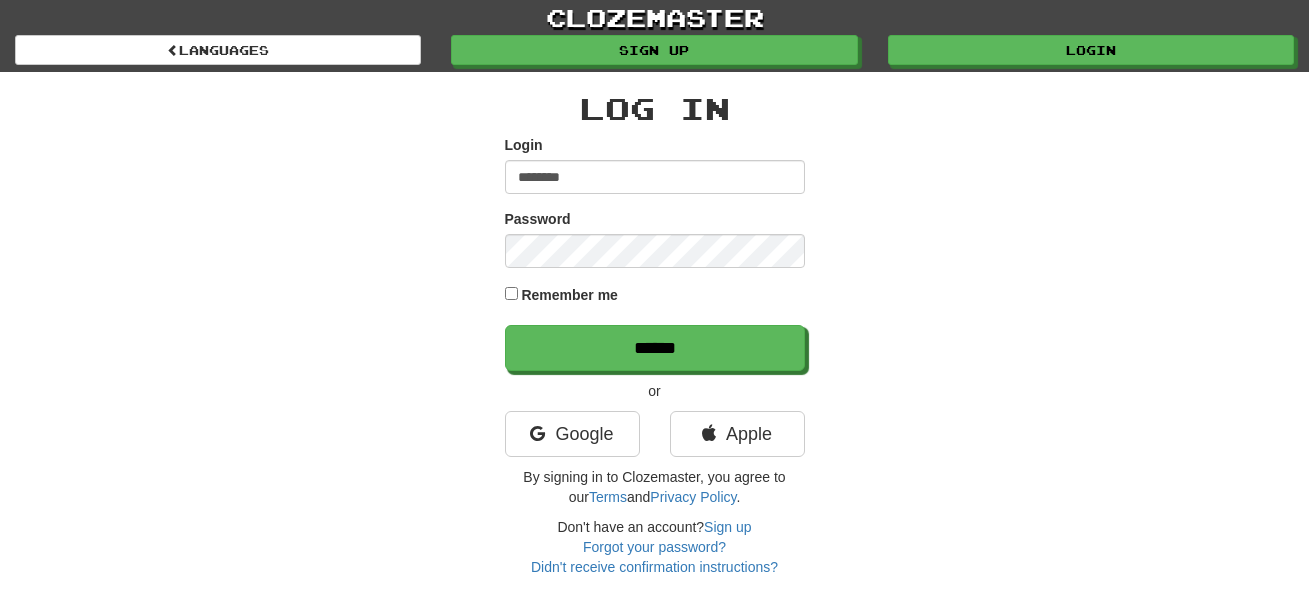 click on "********" at bounding box center (655, 177) 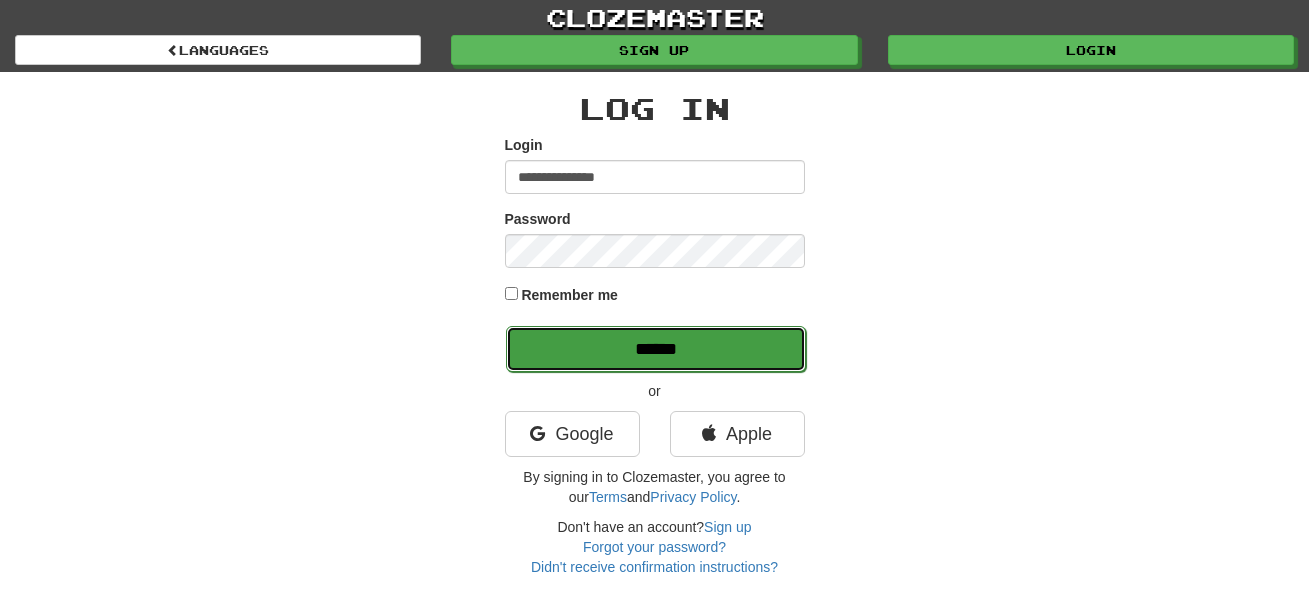click on "******" at bounding box center [656, 349] 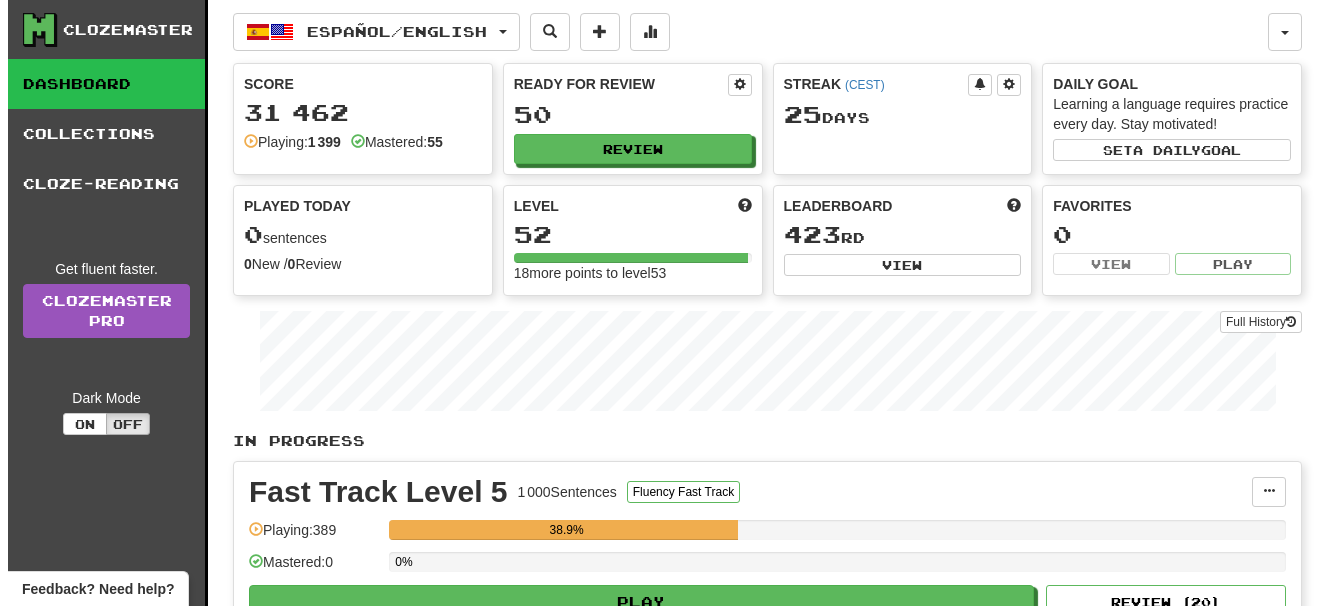 scroll, scrollTop: 0, scrollLeft: 0, axis: both 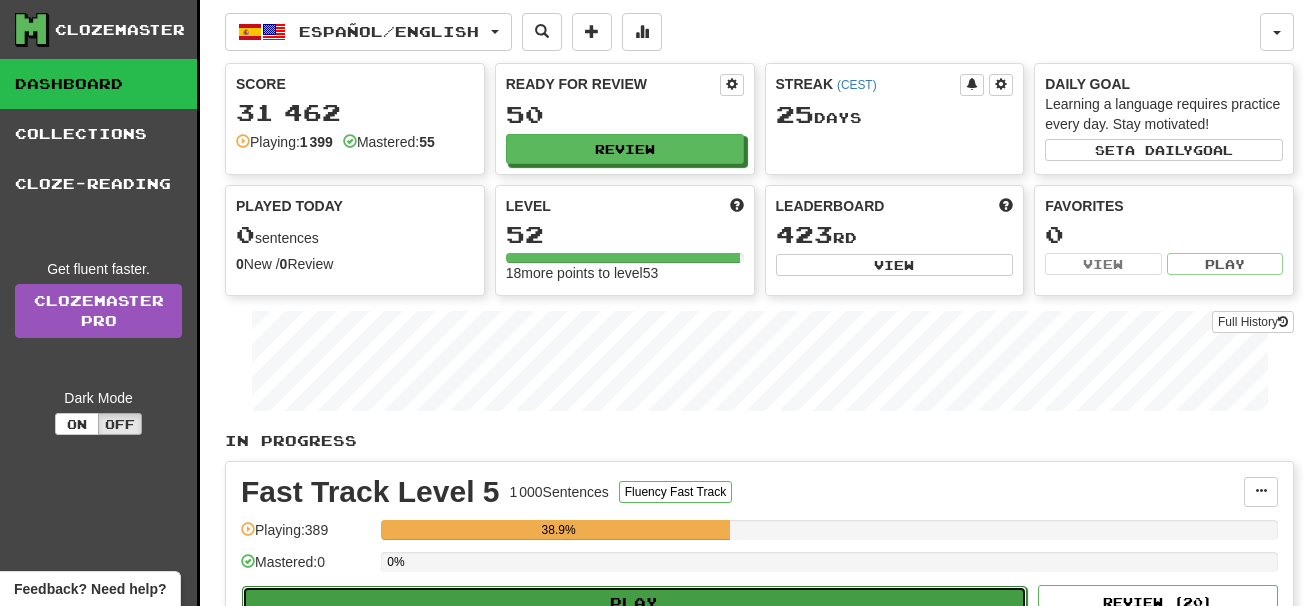 click on "Play" at bounding box center [634, 603] 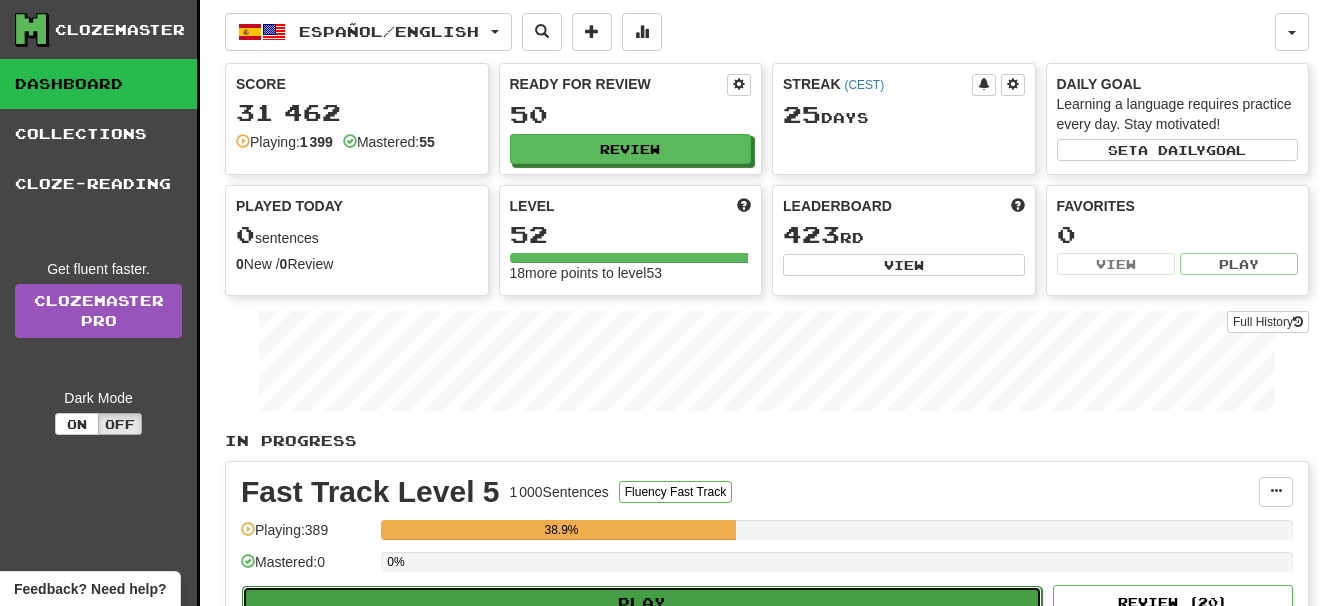 select on "**" 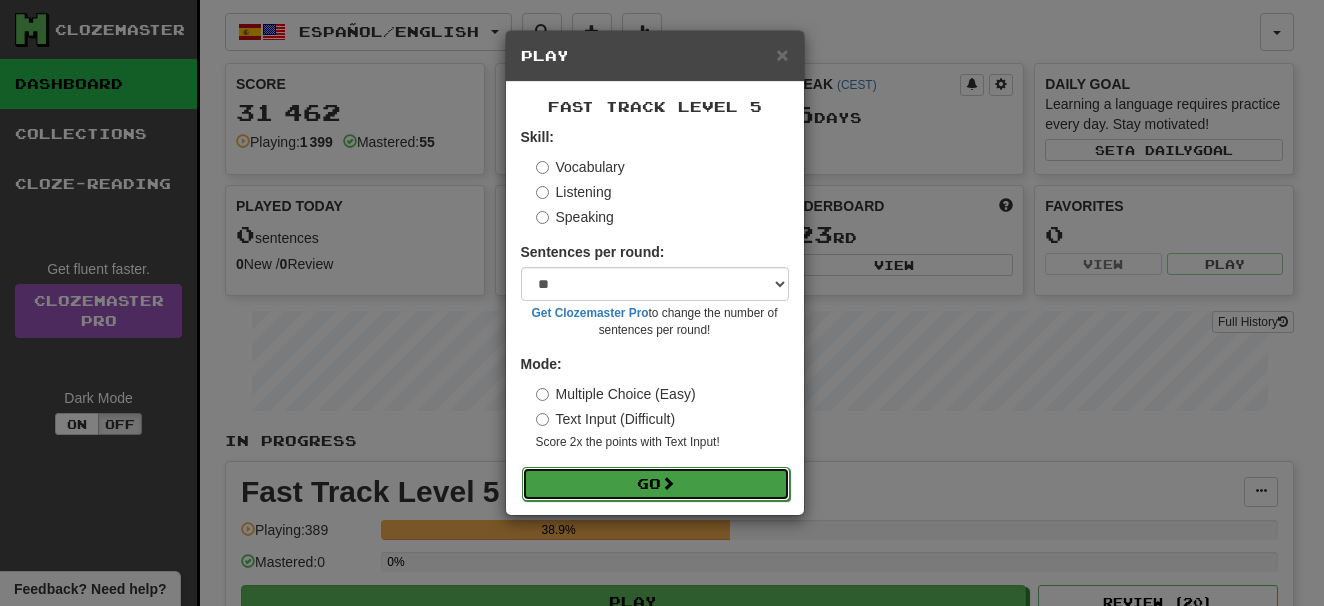 click on "Go" at bounding box center (656, 484) 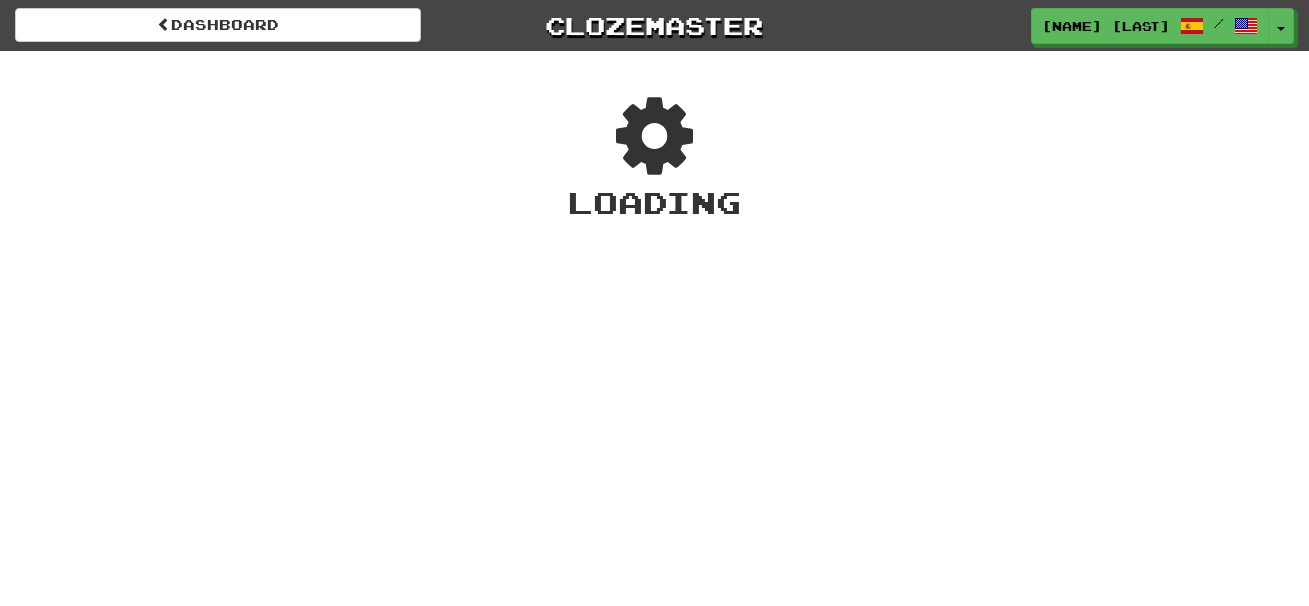 scroll, scrollTop: 0, scrollLeft: 0, axis: both 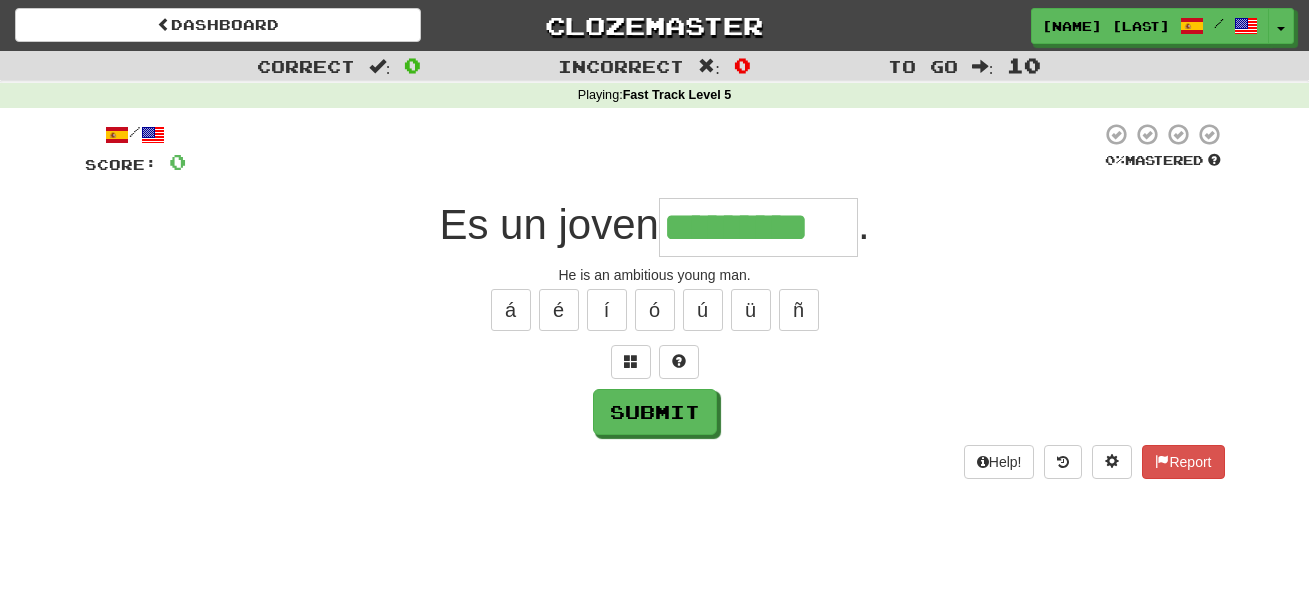 type on "*********" 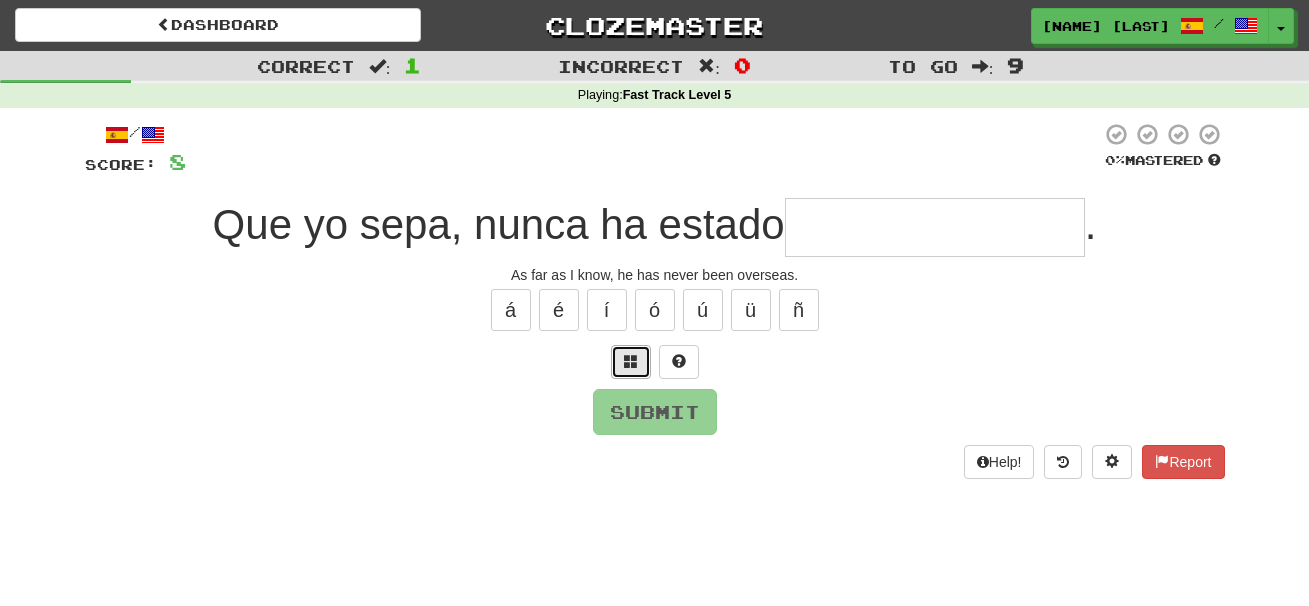click at bounding box center [631, 361] 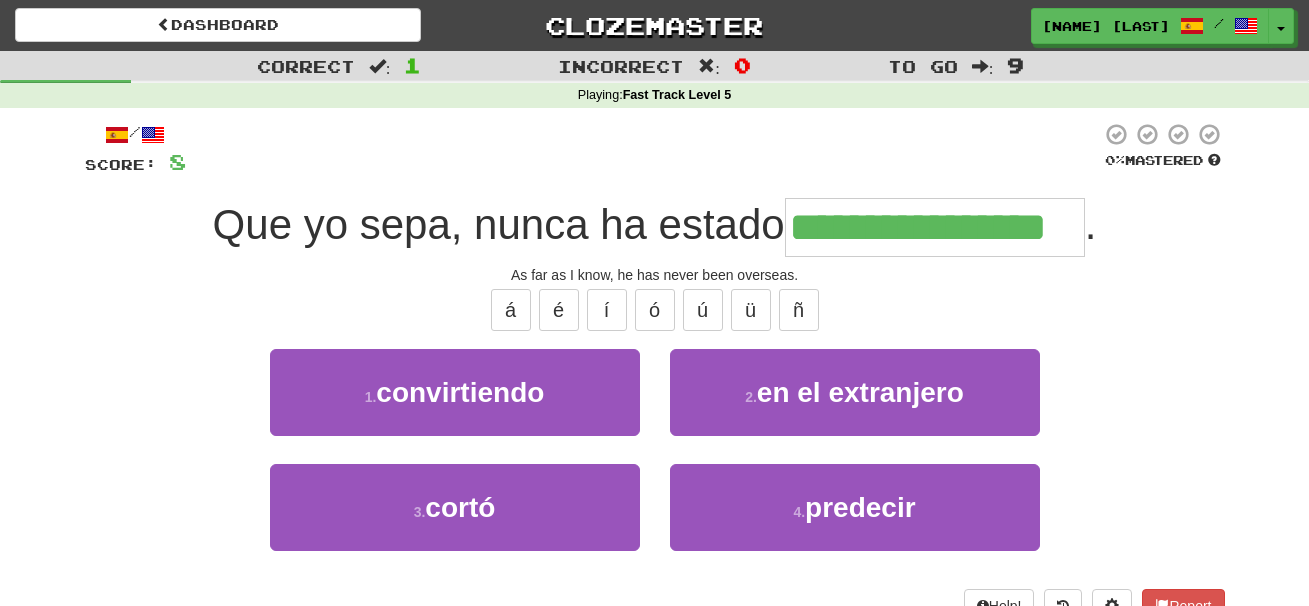type on "**********" 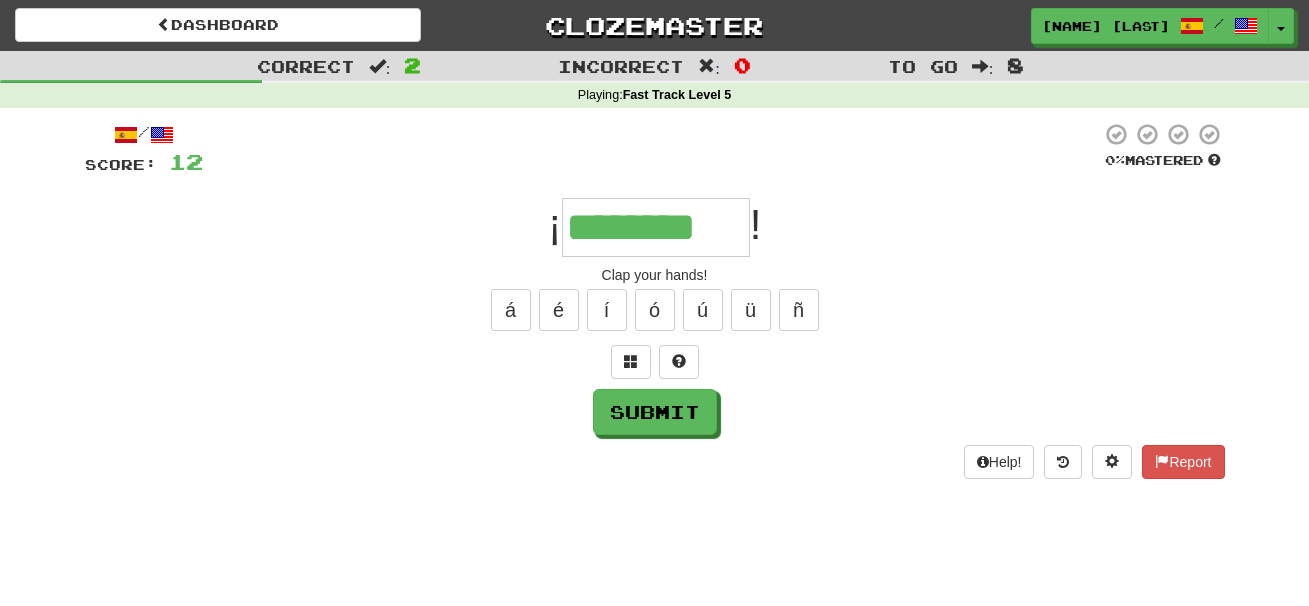 type on "********" 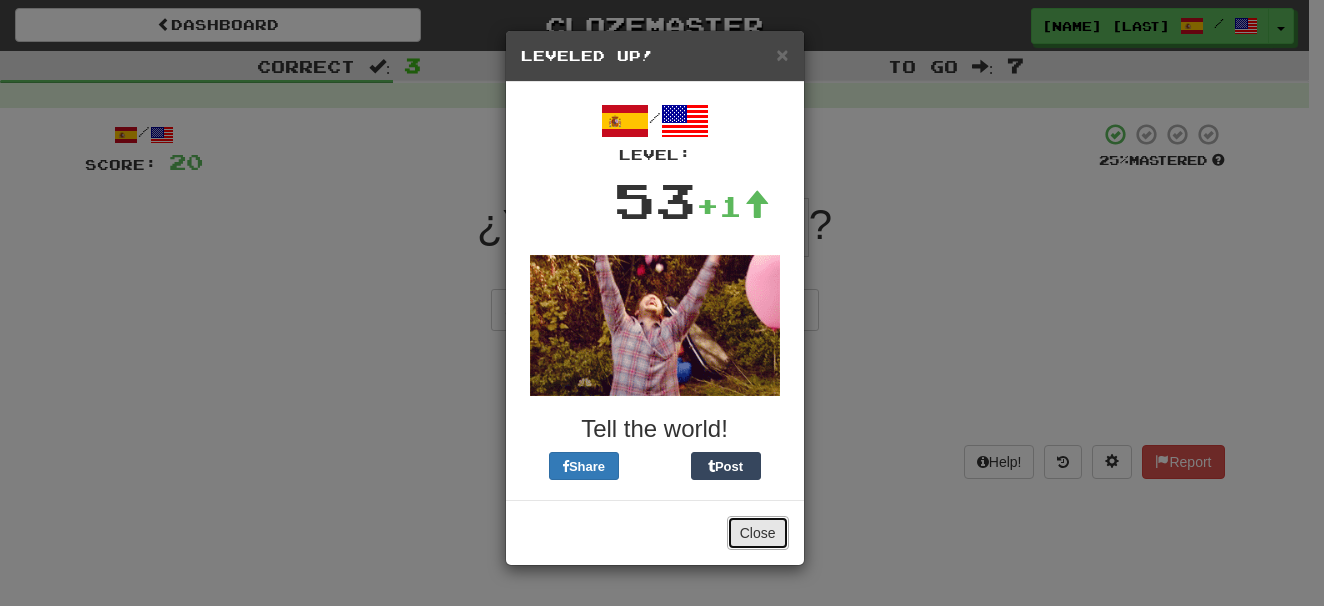 click on "Close" at bounding box center (758, 533) 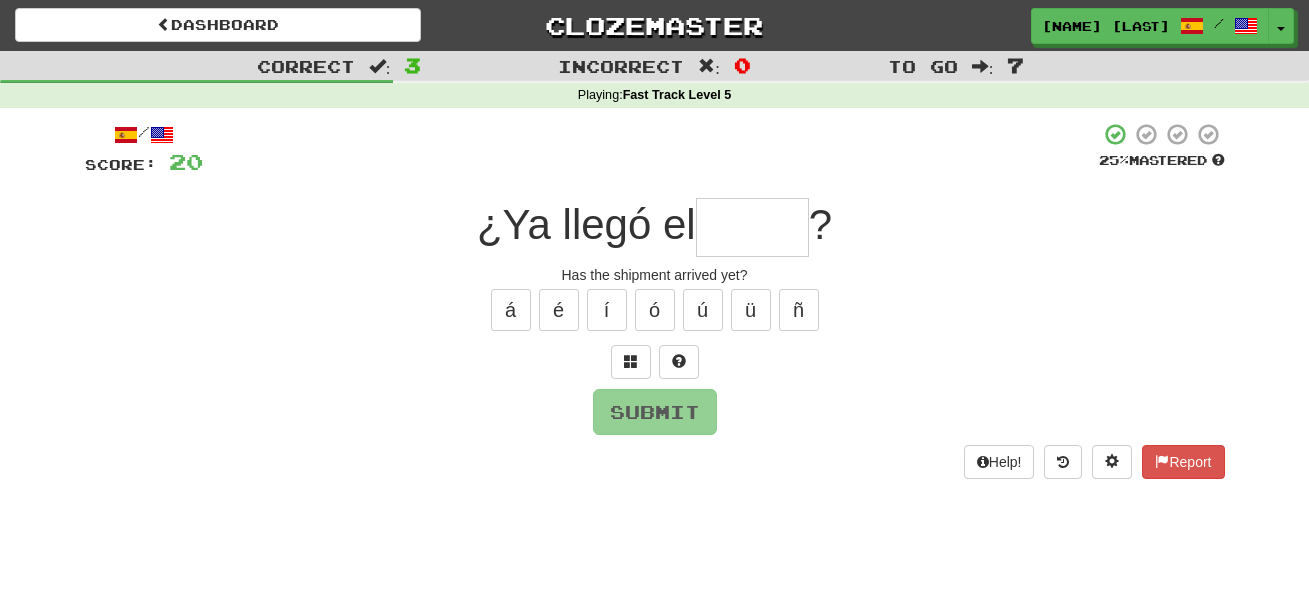 click at bounding box center (752, 227) 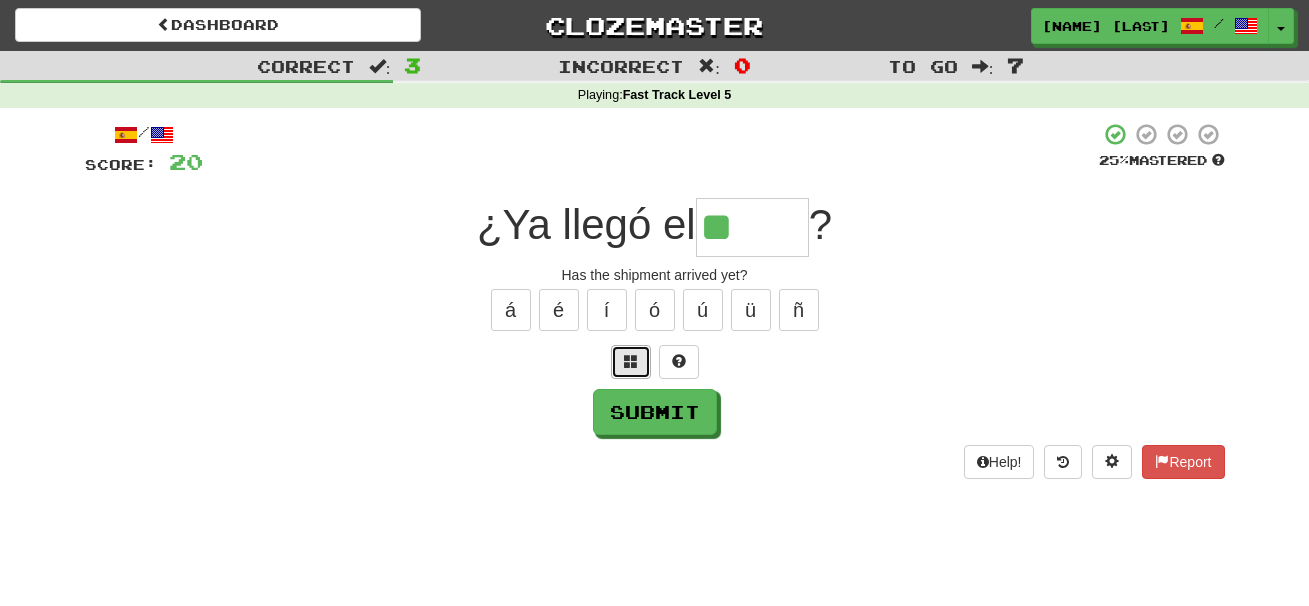 click at bounding box center (631, 361) 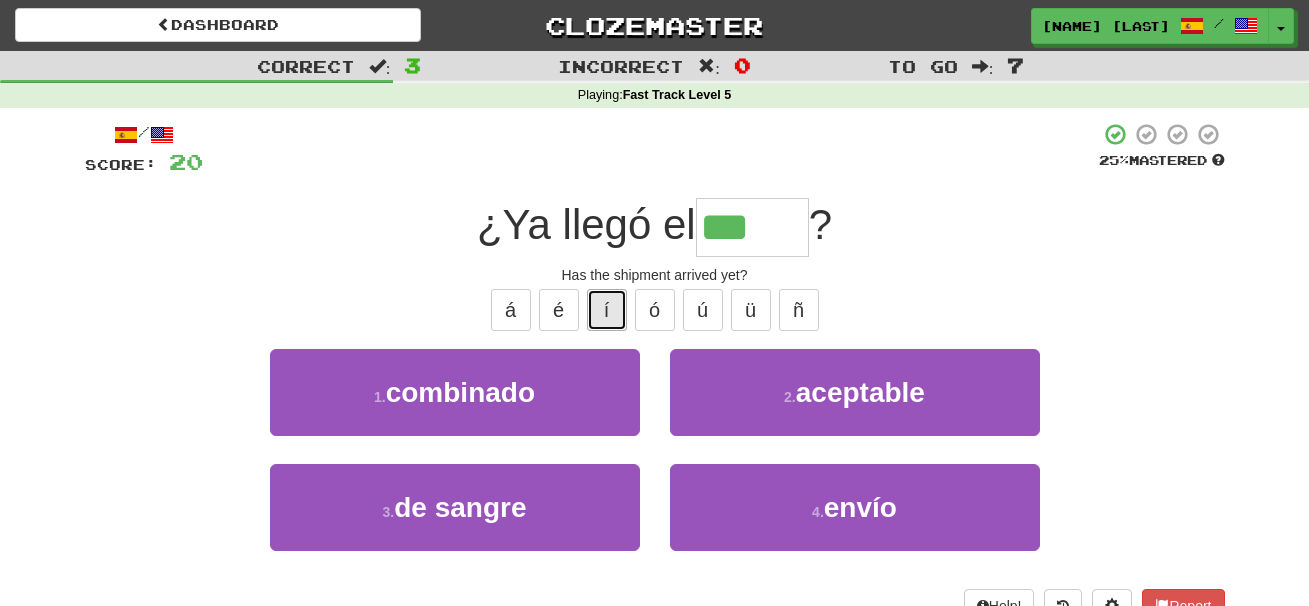 click on "í" at bounding box center (607, 310) 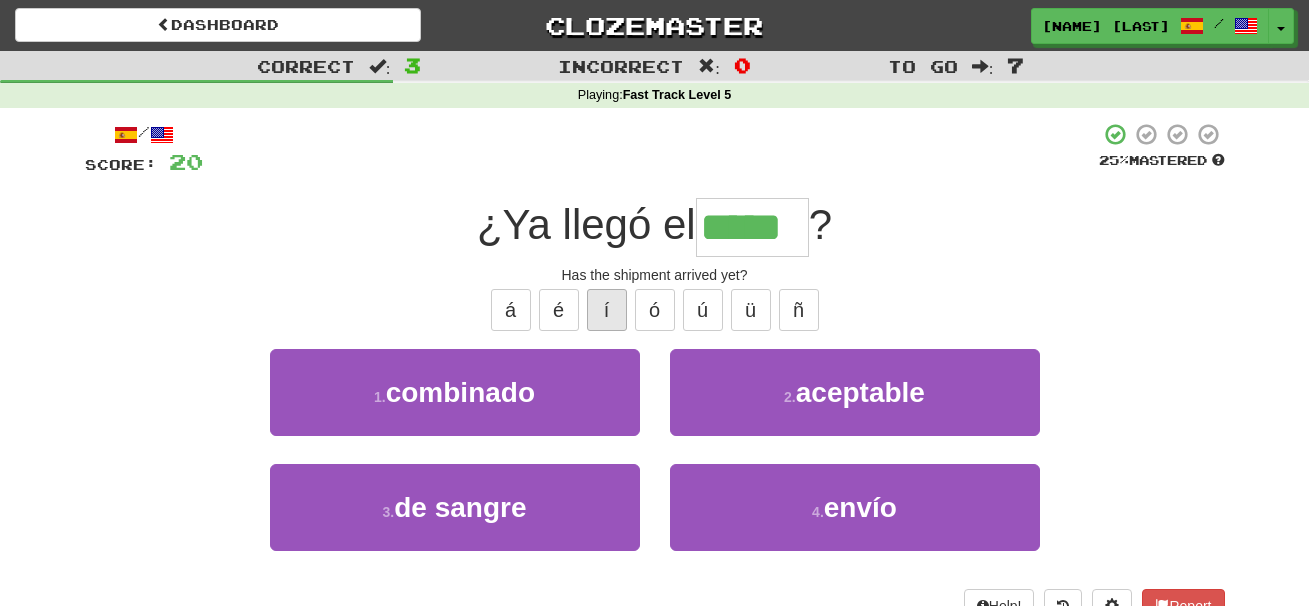 type on "*****" 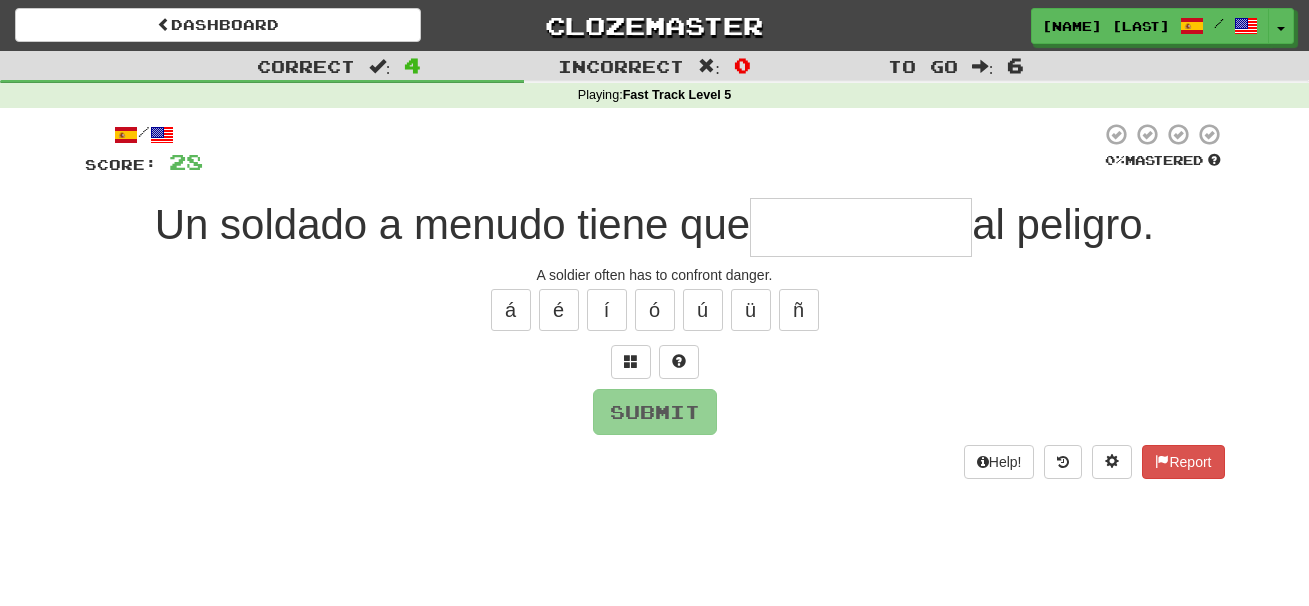 type on "*" 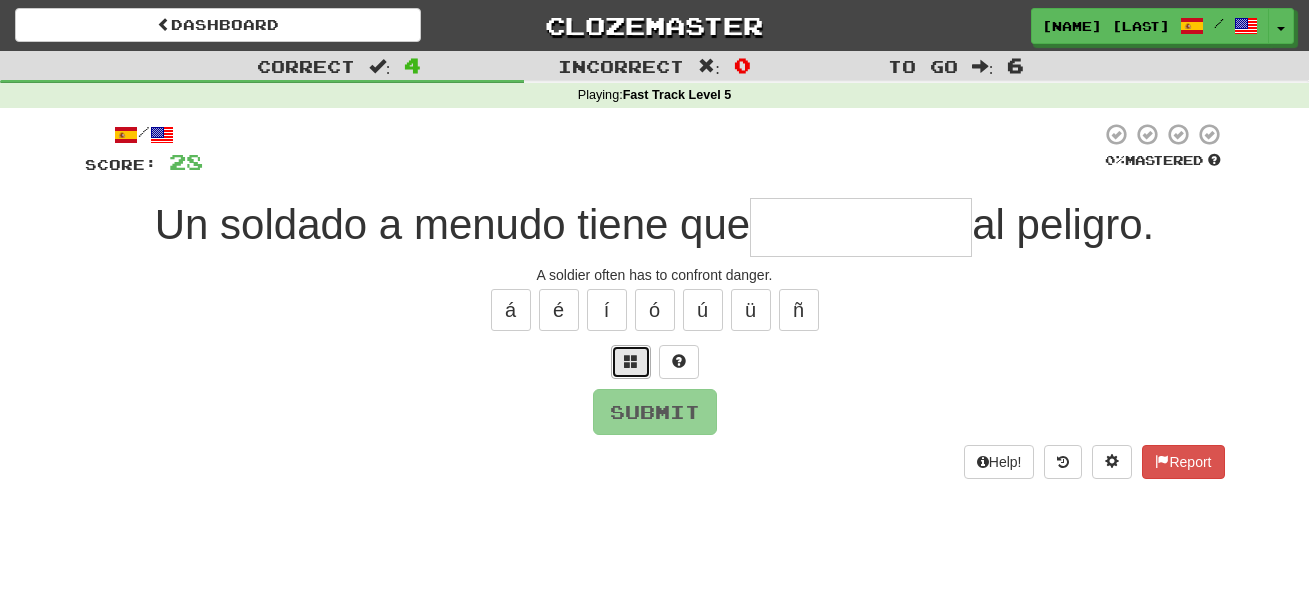 click at bounding box center [631, 361] 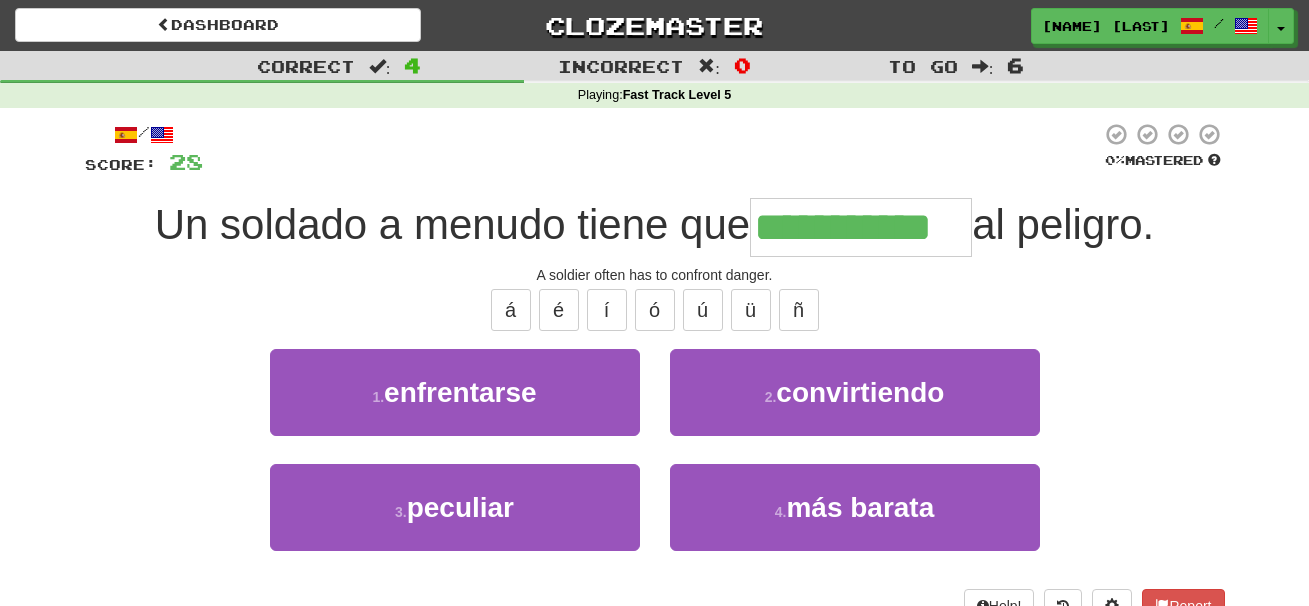type on "**********" 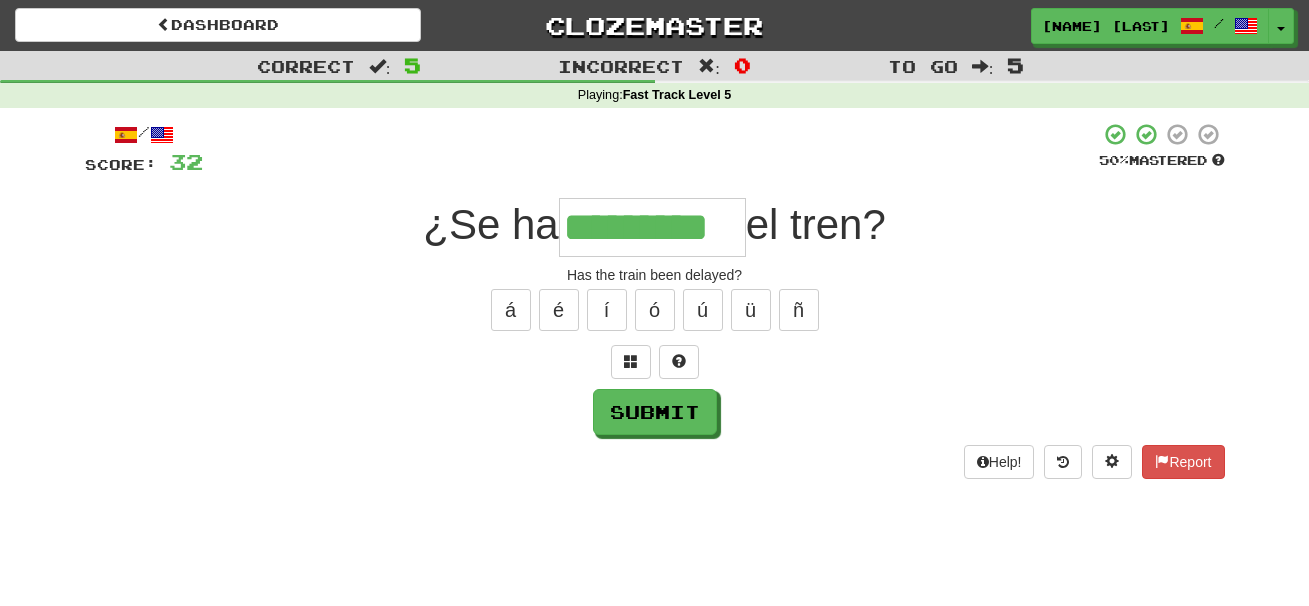 type on "*********" 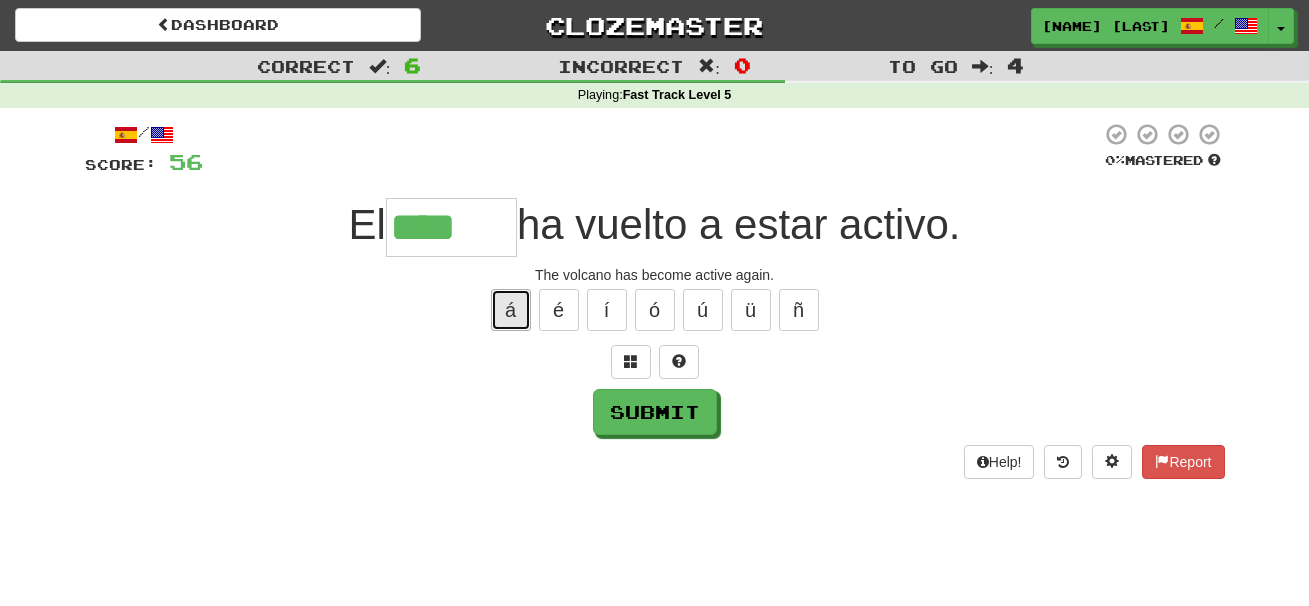 click on "á" at bounding box center (511, 310) 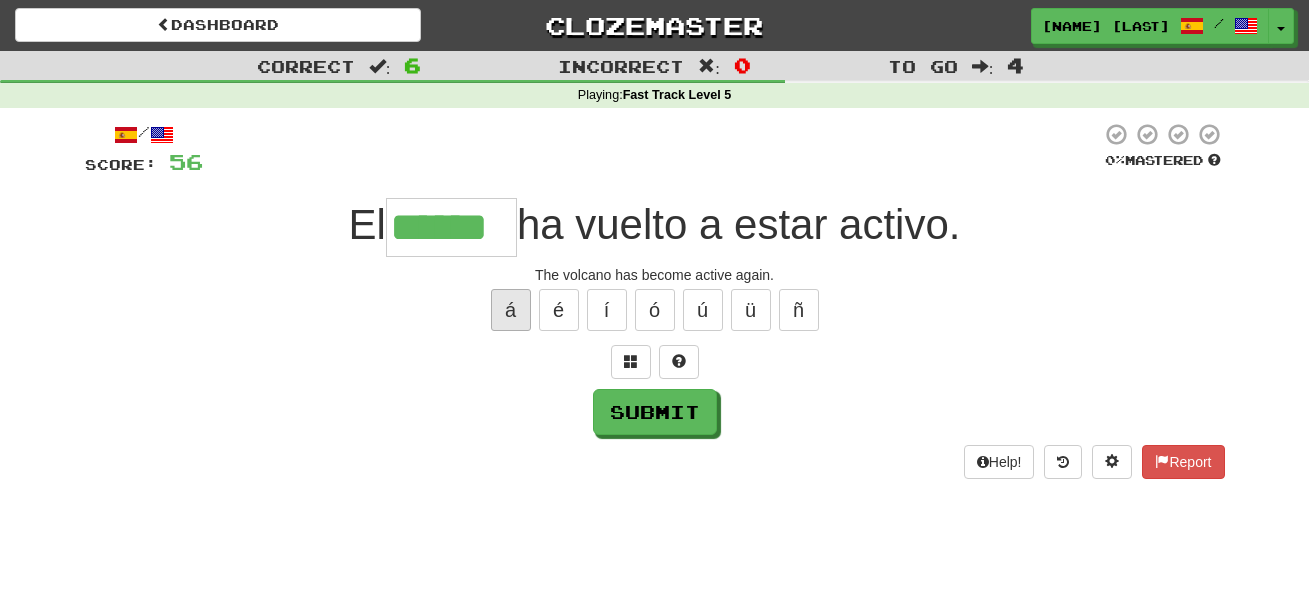 type on "******" 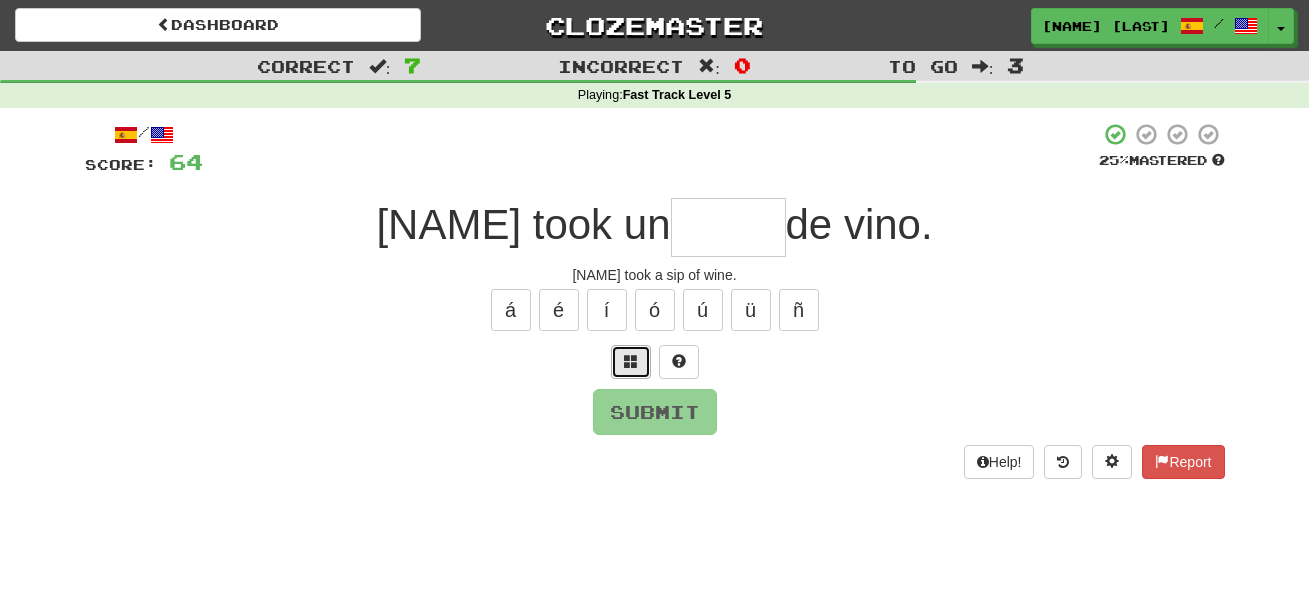 click at bounding box center (631, 361) 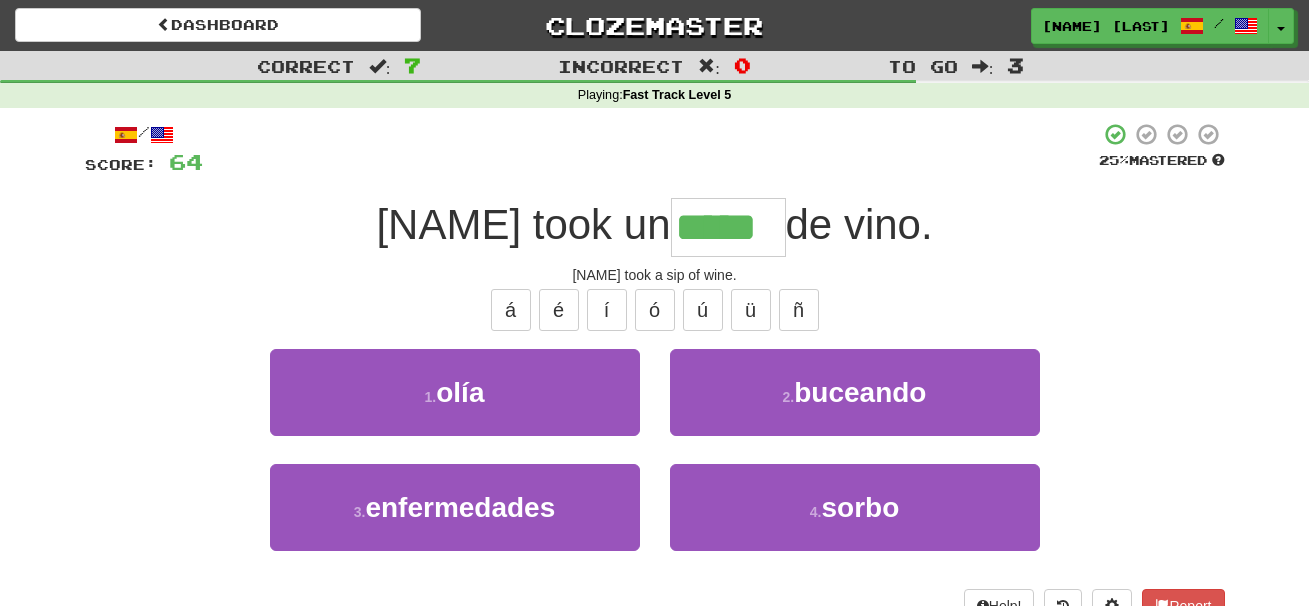 type on "*****" 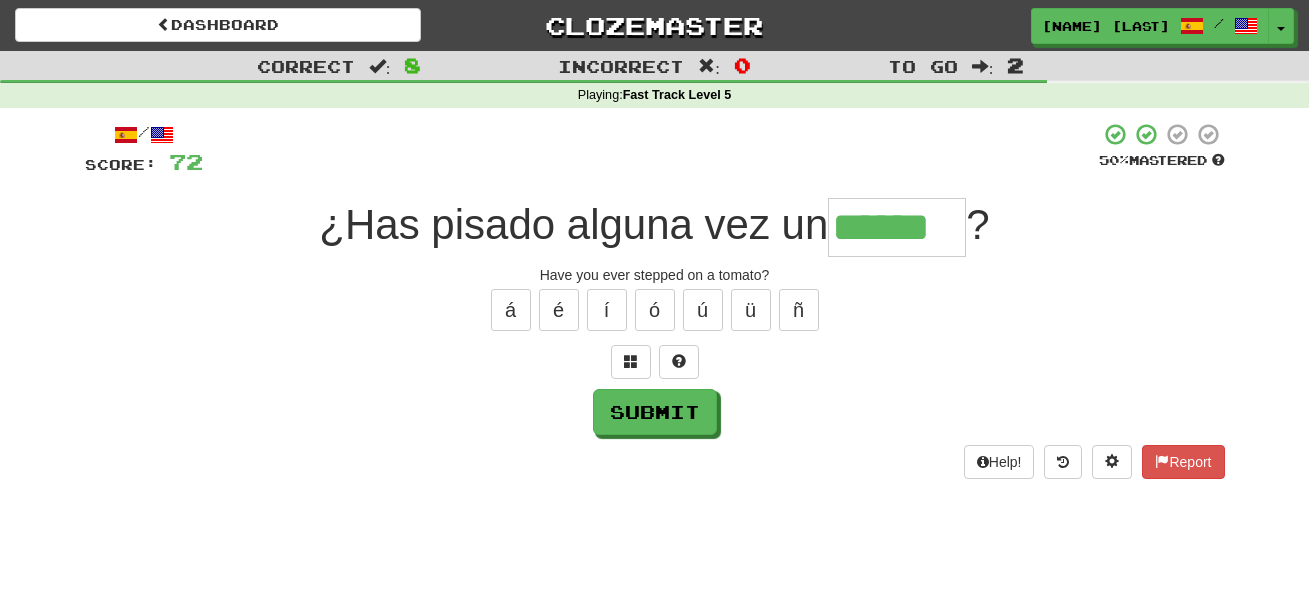 type on "******" 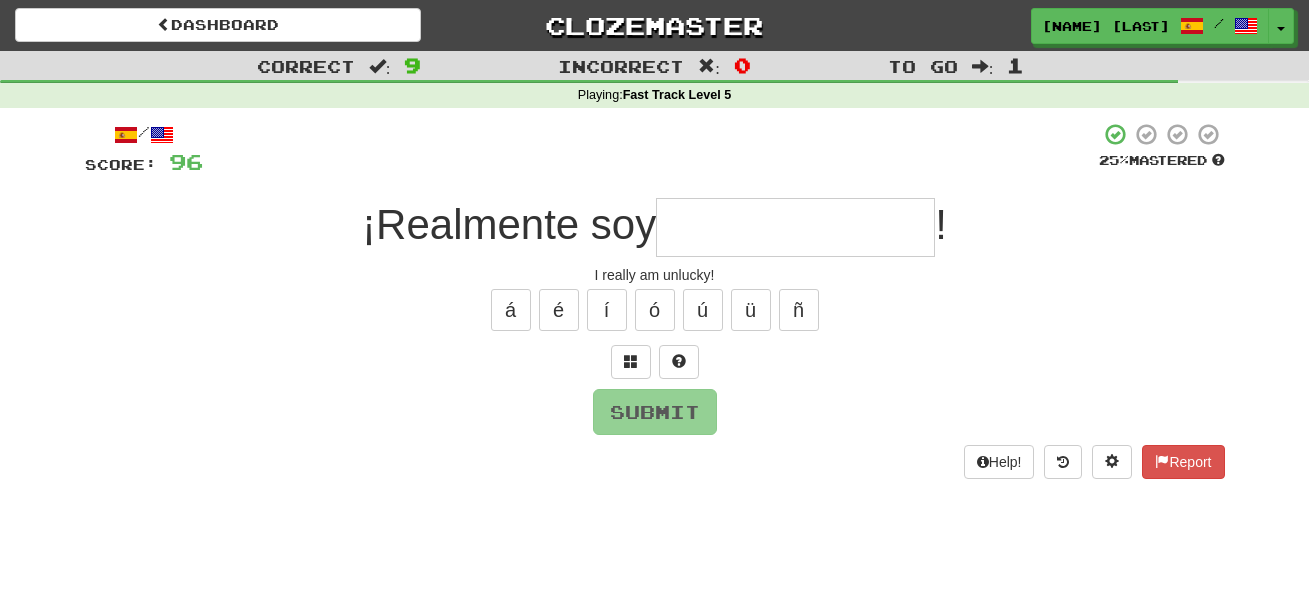 type on "*" 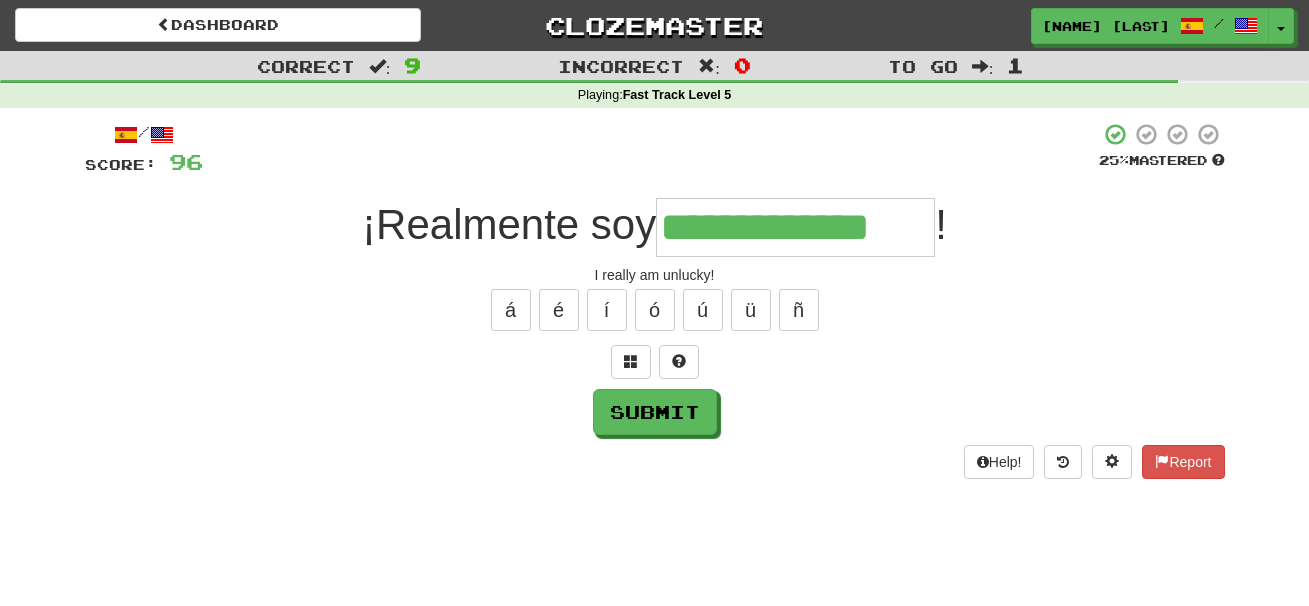 type on "**********" 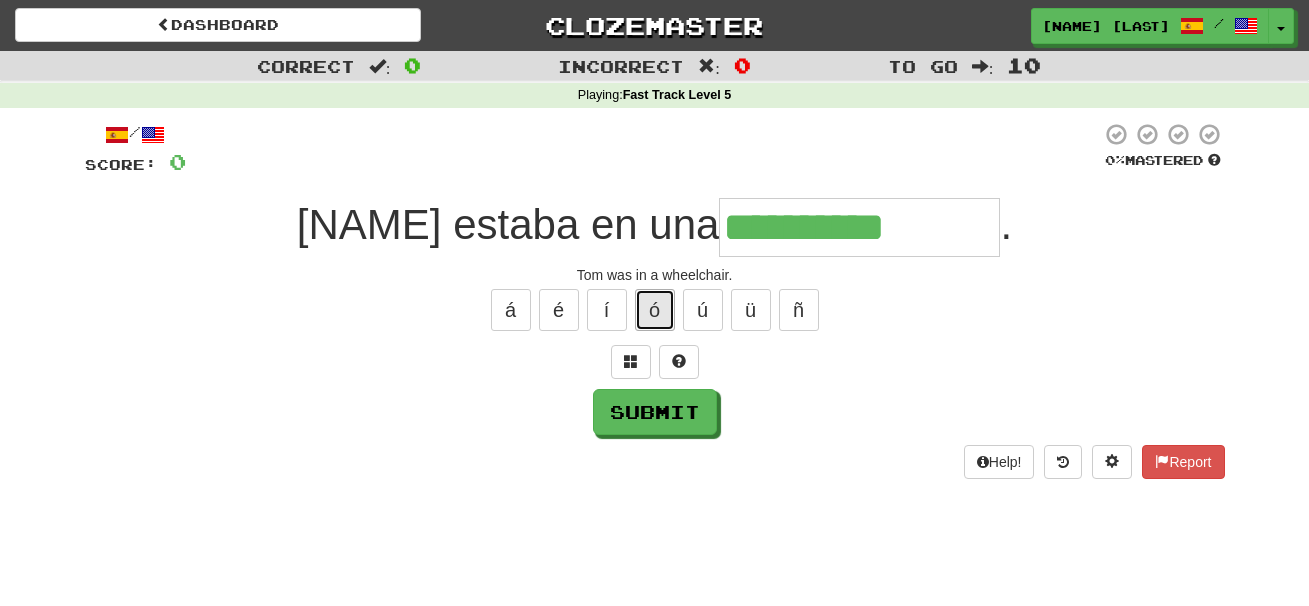 click on "ó" at bounding box center [655, 310] 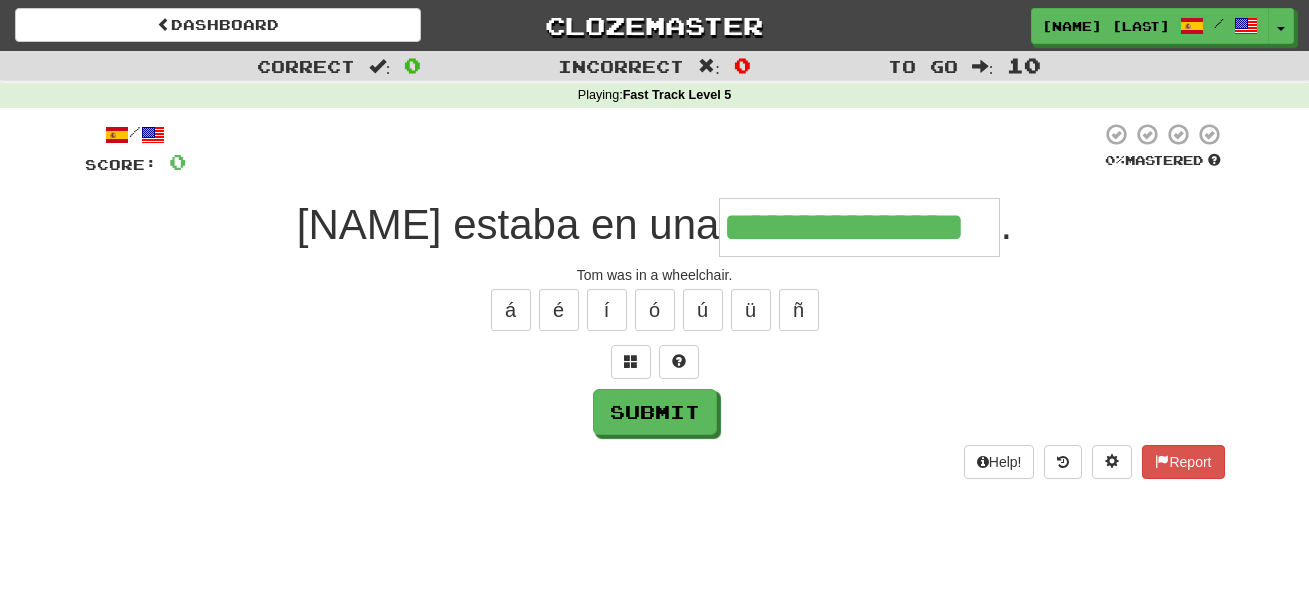 type on "**********" 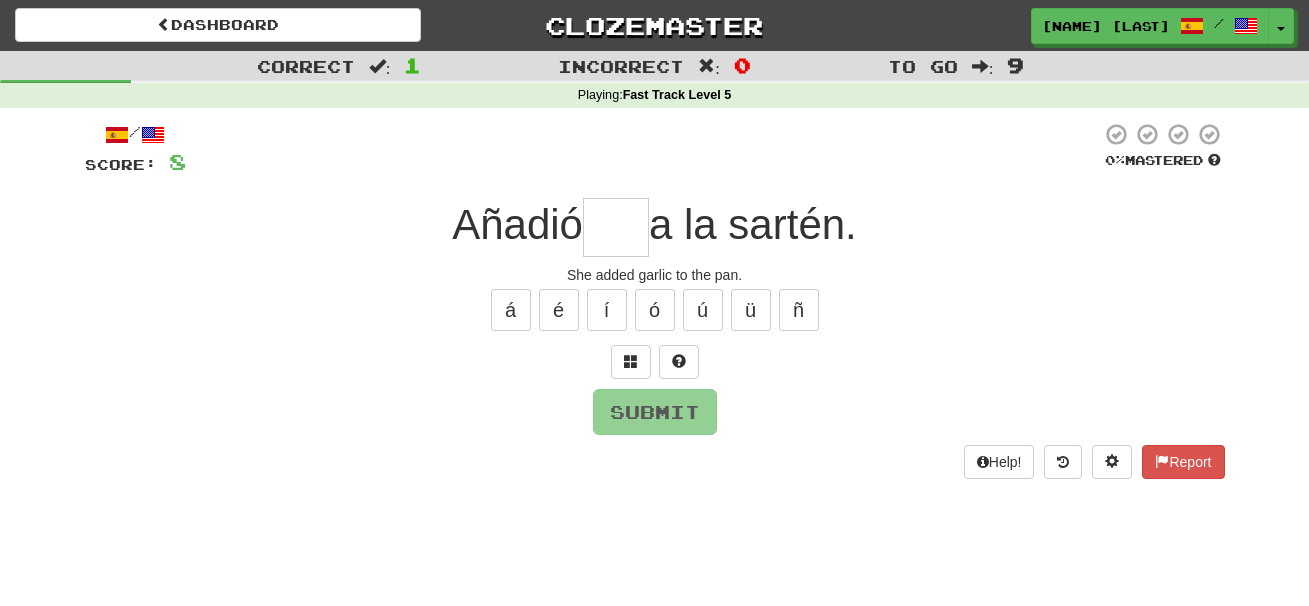 type on "*" 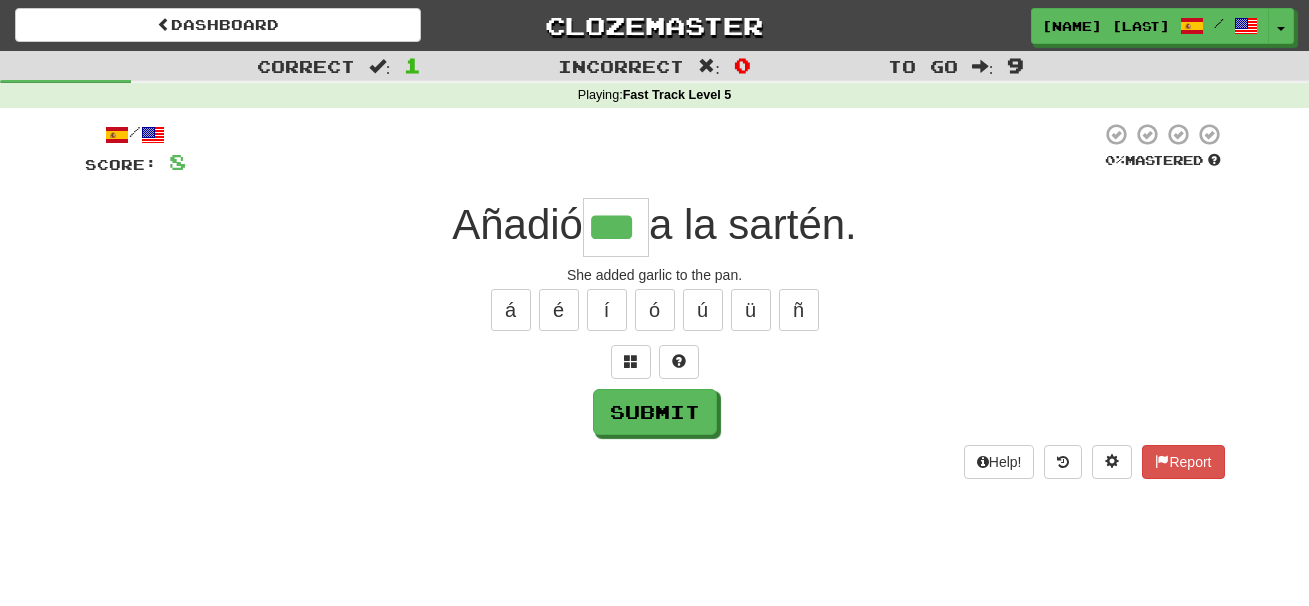 type on "***" 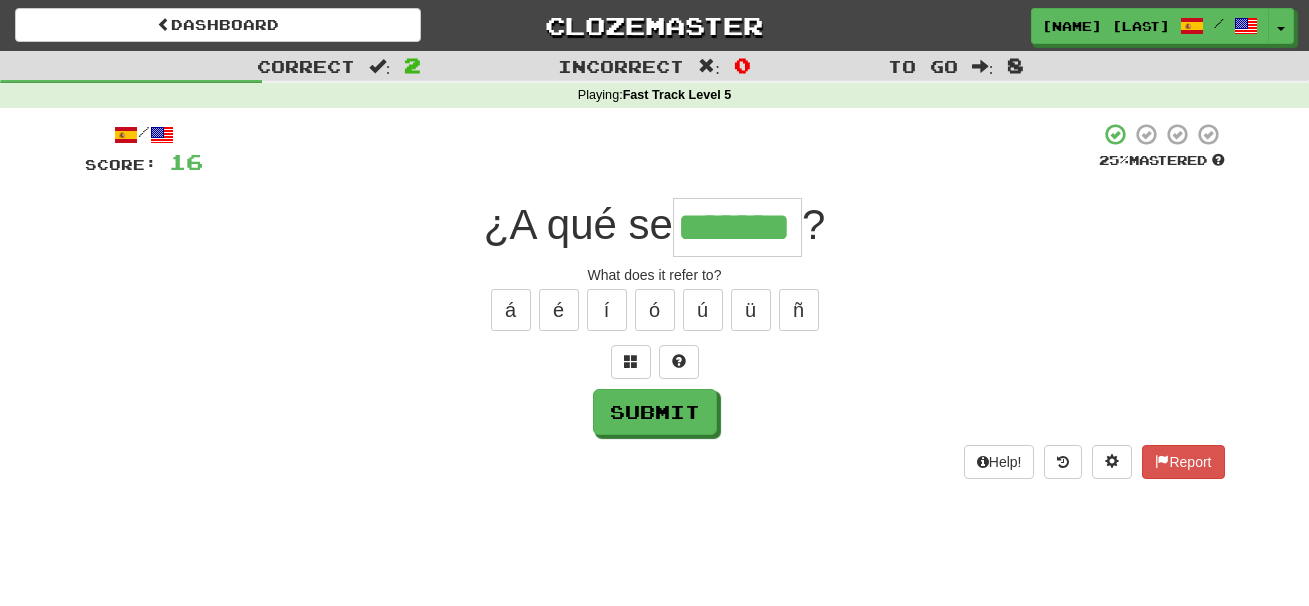 type on "*******" 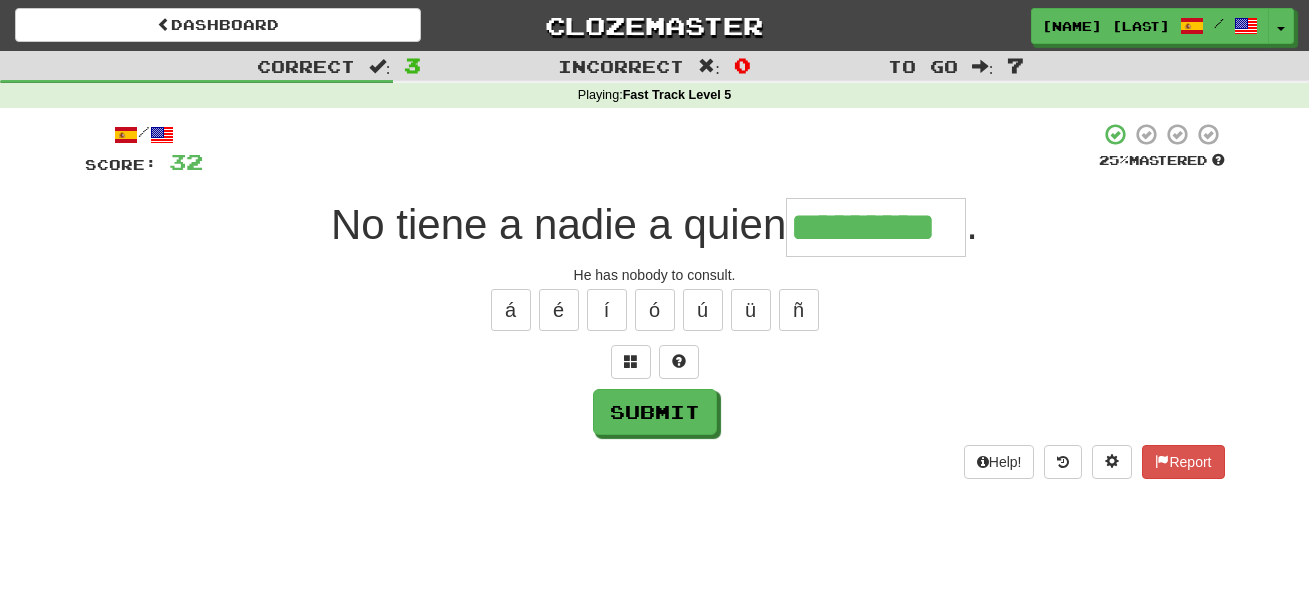 type on "*********" 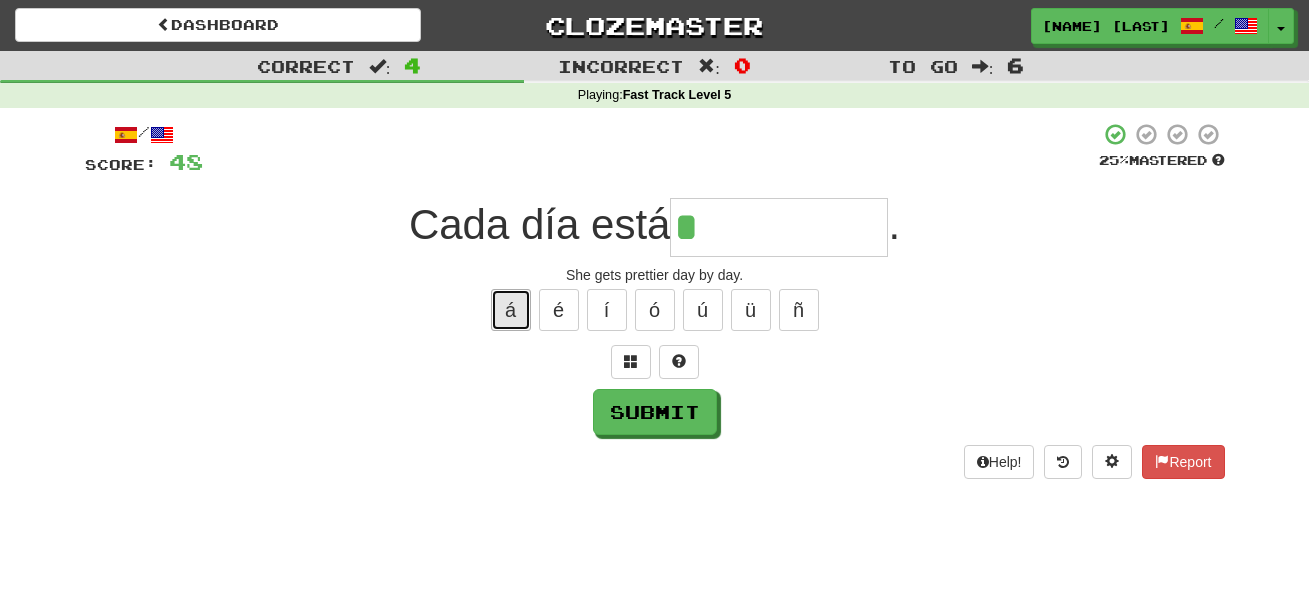 click on "á" at bounding box center (511, 310) 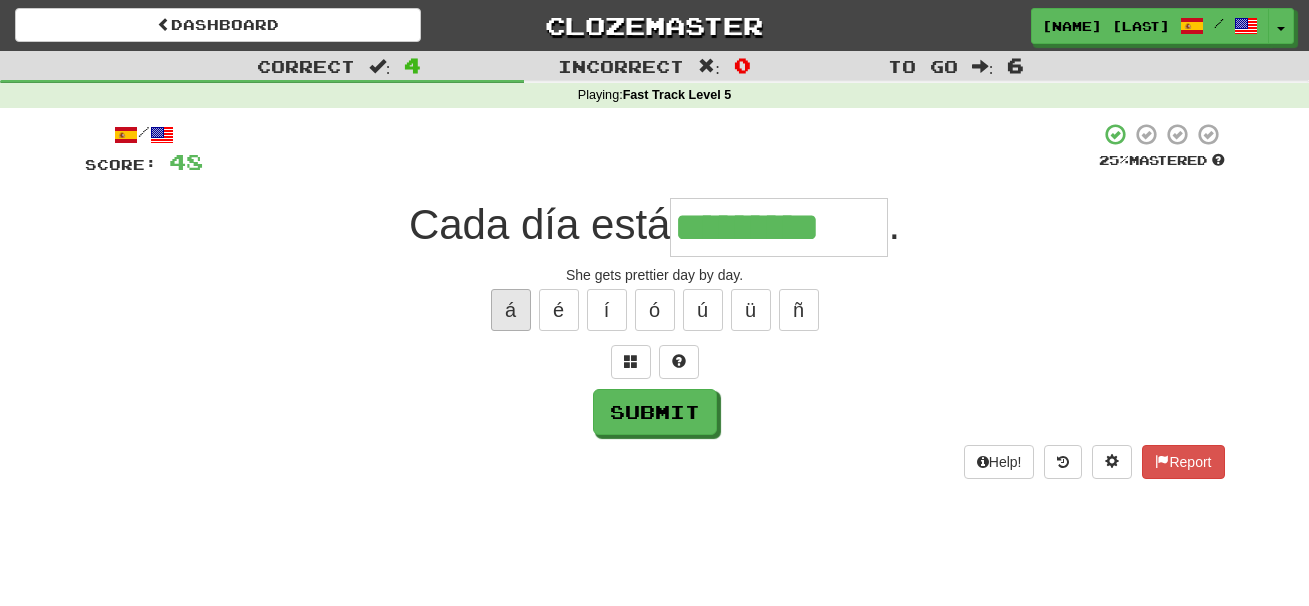 type on "*********" 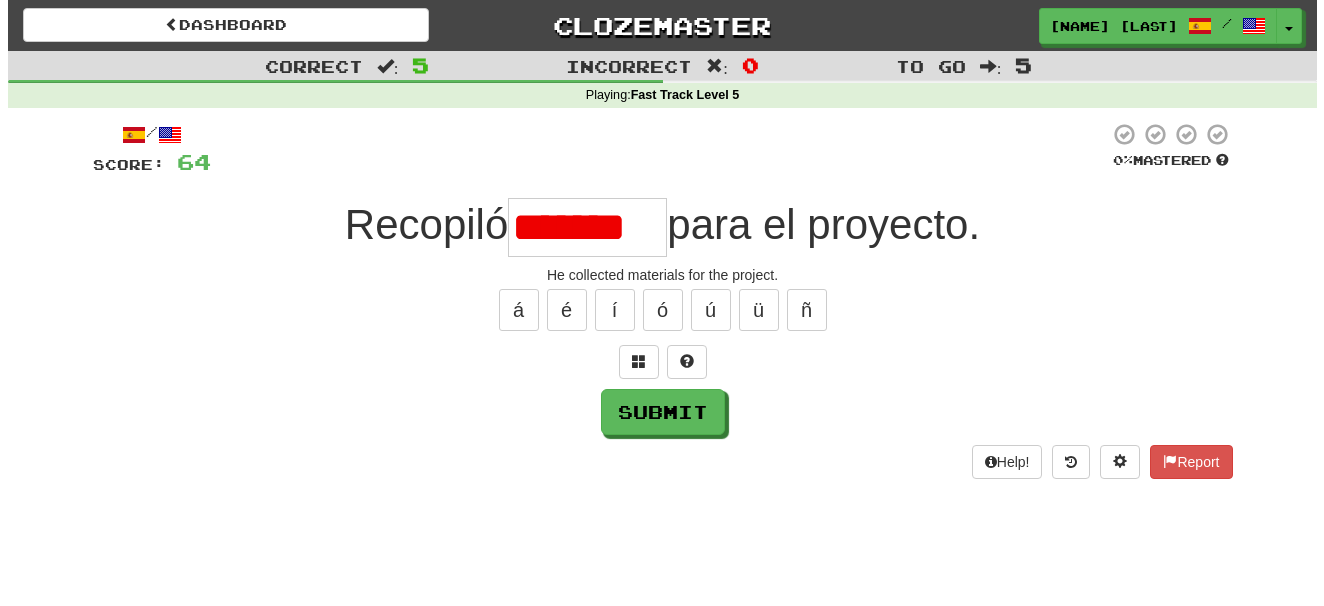 scroll, scrollTop: 0, scrollLeft: 0, axis: both 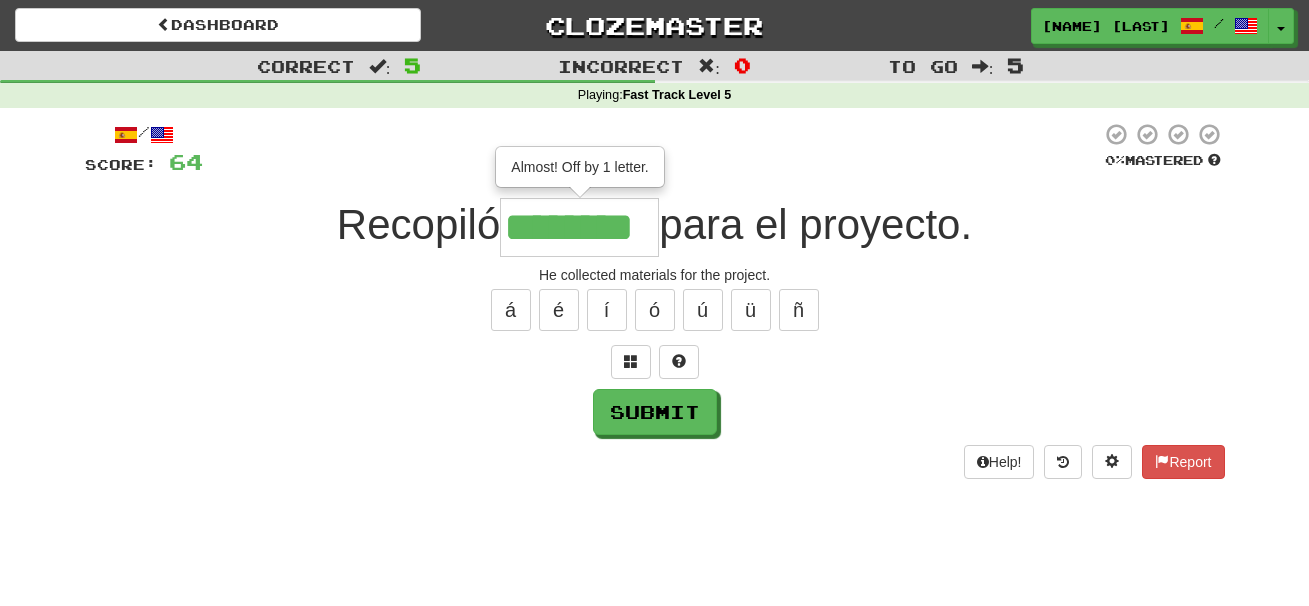 type on "********" 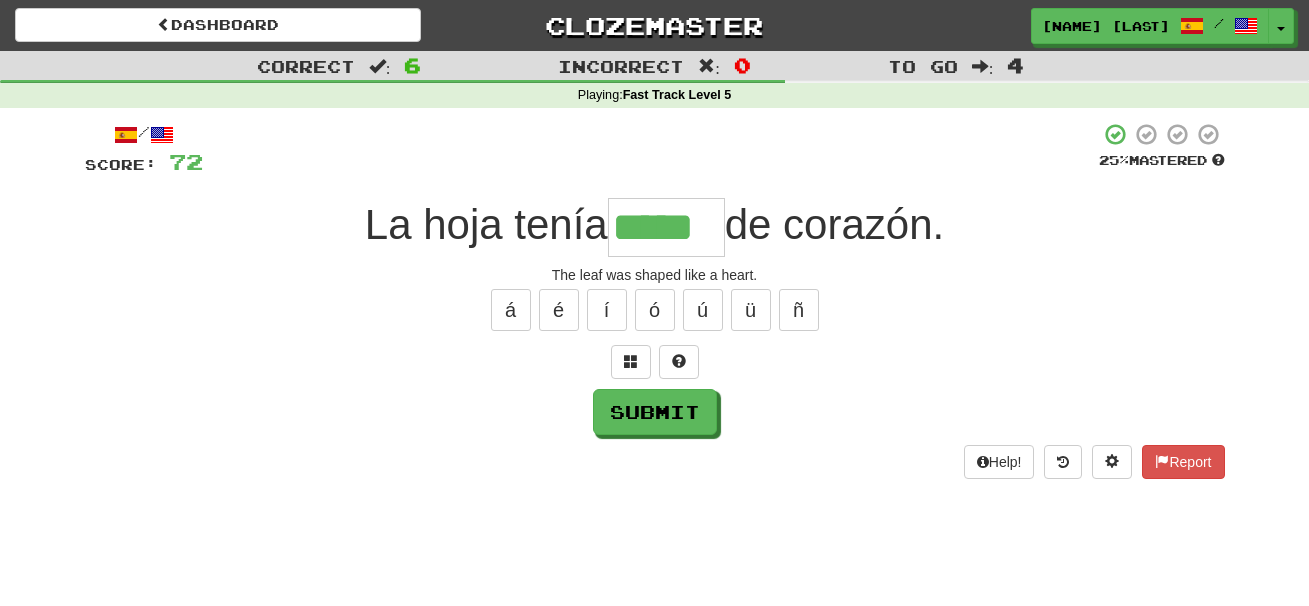 type on "*****" 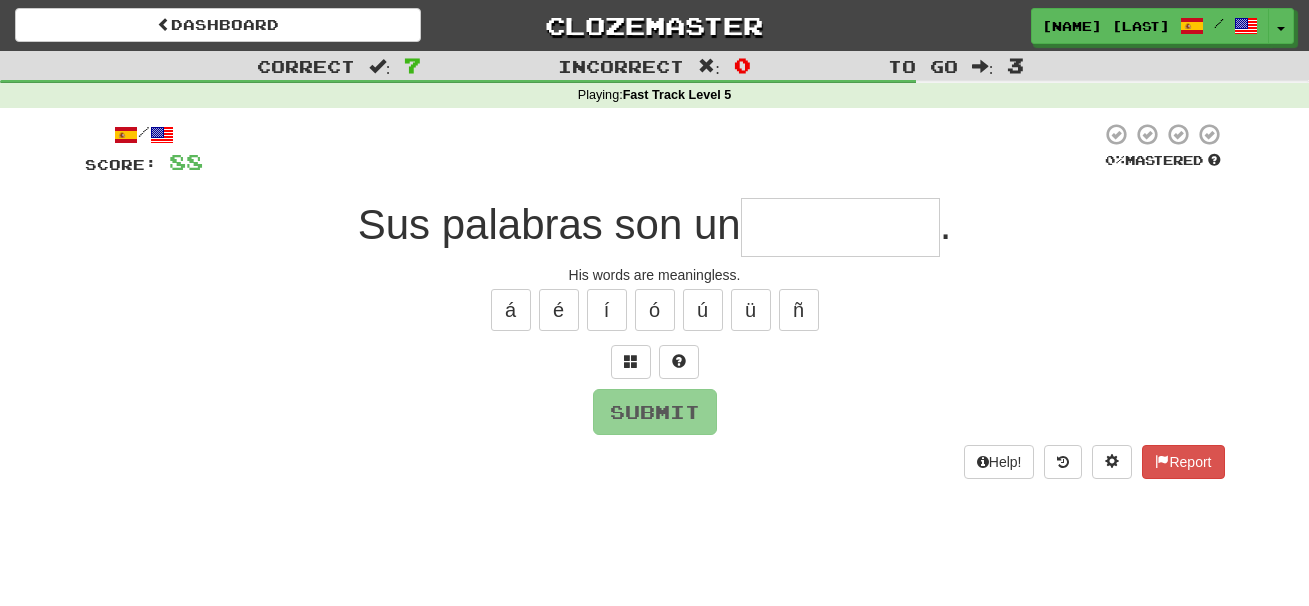 type on "*" 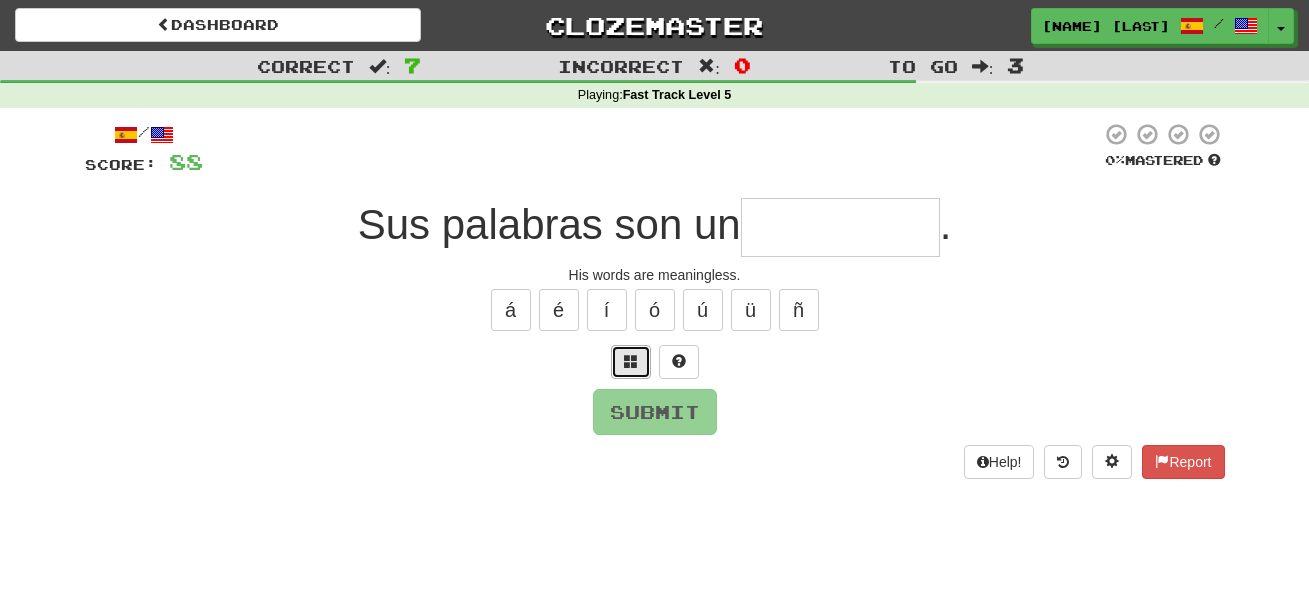 click at bounding box center (631, 362) 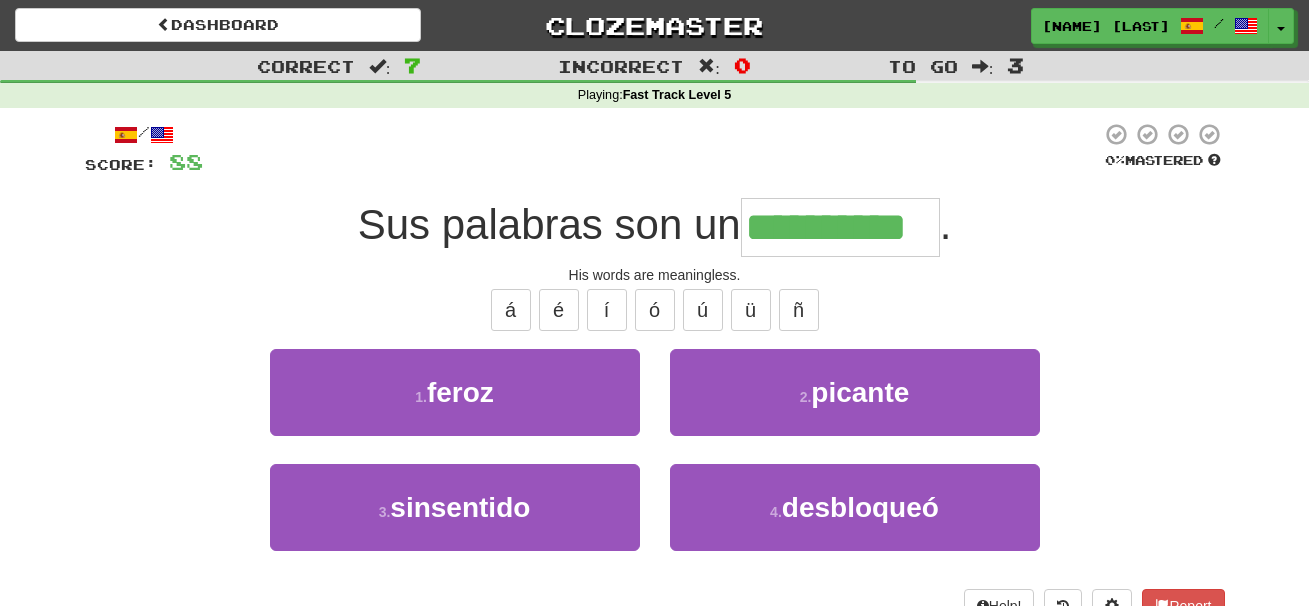 type on "**********" 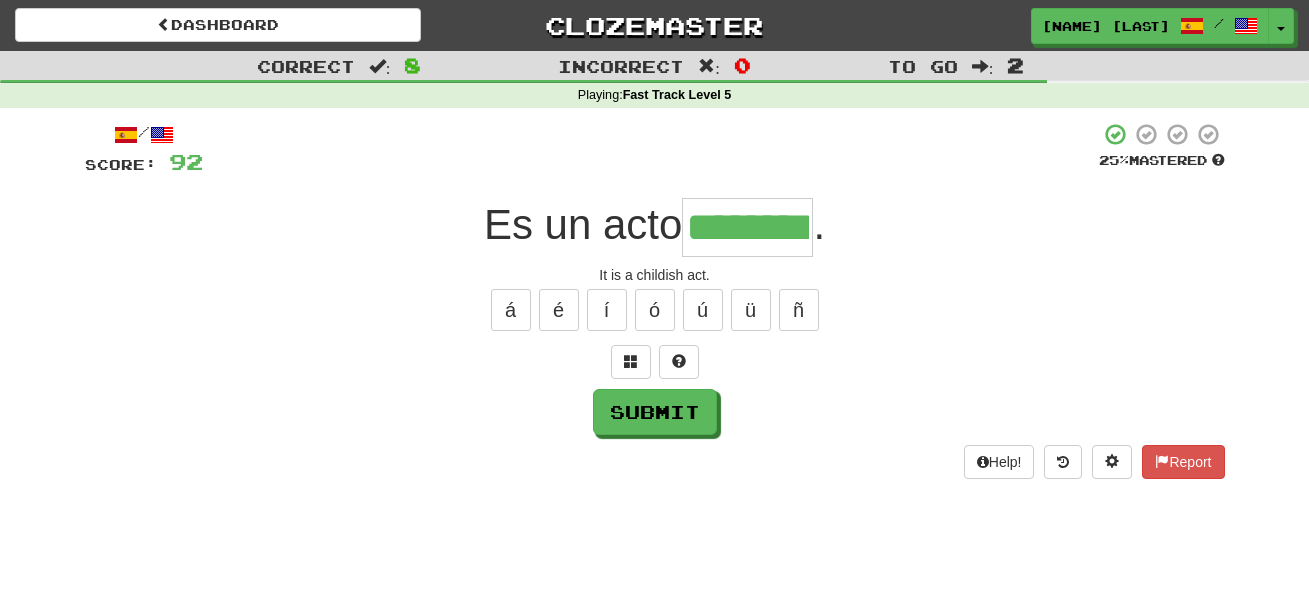 type on "********" 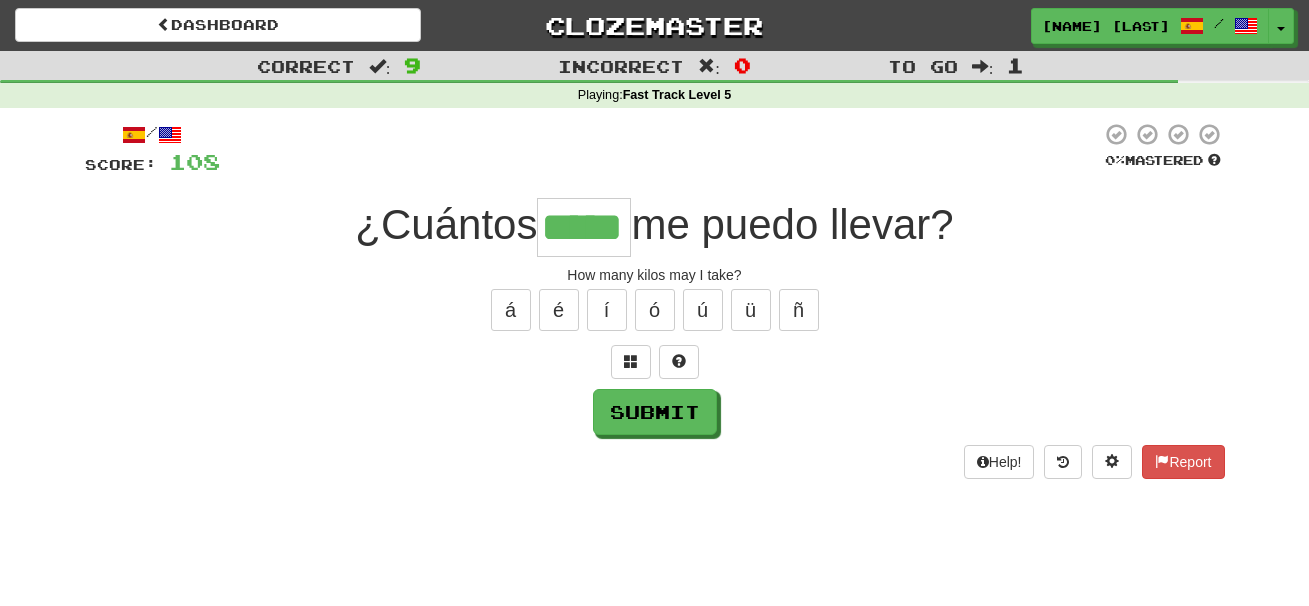 type on "*****" 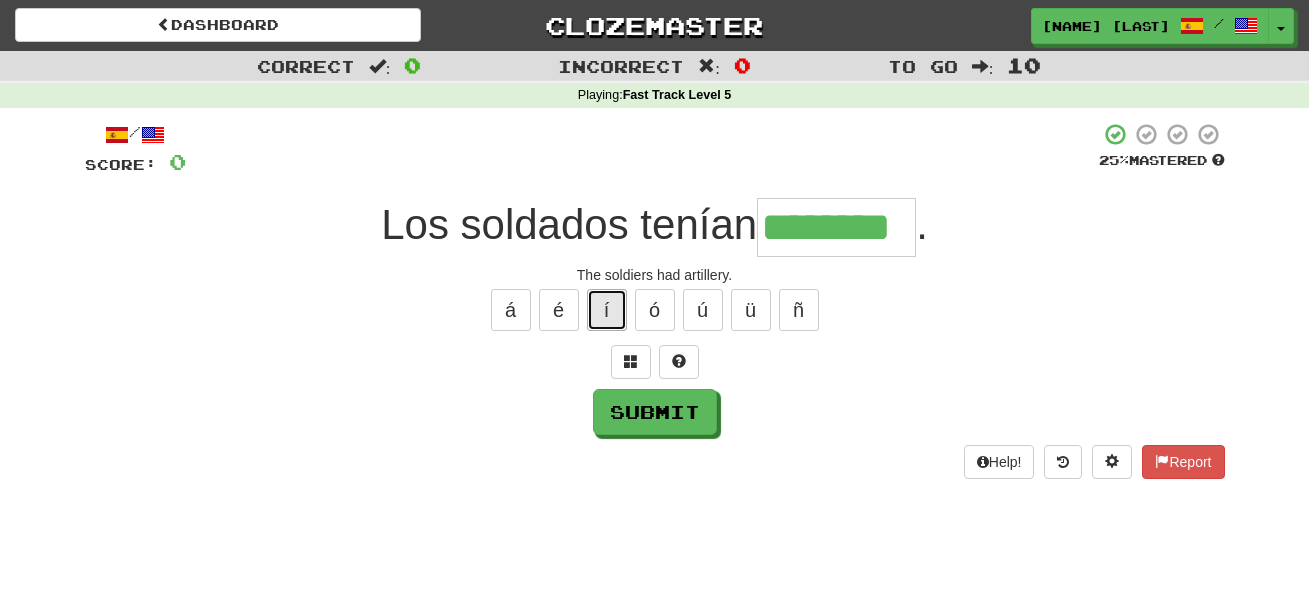 click on "í" at bounding box center [607, 310] 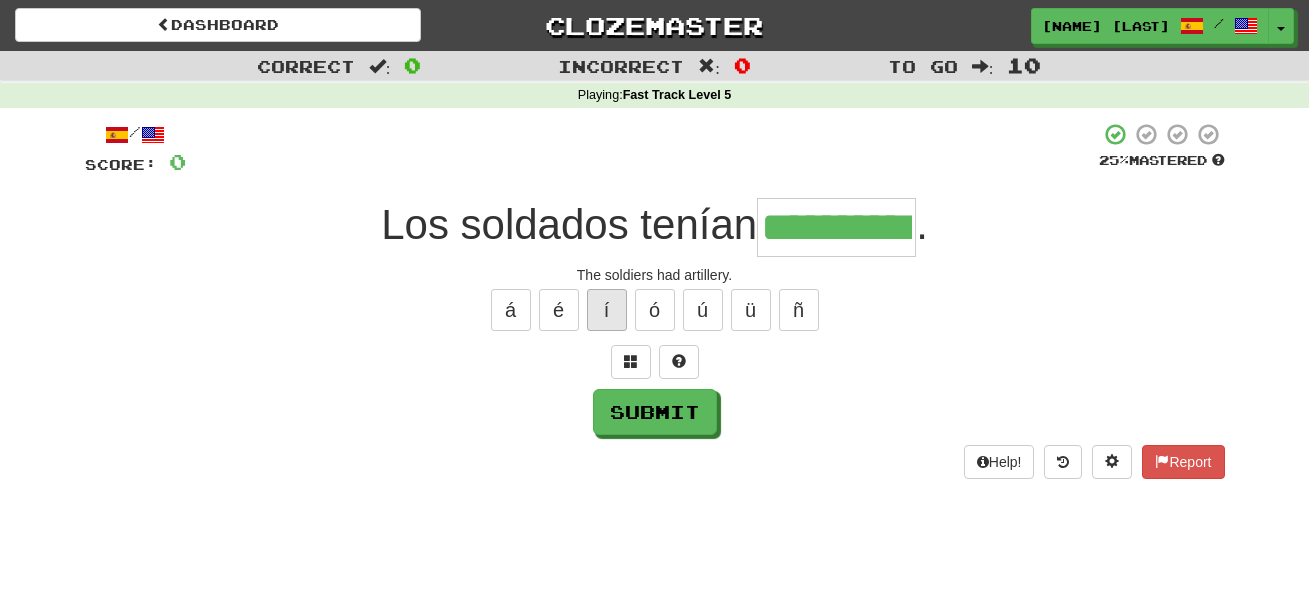 type on "**********" 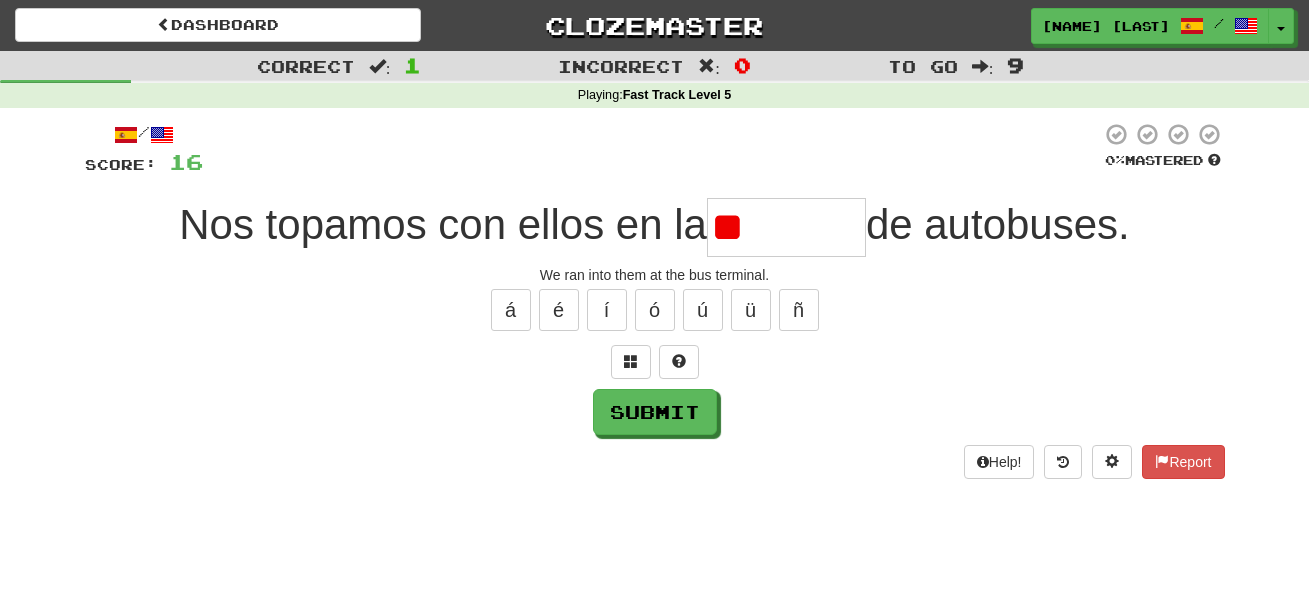 type on "*" 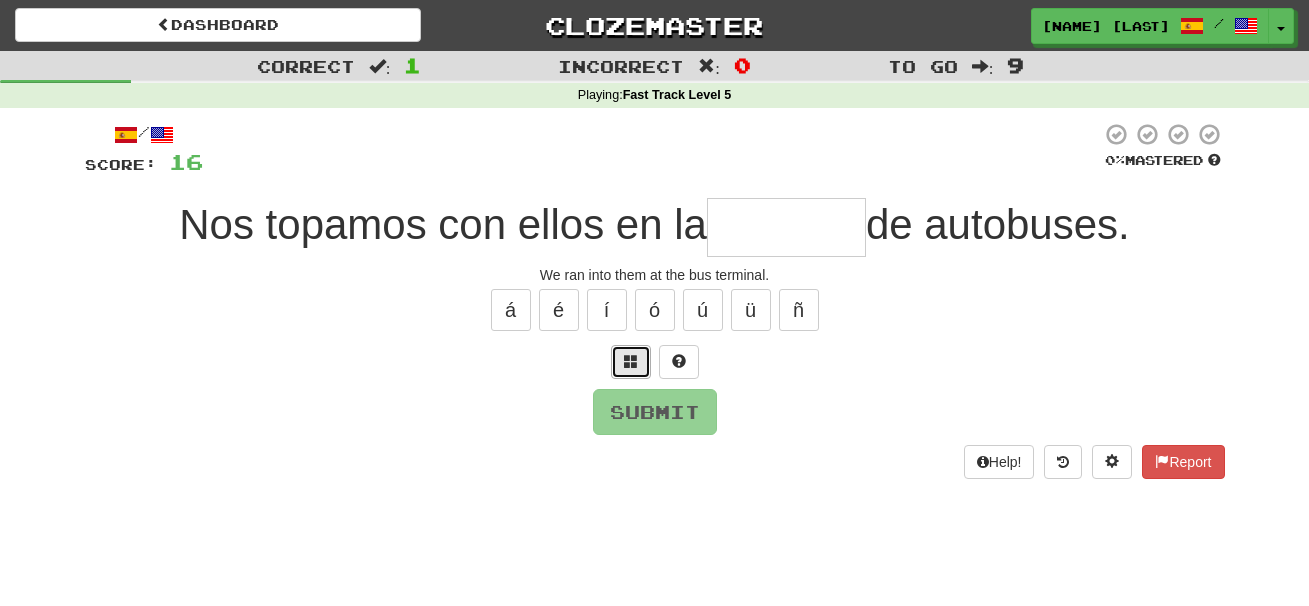 click at bounding box center (631, 362) 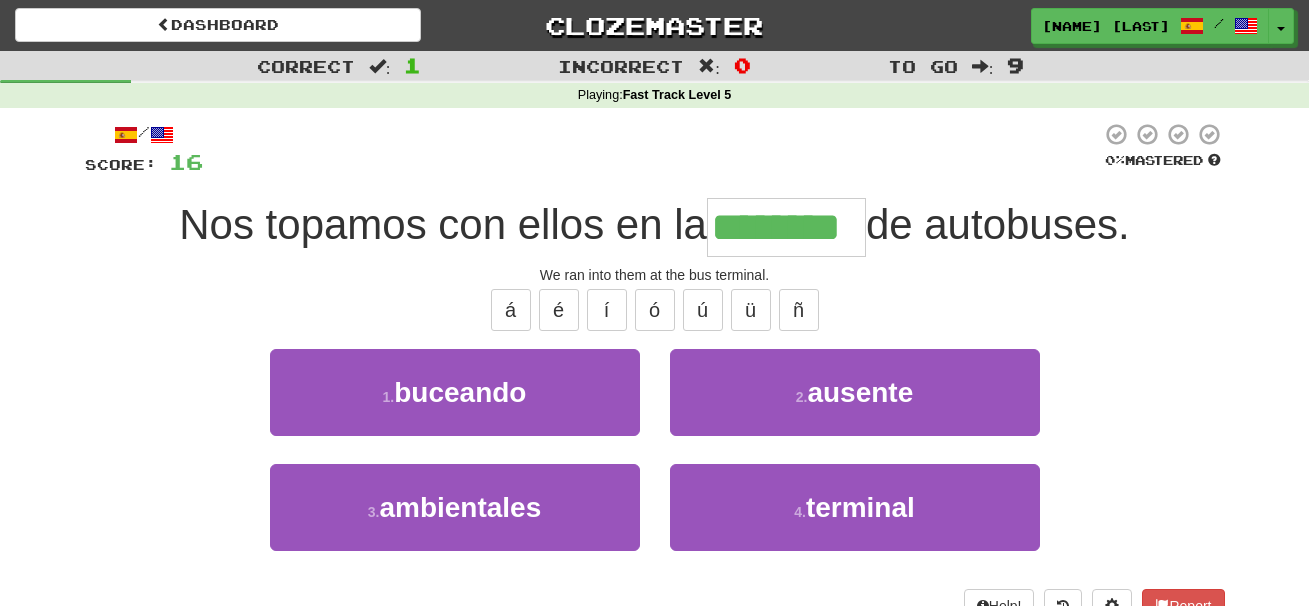 type on "********" 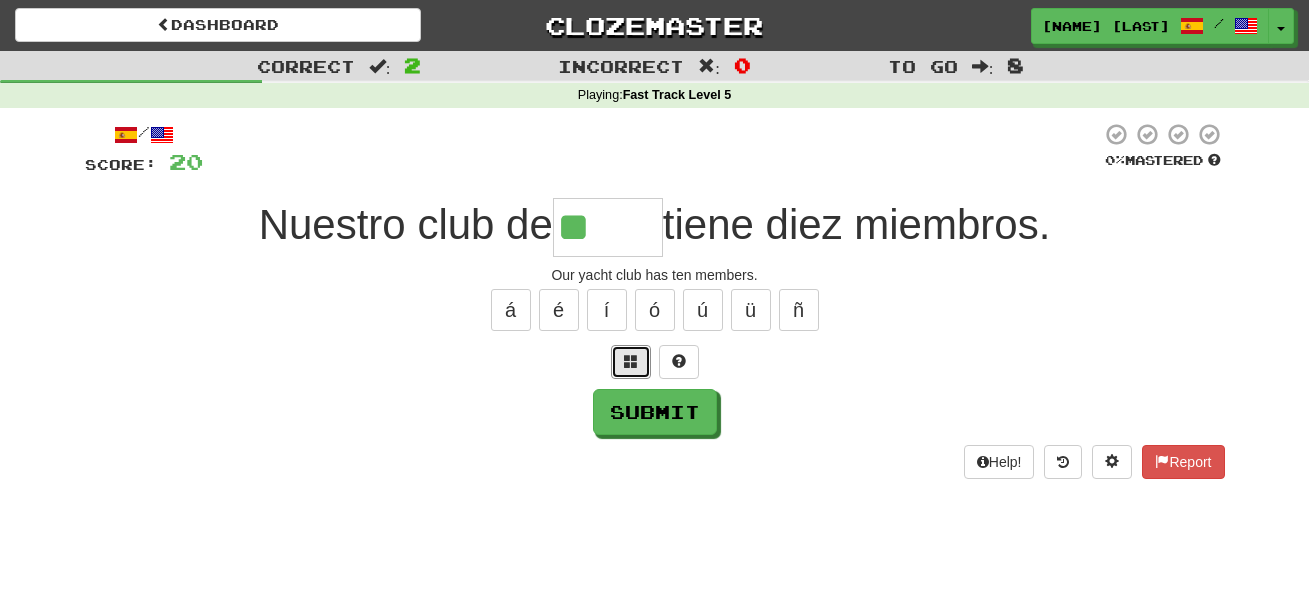 click at bounding box center [631, 362] 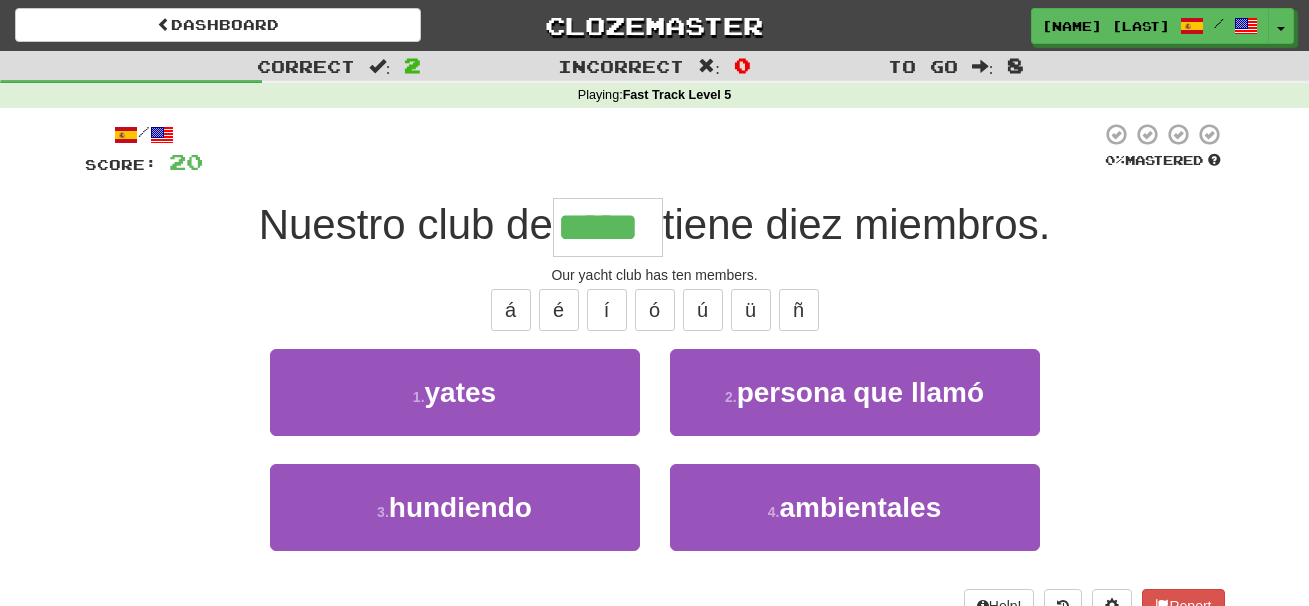 type on "*****" 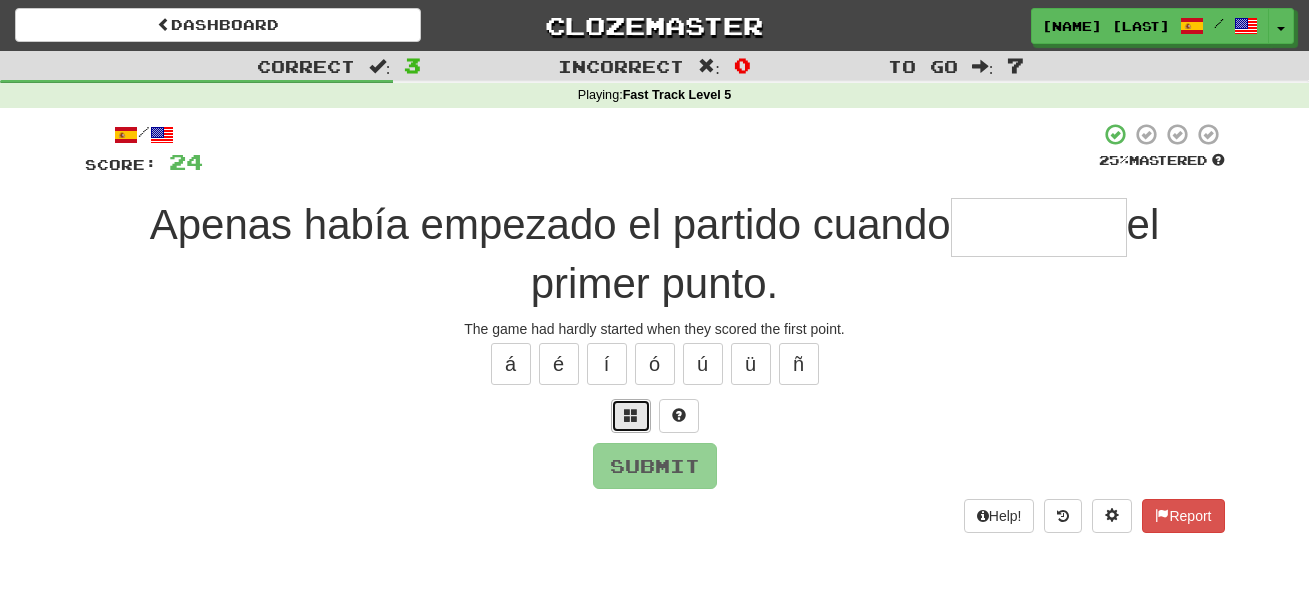 click at bounding box center [631, 415] 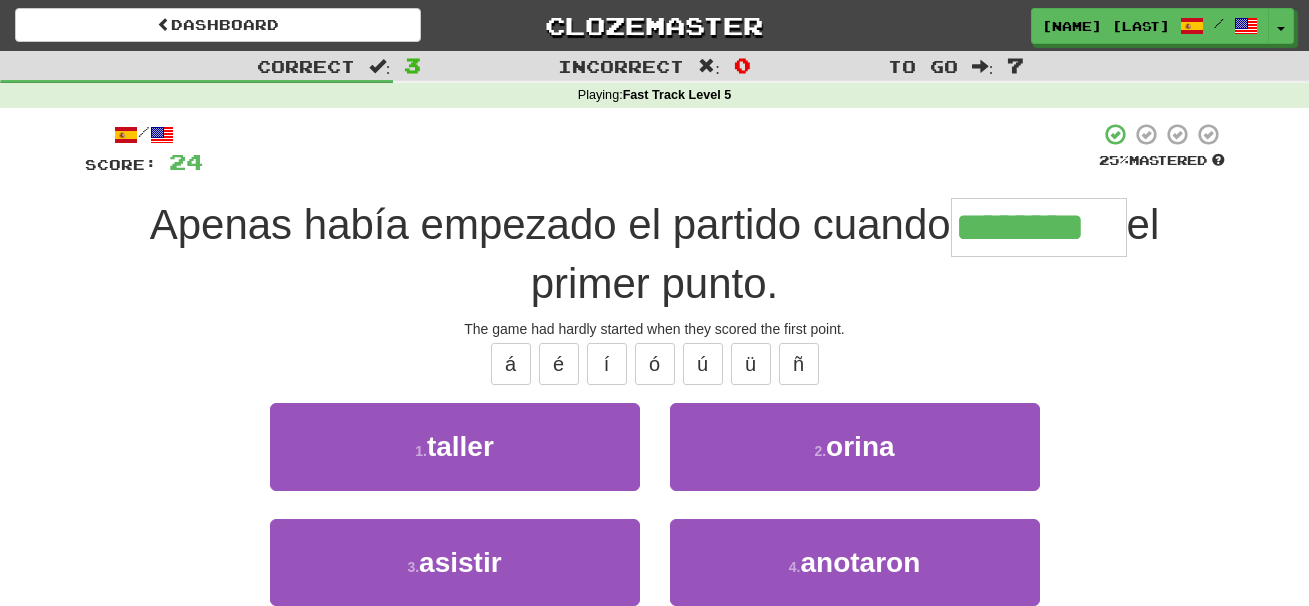 type on "********" 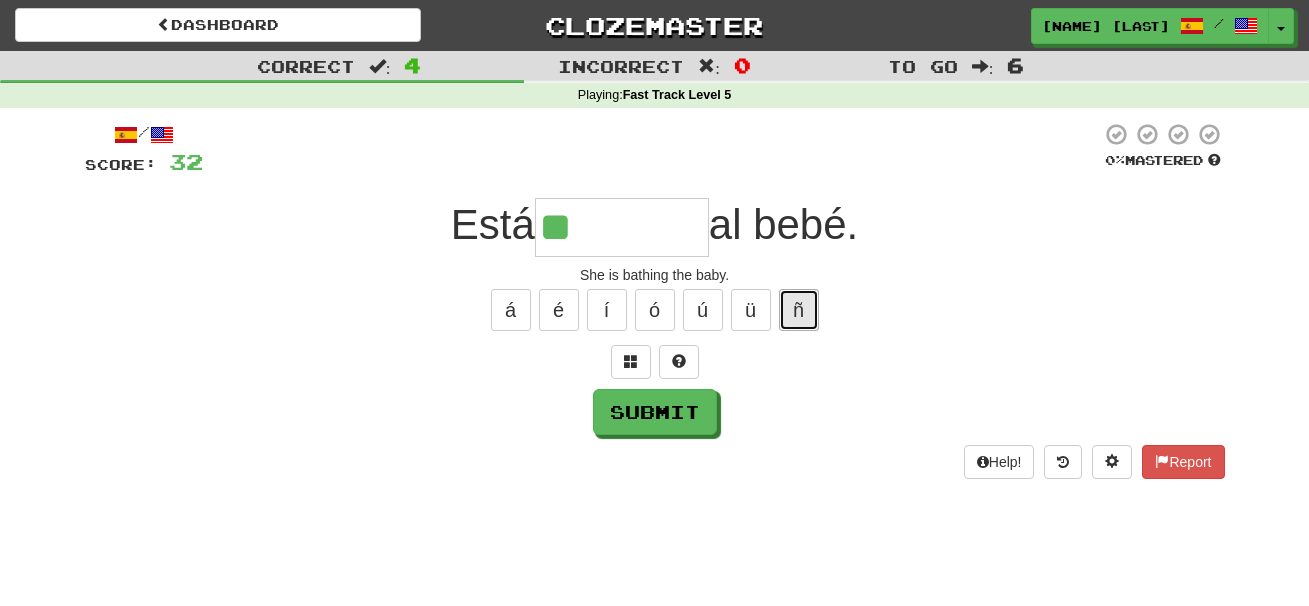 click on "ñ" at bounding box center (799, 310) 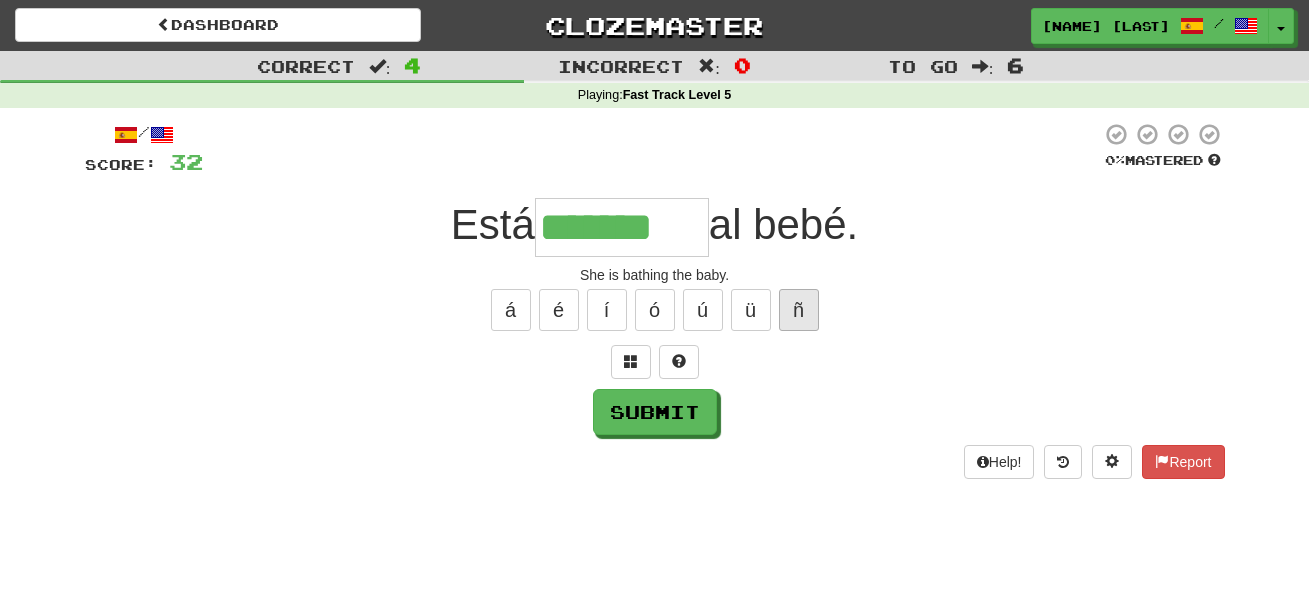 type on "*******" 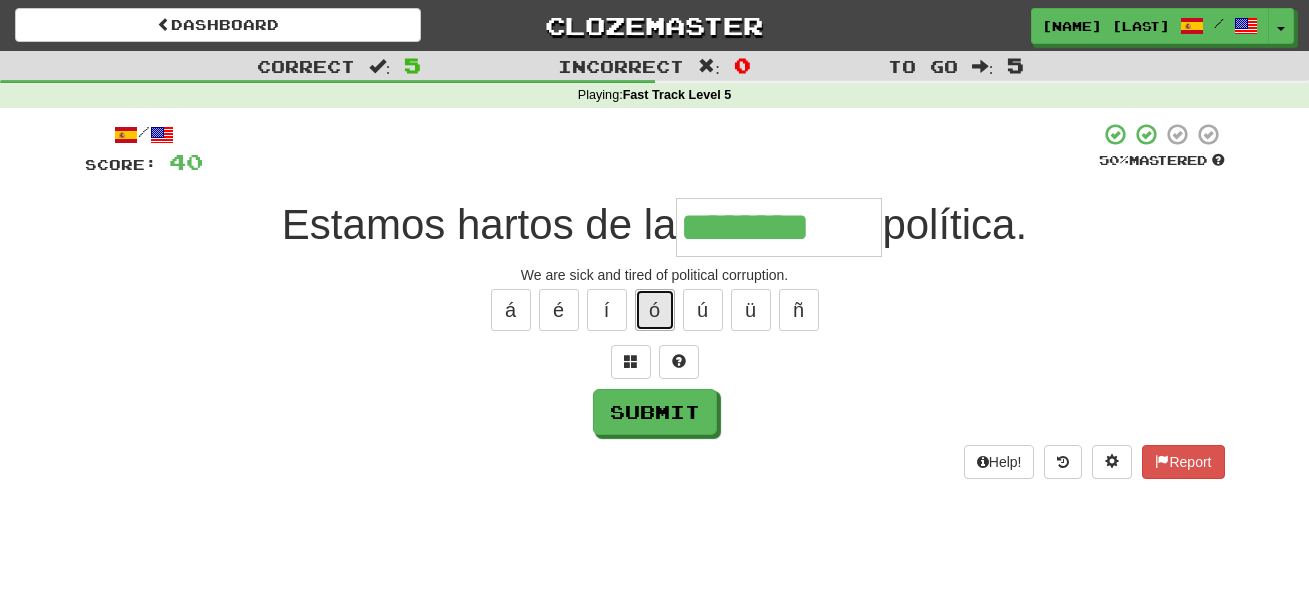 click on "ó" at bounding box center [655, 310] 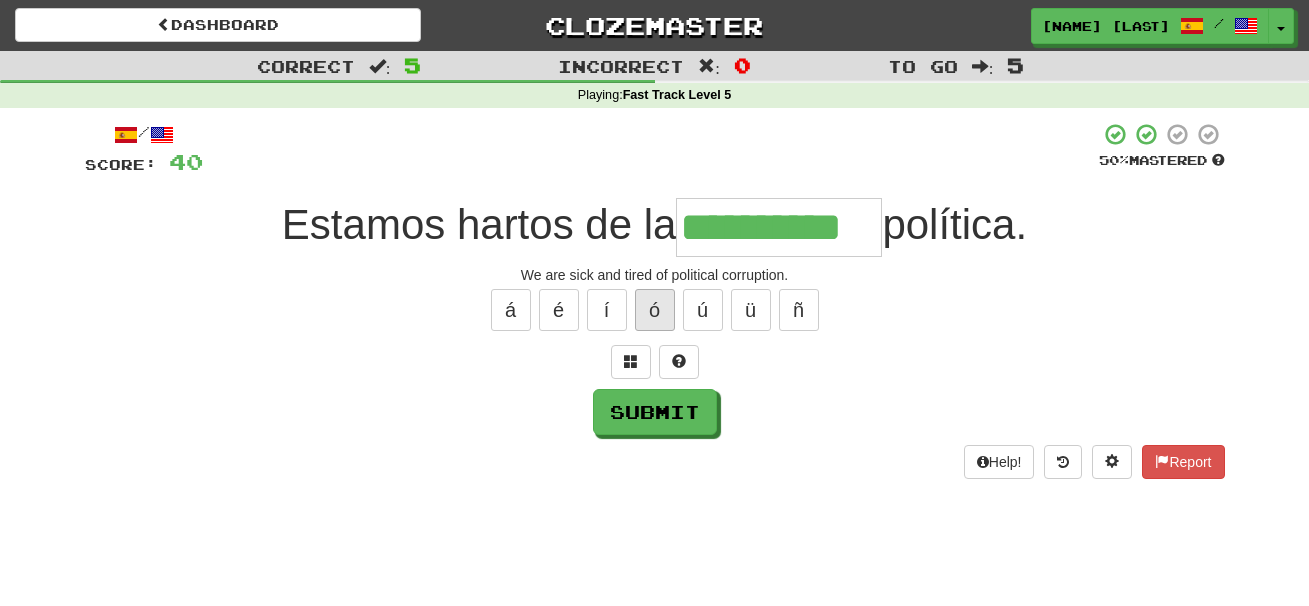 type on "**********" 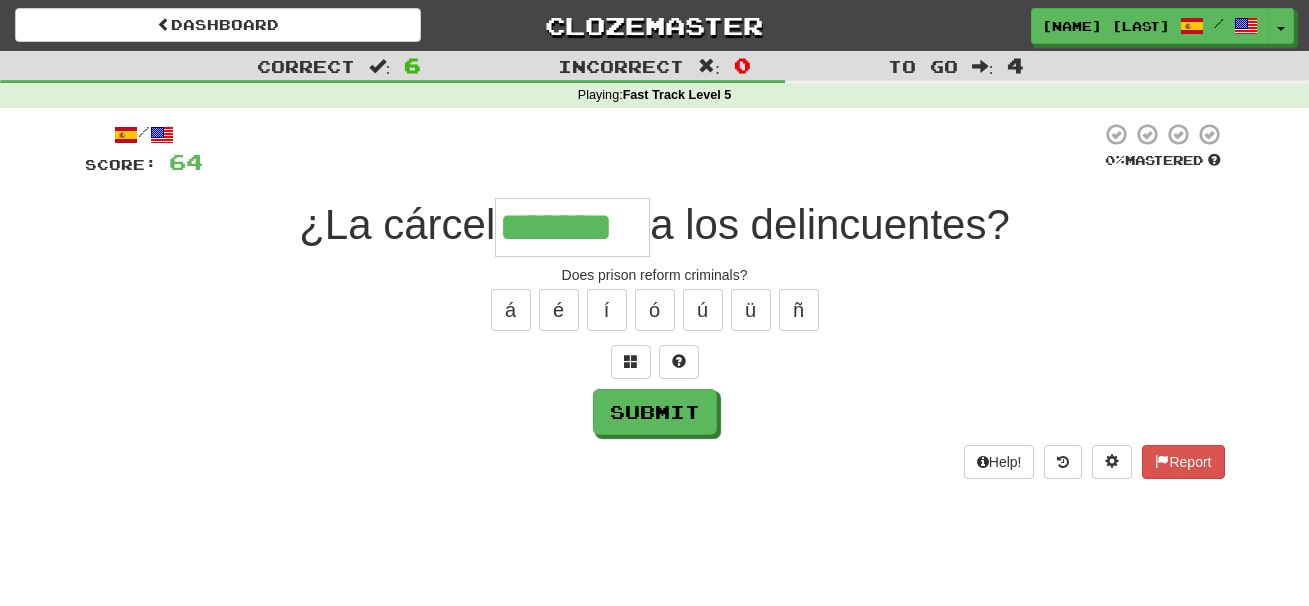 type on "*******" 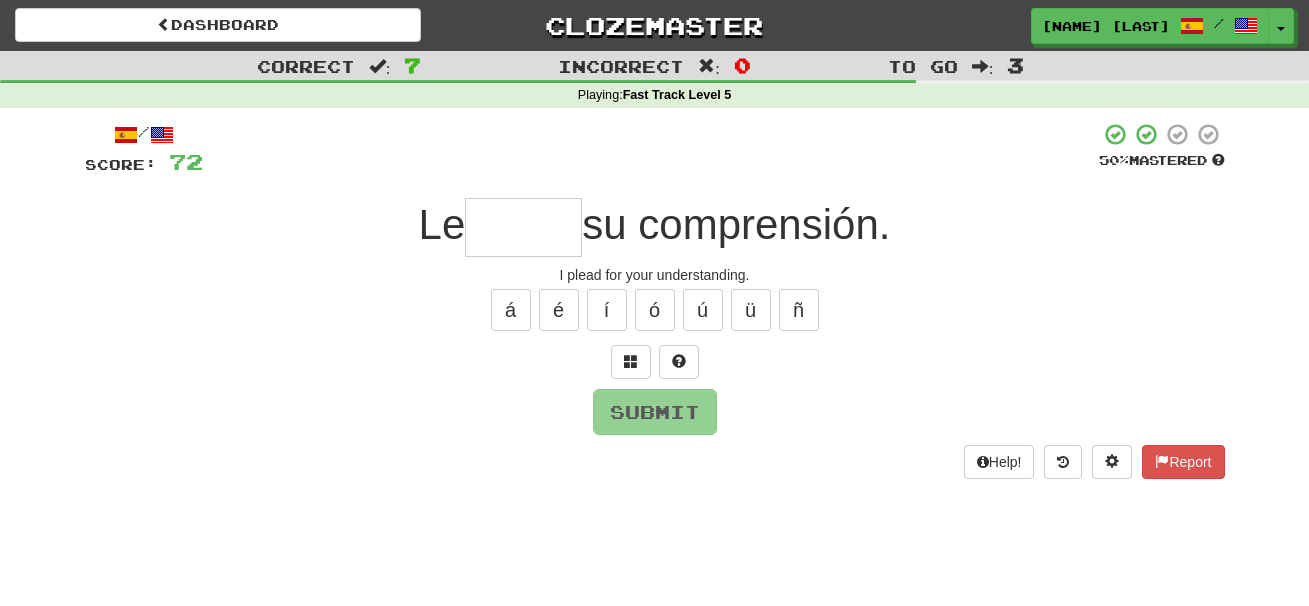 type on "*" 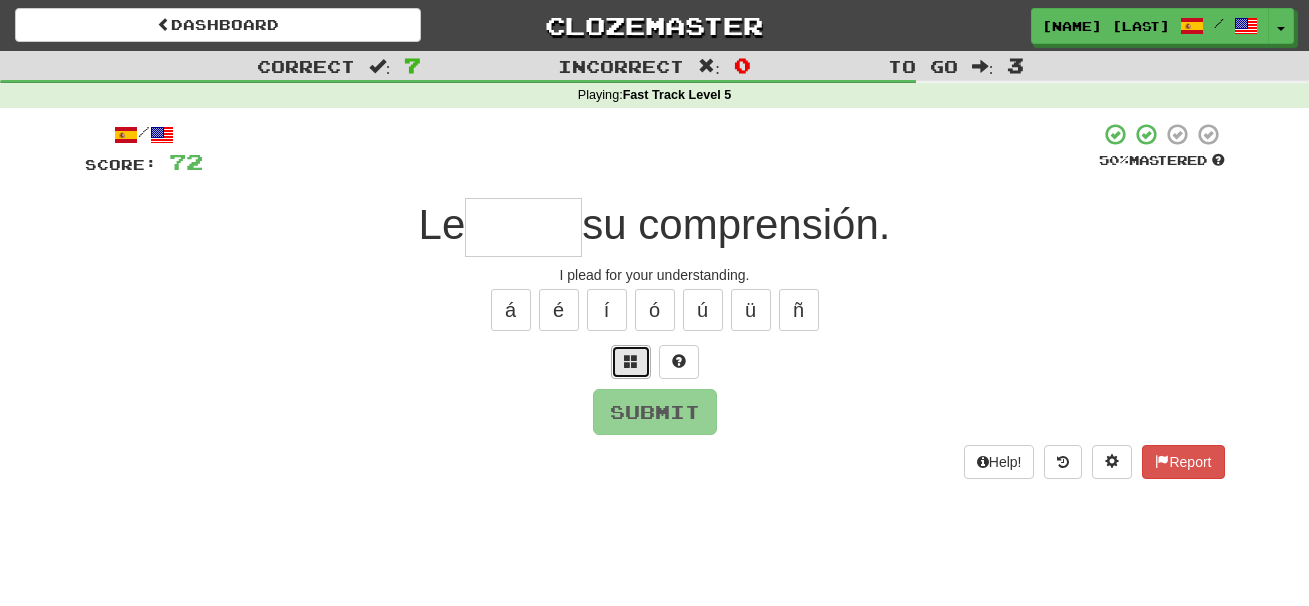 click at bounding box center [631, 361] 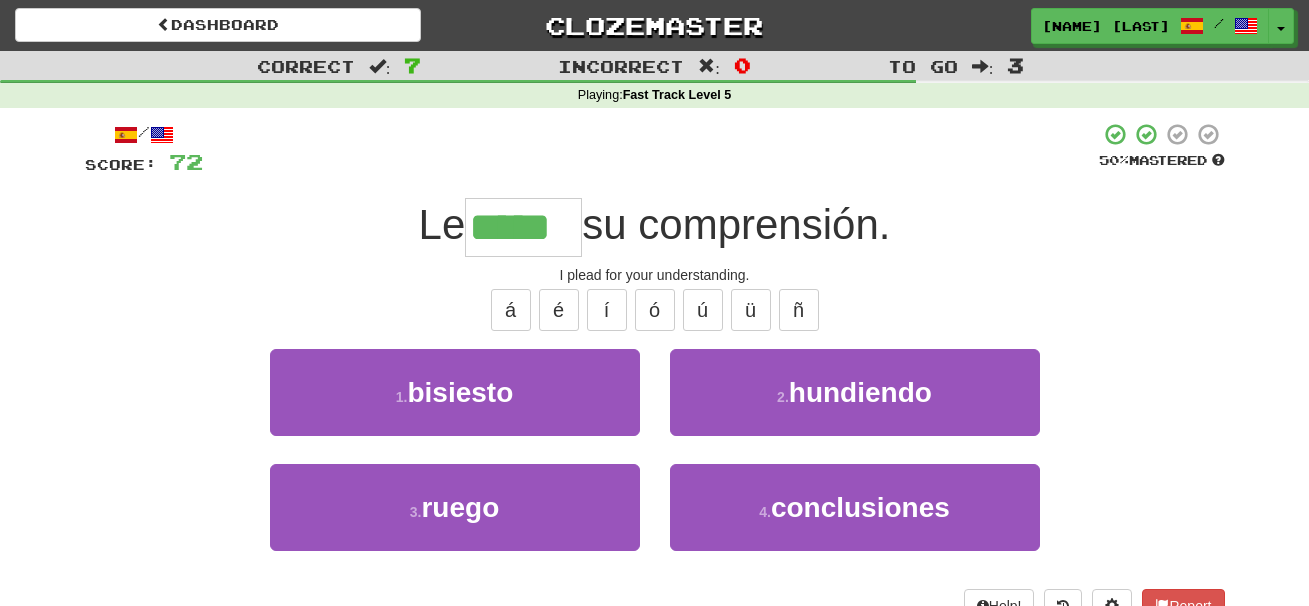 type on "*****" 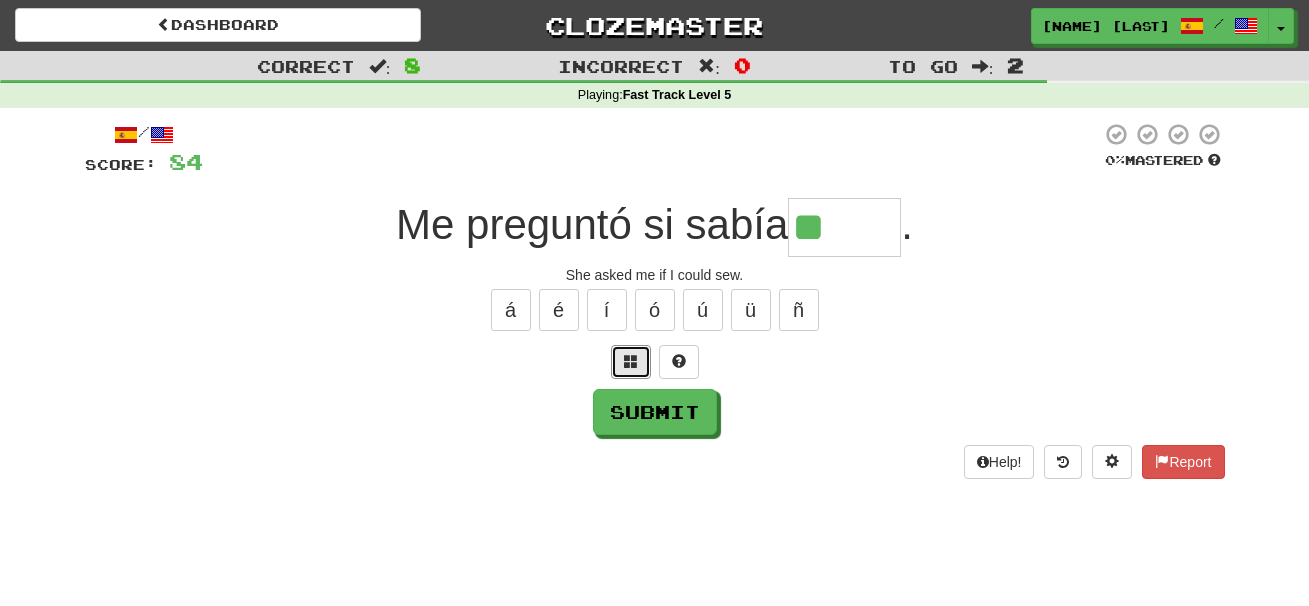 click at bounding box center (631, 361) 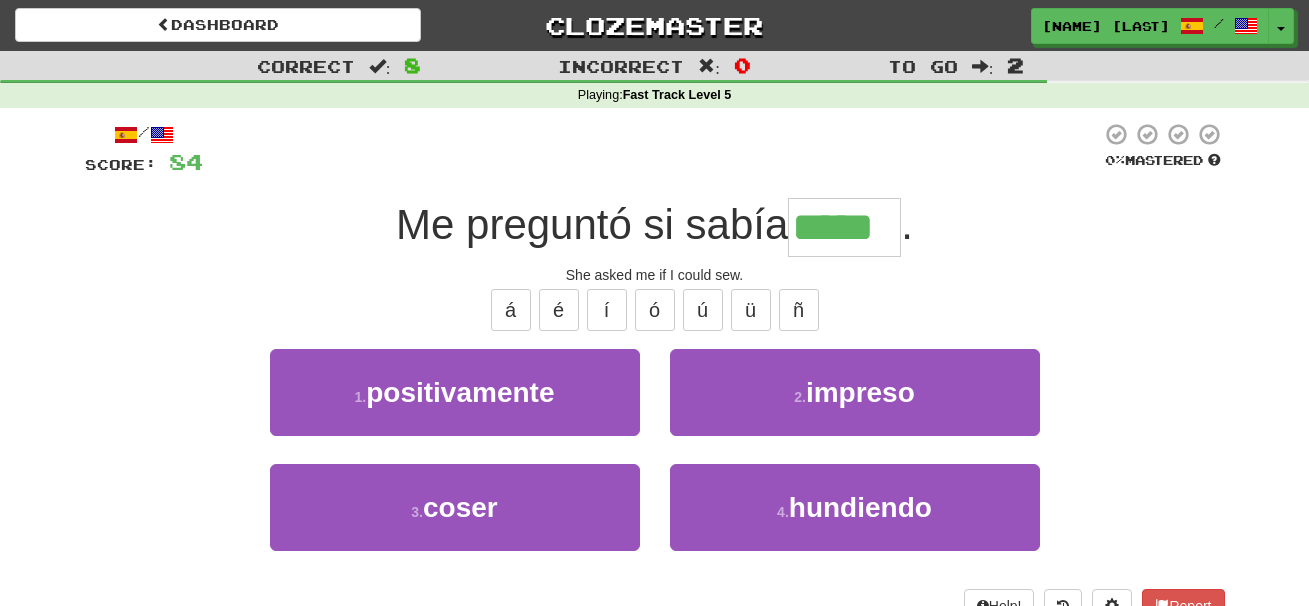 type on "*****" 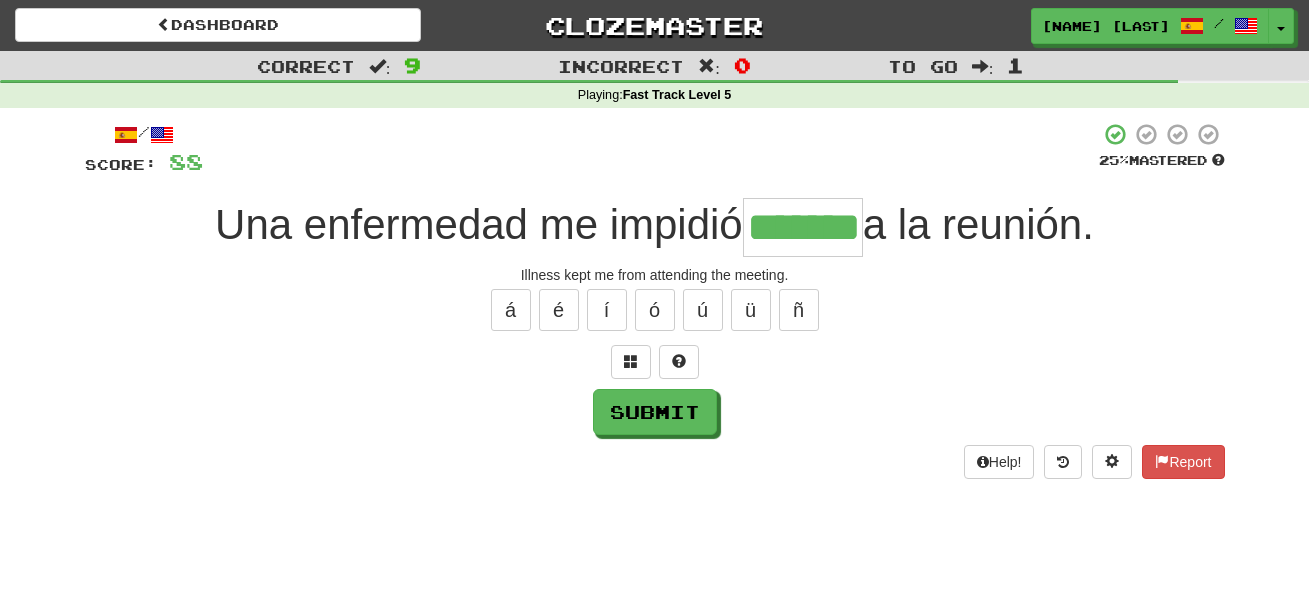 type on "*******" 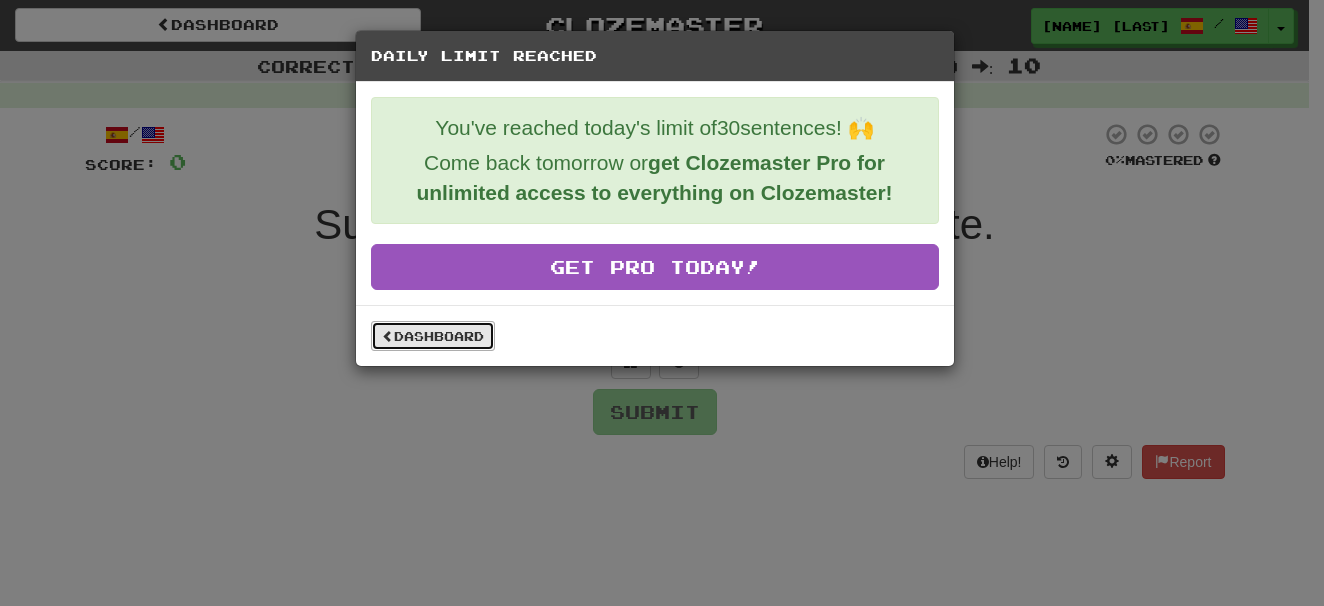 click on "Dashboard" at bounding box center (433, 336) 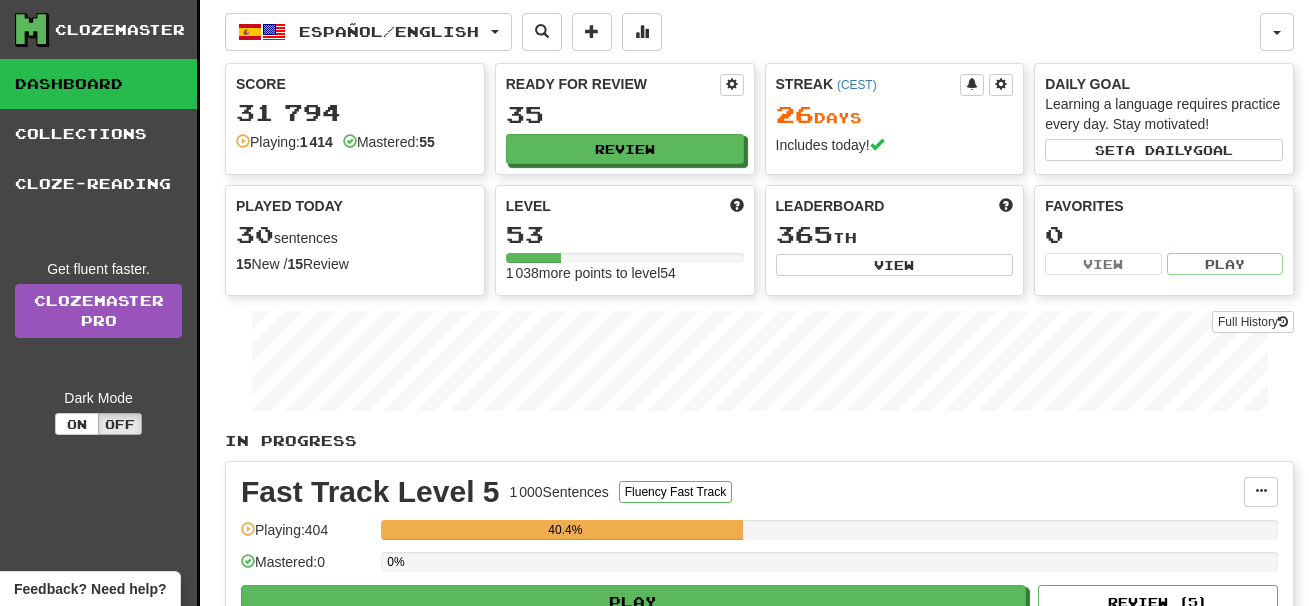 scroll, scrollTop: 0, scrollLeft: 0, axis: both 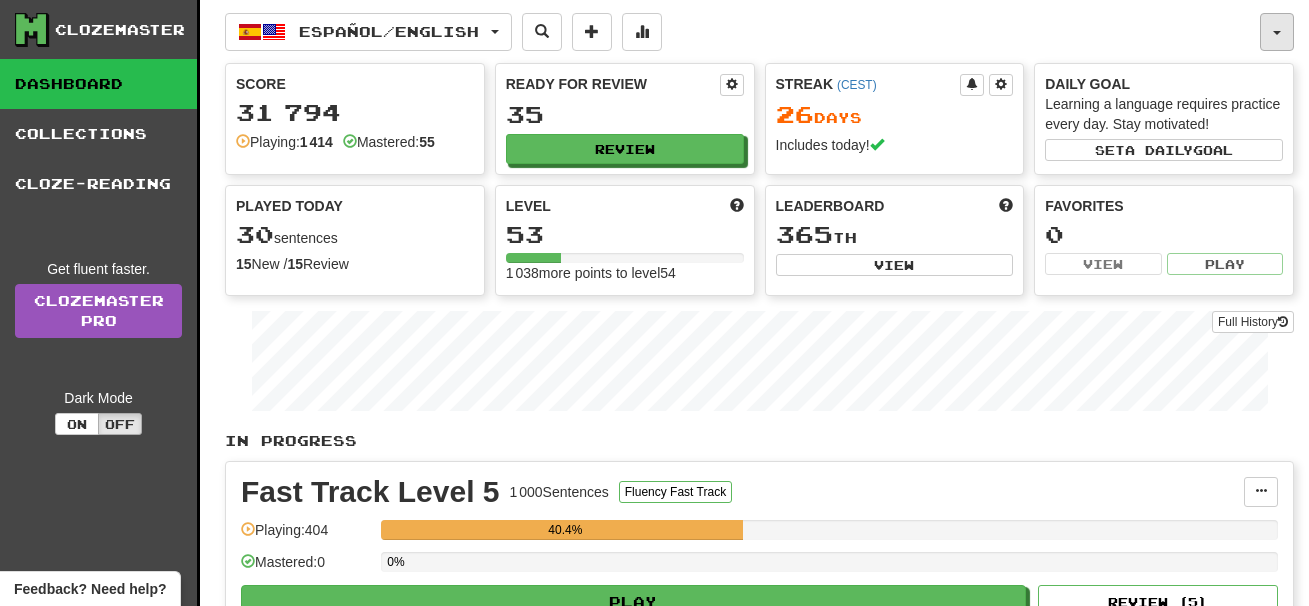 click at bounding box center (1277, 33) 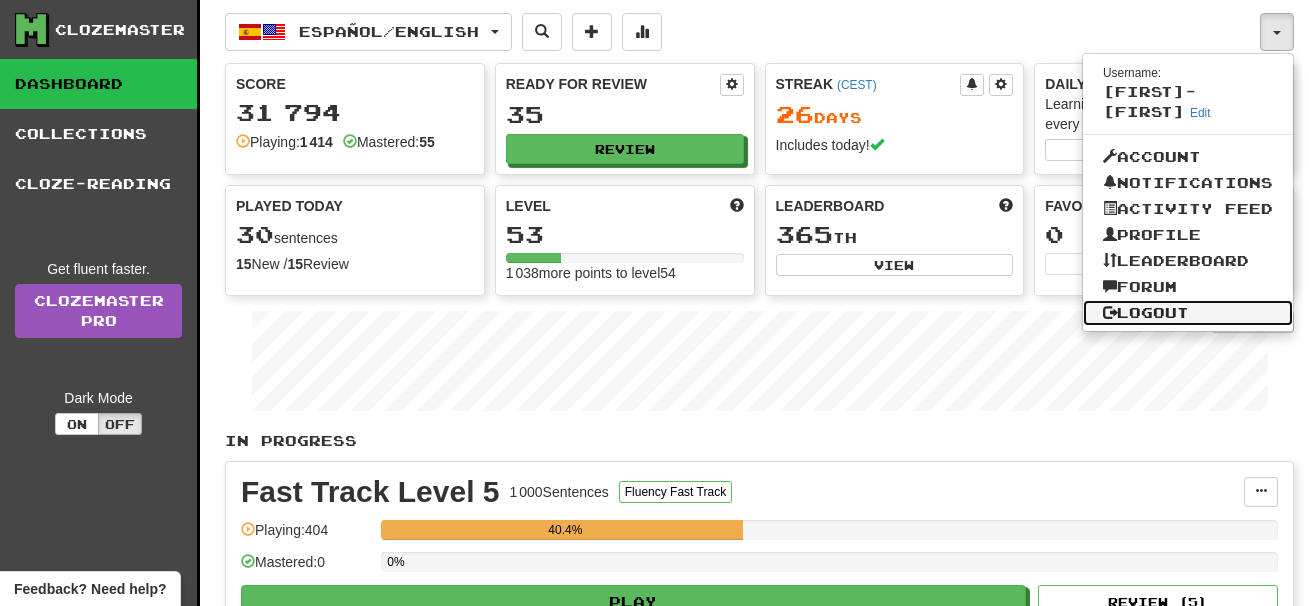 click on "Logout" at bounding box center (1188, 313) 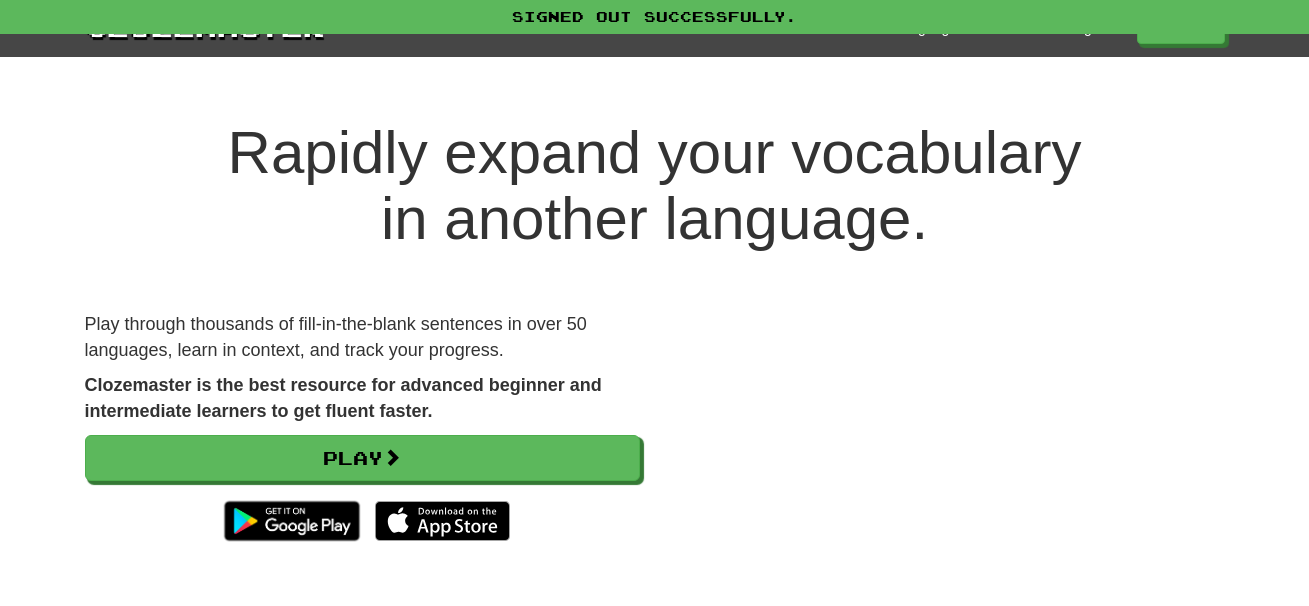 scroll, scrollTop: 0, scrollLeft: 0, axis: both 